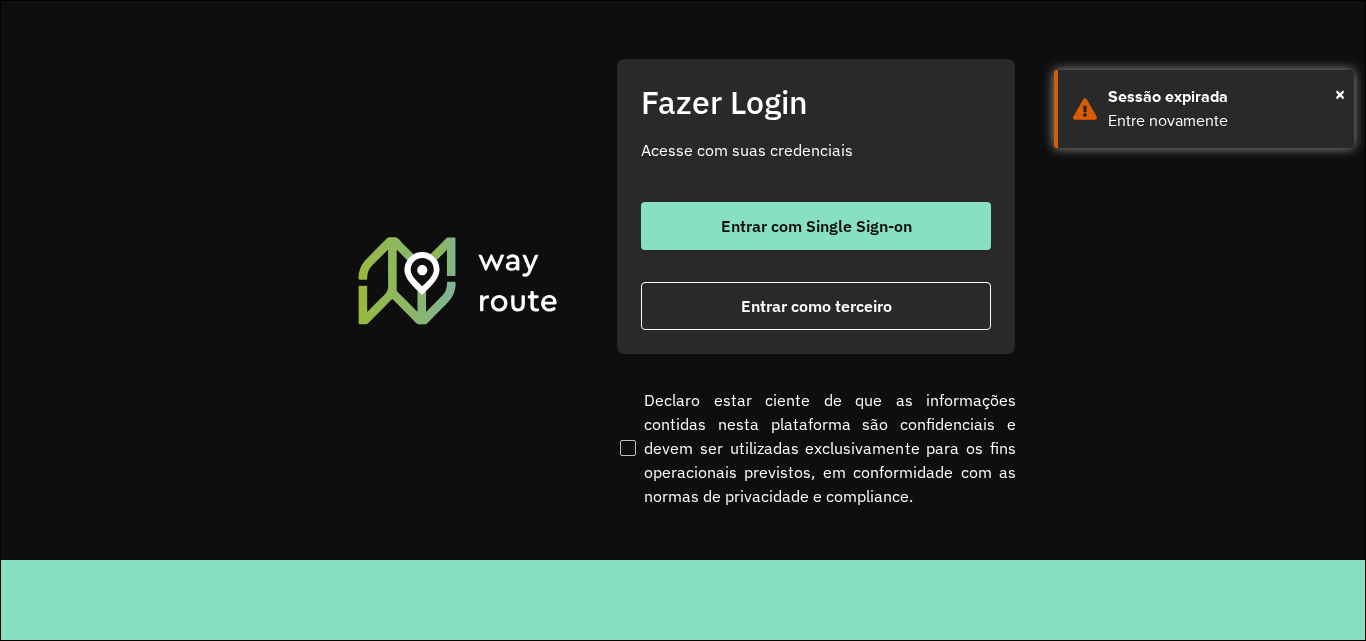 scroll, scrollTop: 0, scrollLeft: 0, axis: both 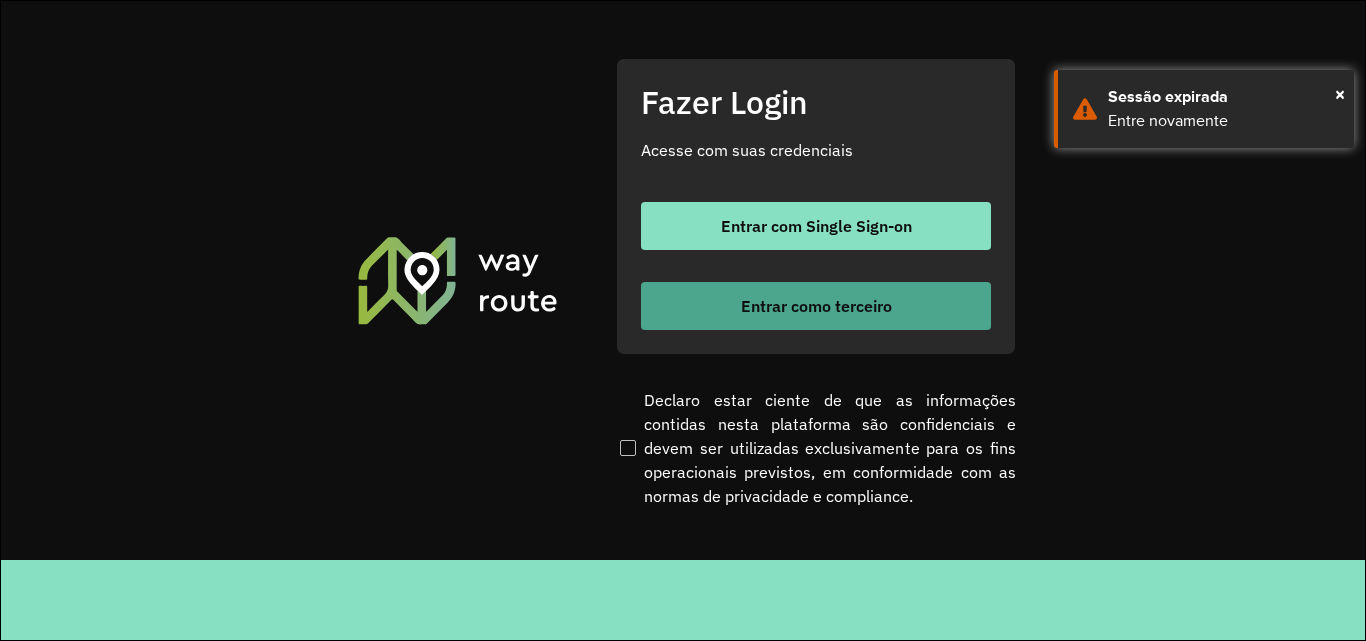 click on "Entrar como terceiro" at bounding box center [816, 306] 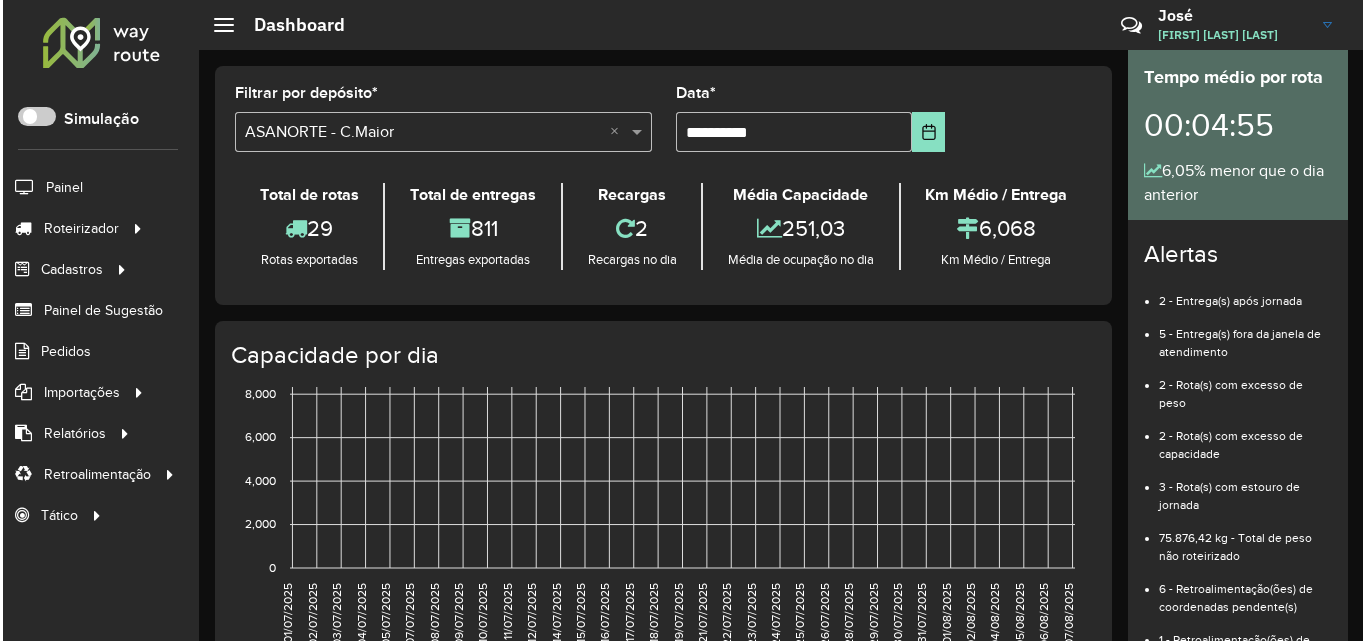 scroll, scrollTop: 0, scrollLeft: 0, axis: both 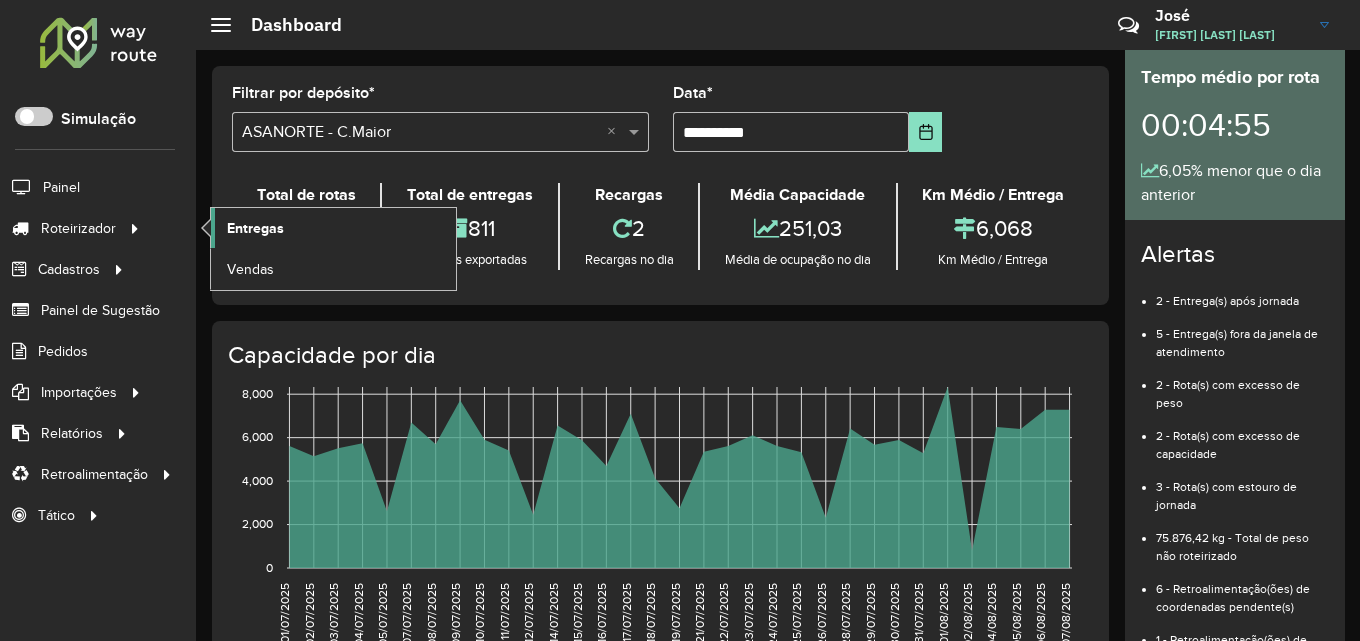 click on "Entregas" 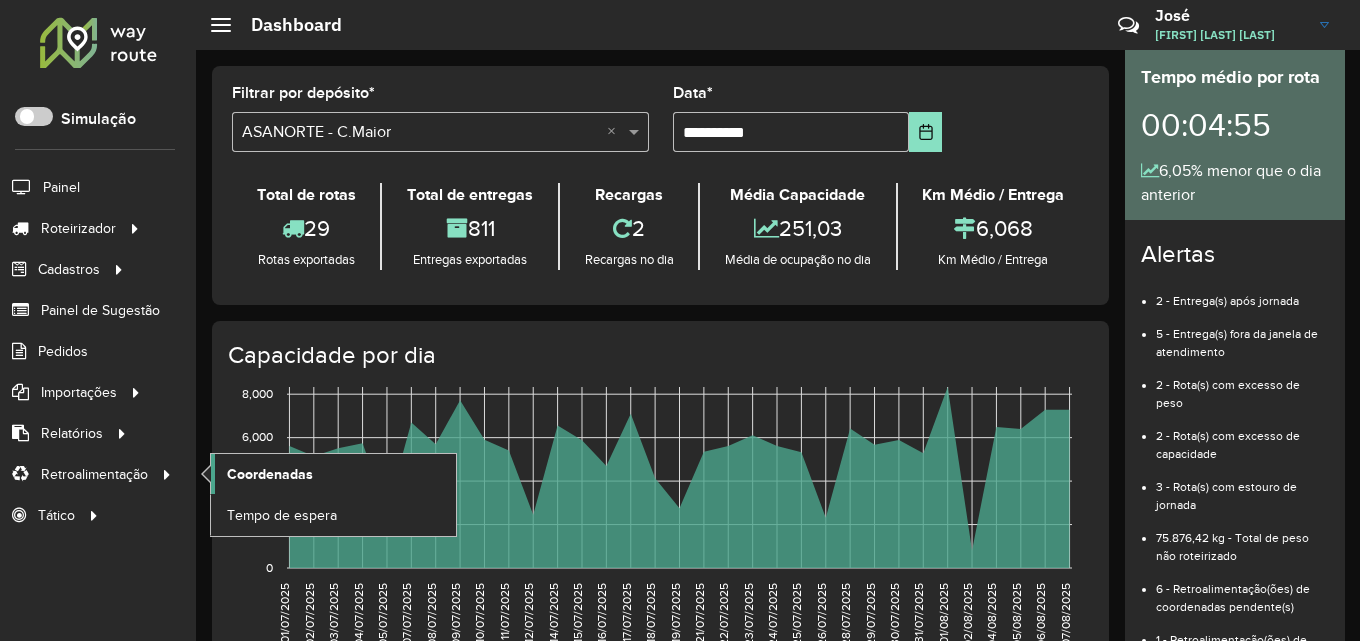 click on "Coordenadas" 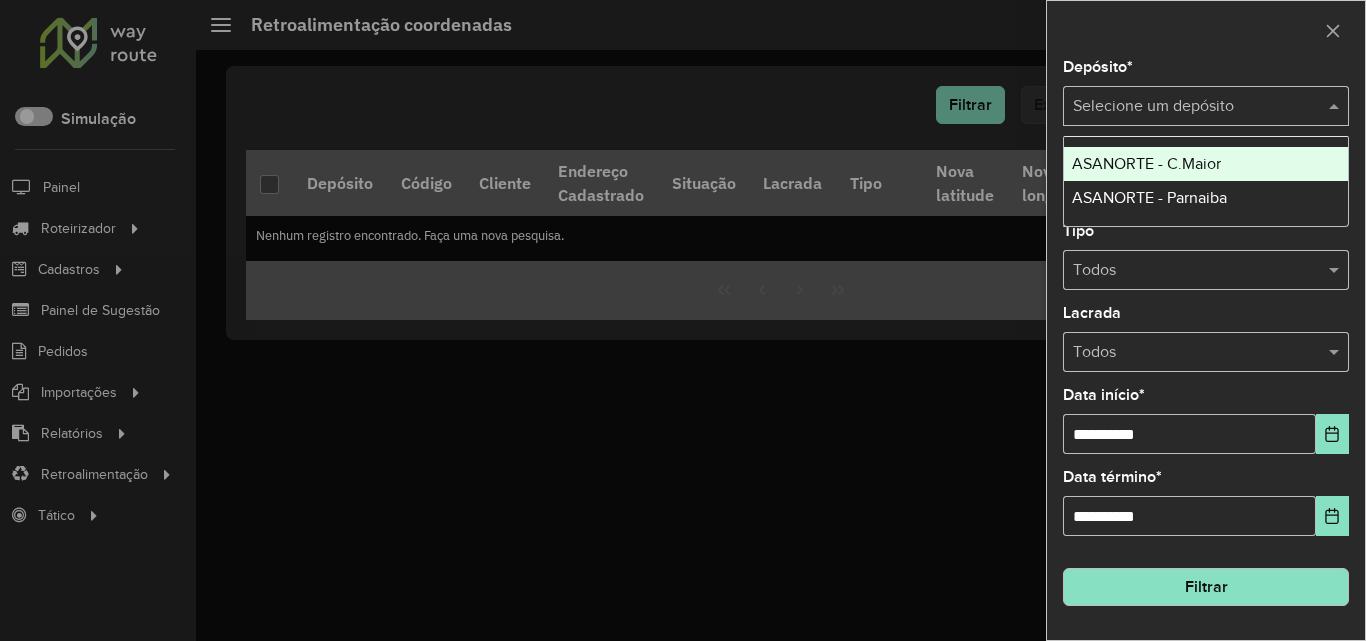 click at bounding box center [1186, 107] 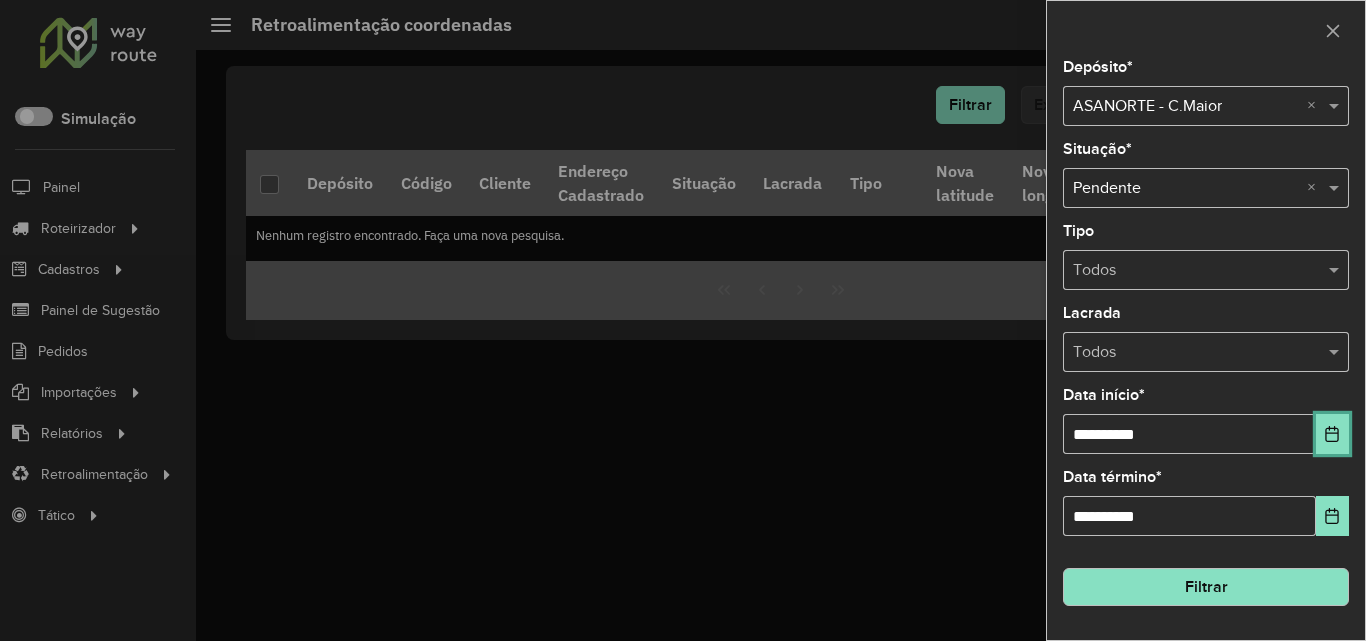 click 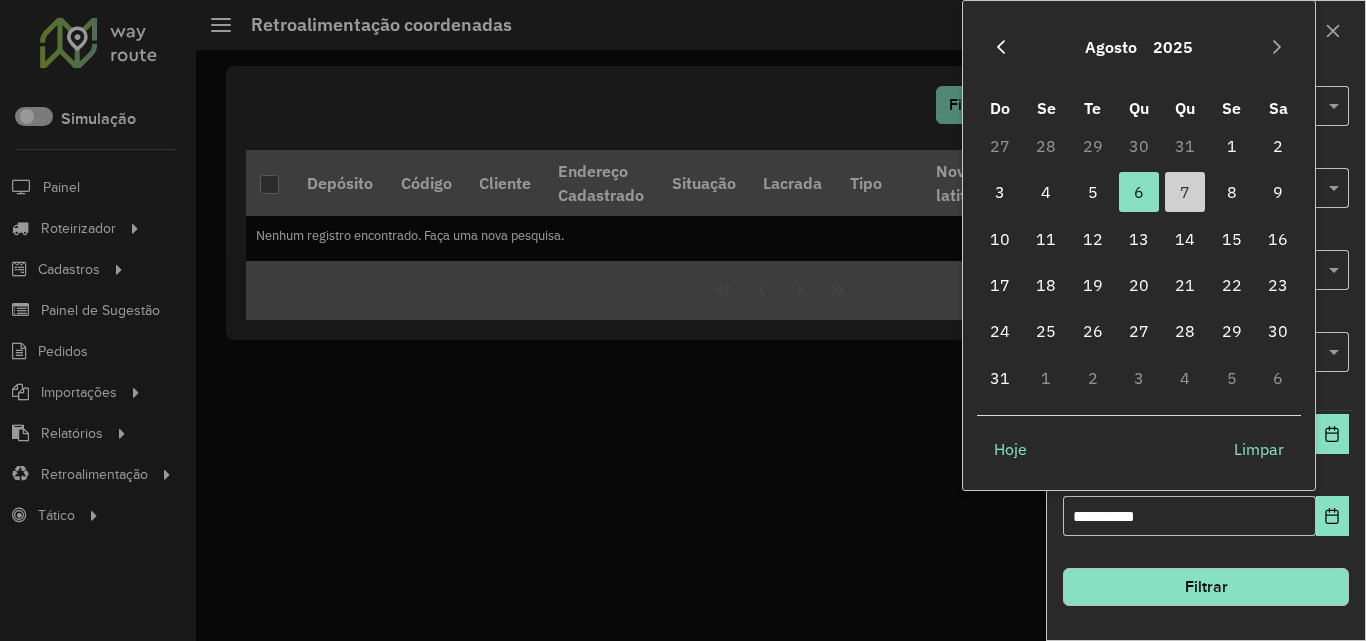 click 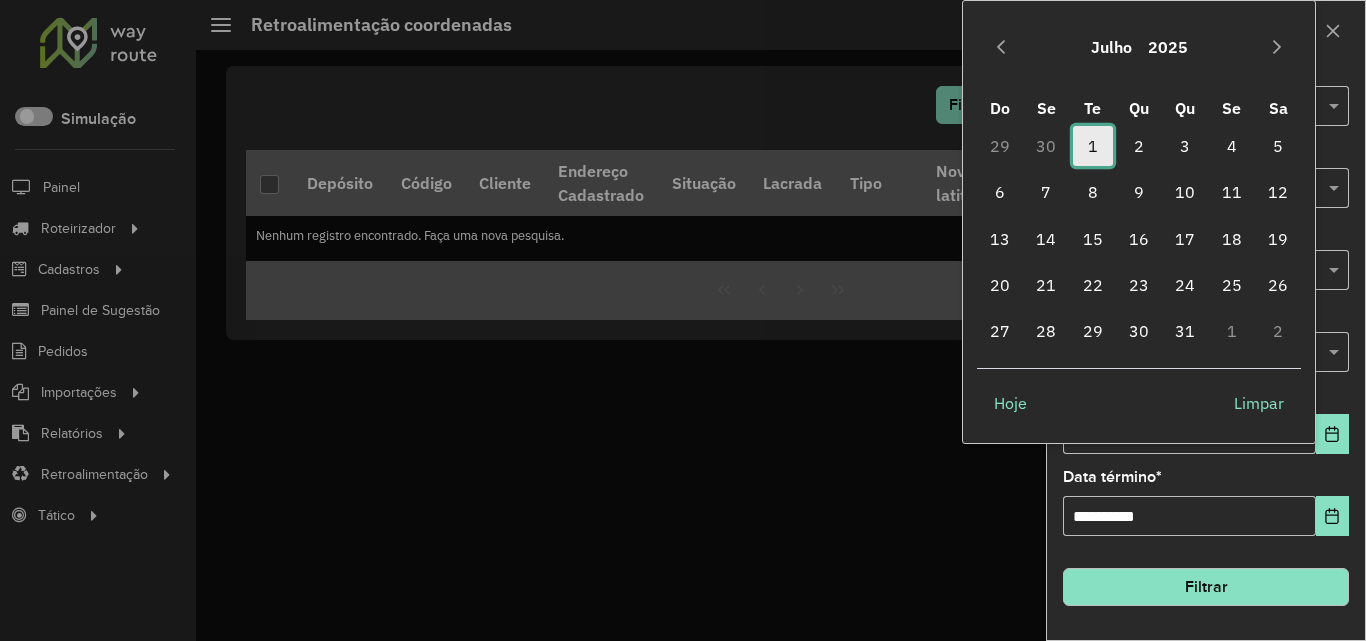 click on "1" at bounding box center [1093, 146] 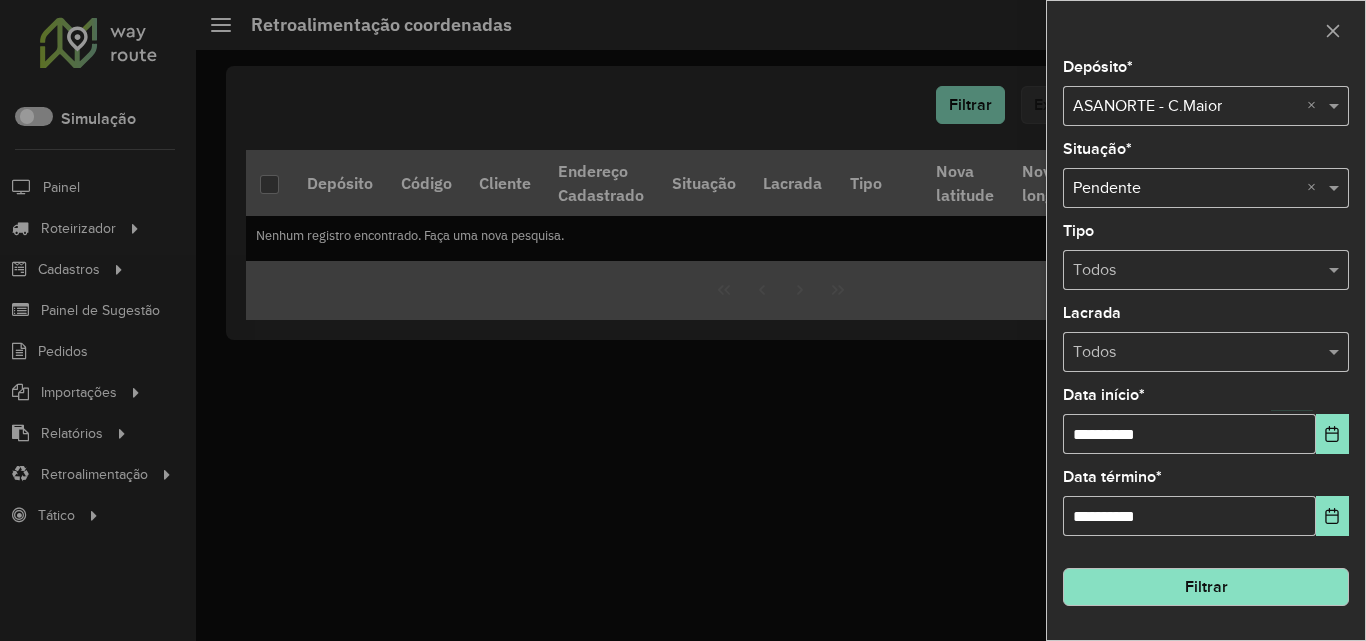 click on "Filtrar" 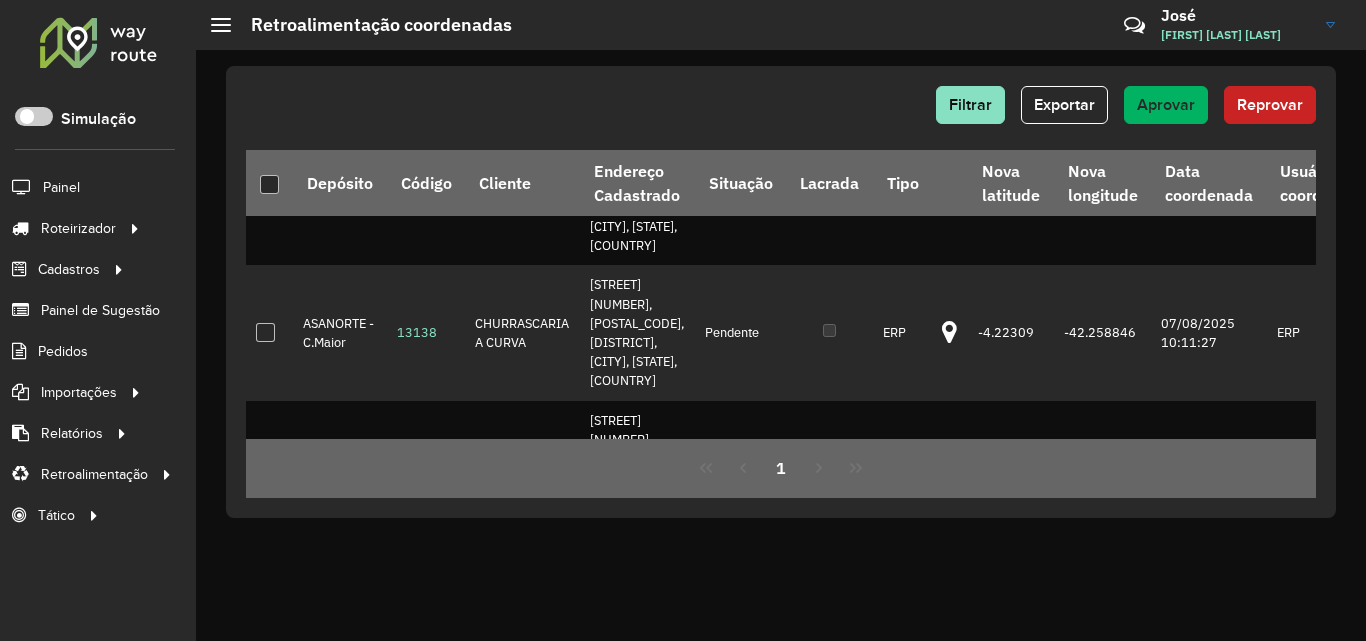 scroll, scrollTop: 0, scrollLeft: 0, axis: both 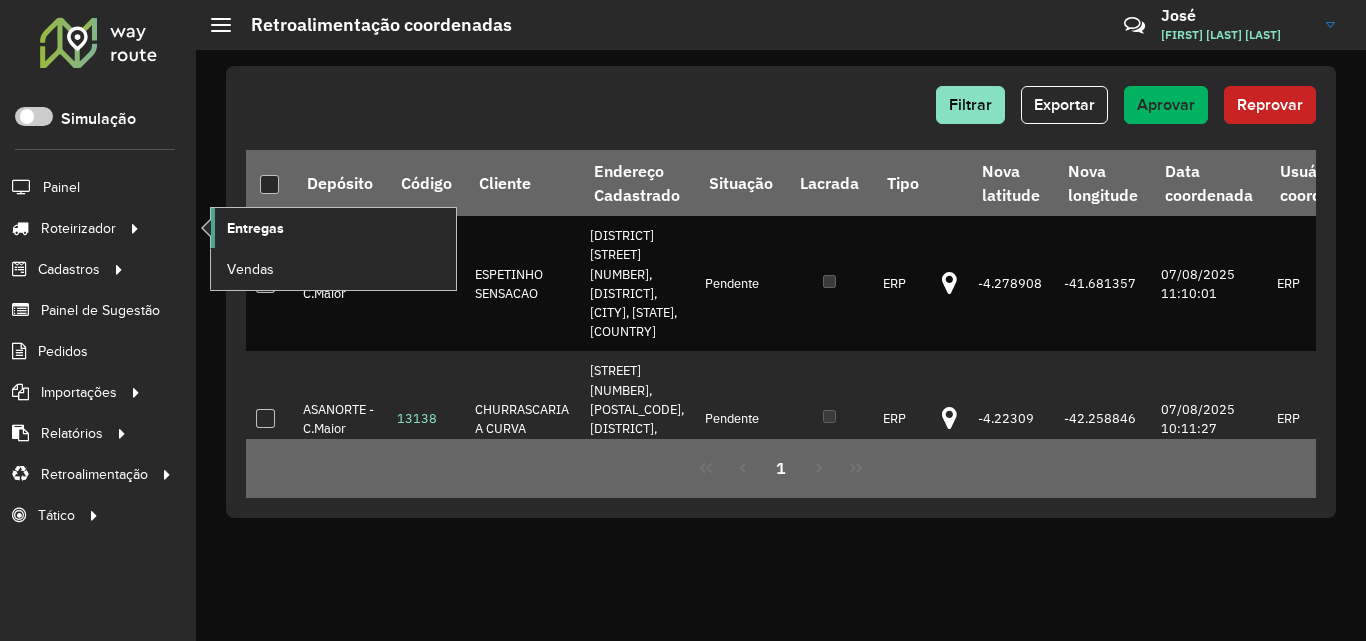 click on "Entregas" 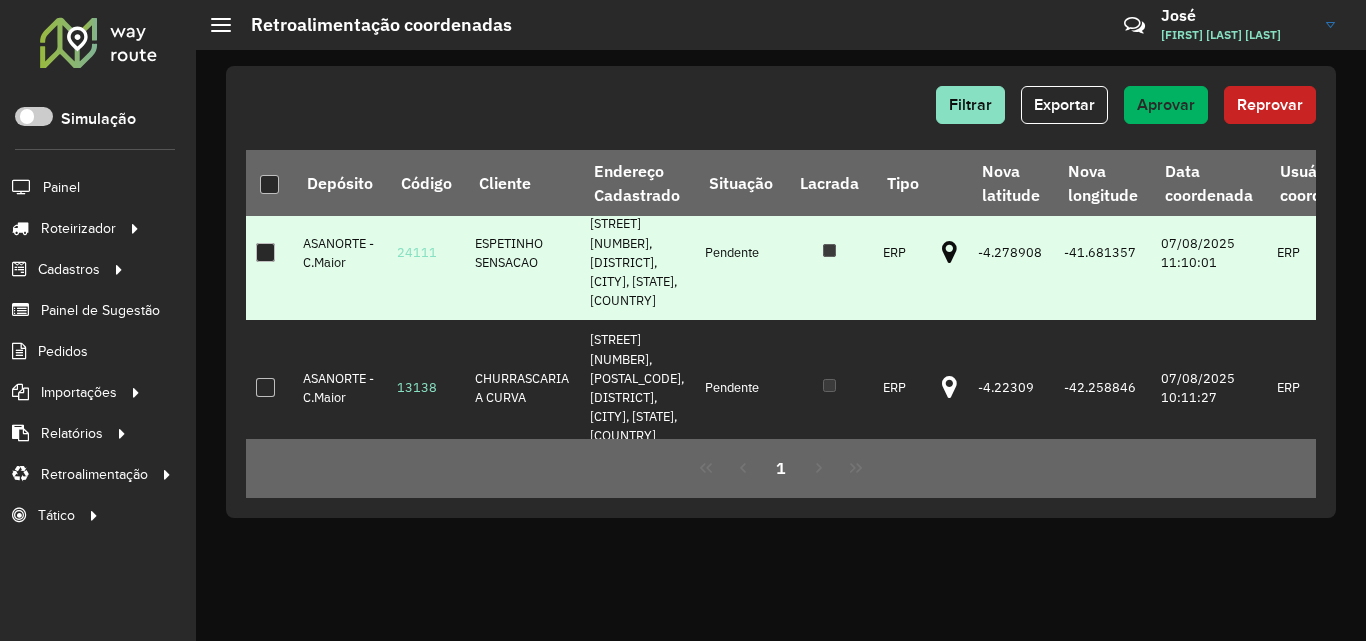 scroll, scrollTop: 0, scrollLeft: 0, axis: both 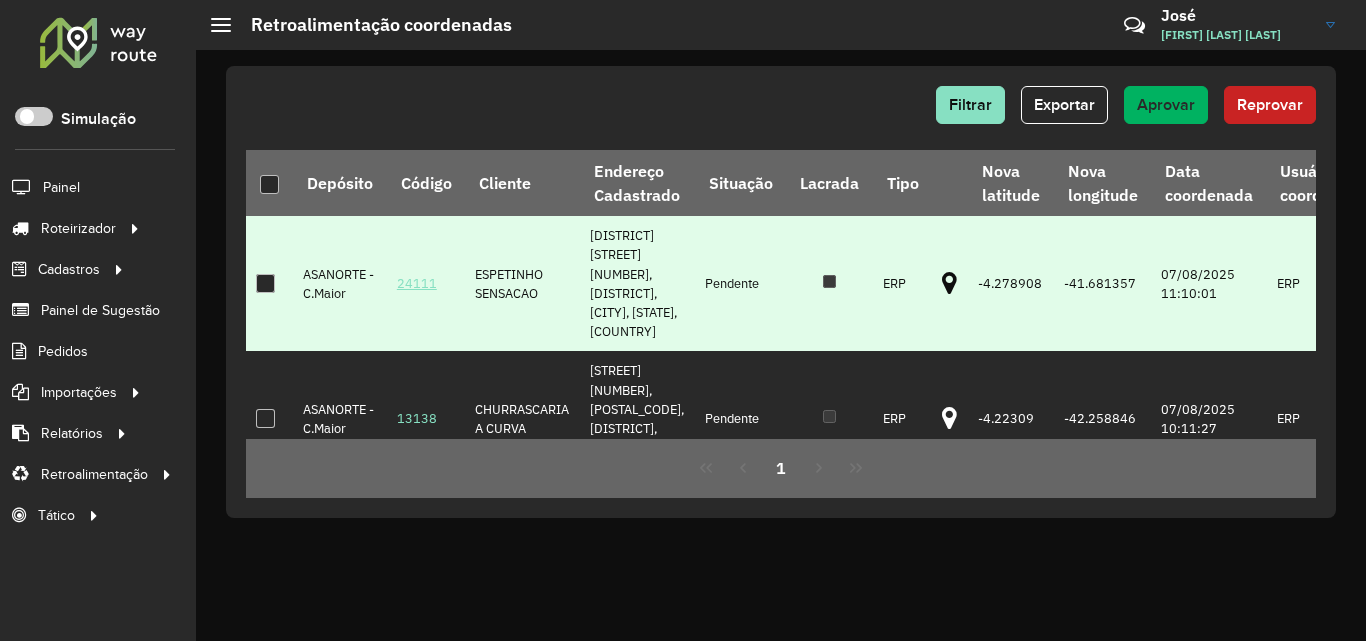 drag, startPoint x: 387, startPoint y: 290, endPoint x: 435, endPoint y: 284, distance: 48.373547 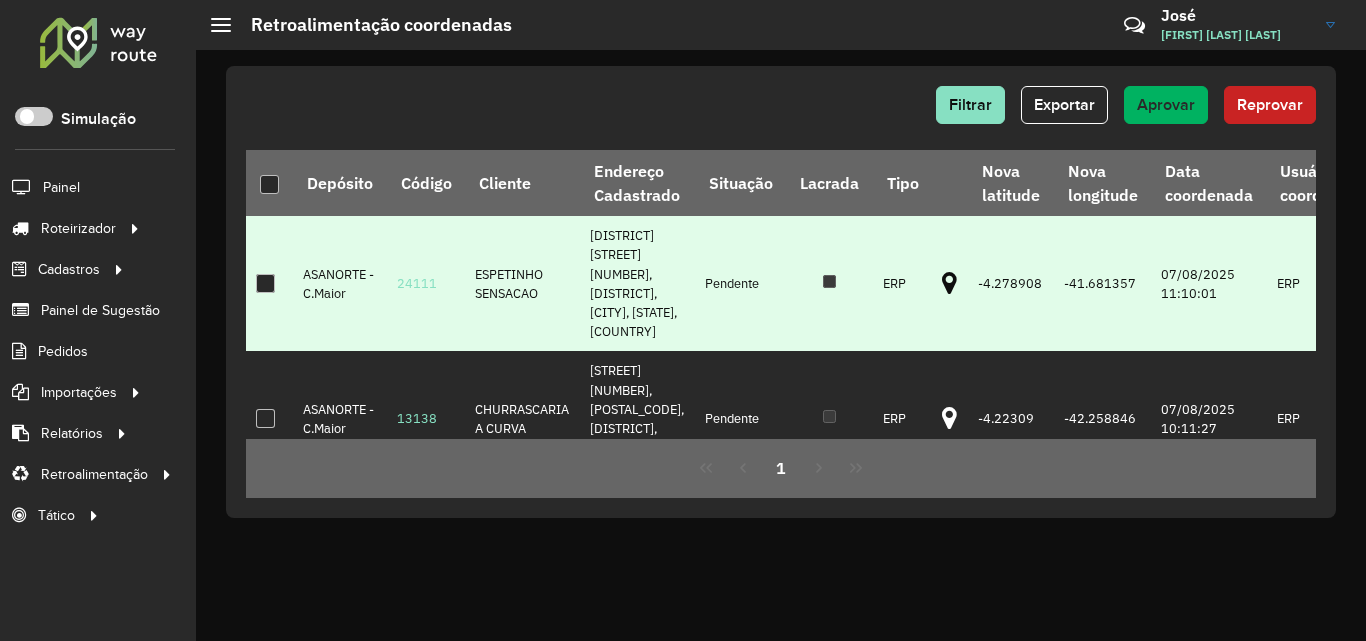 copy on "24111" 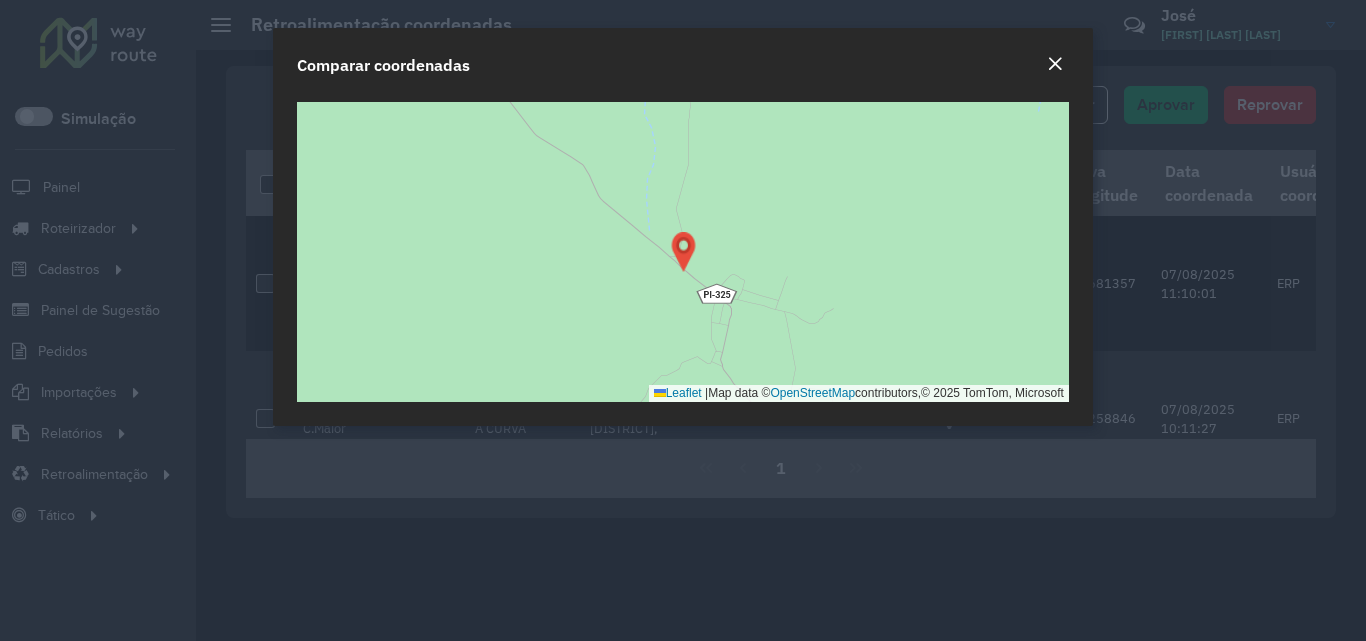 click 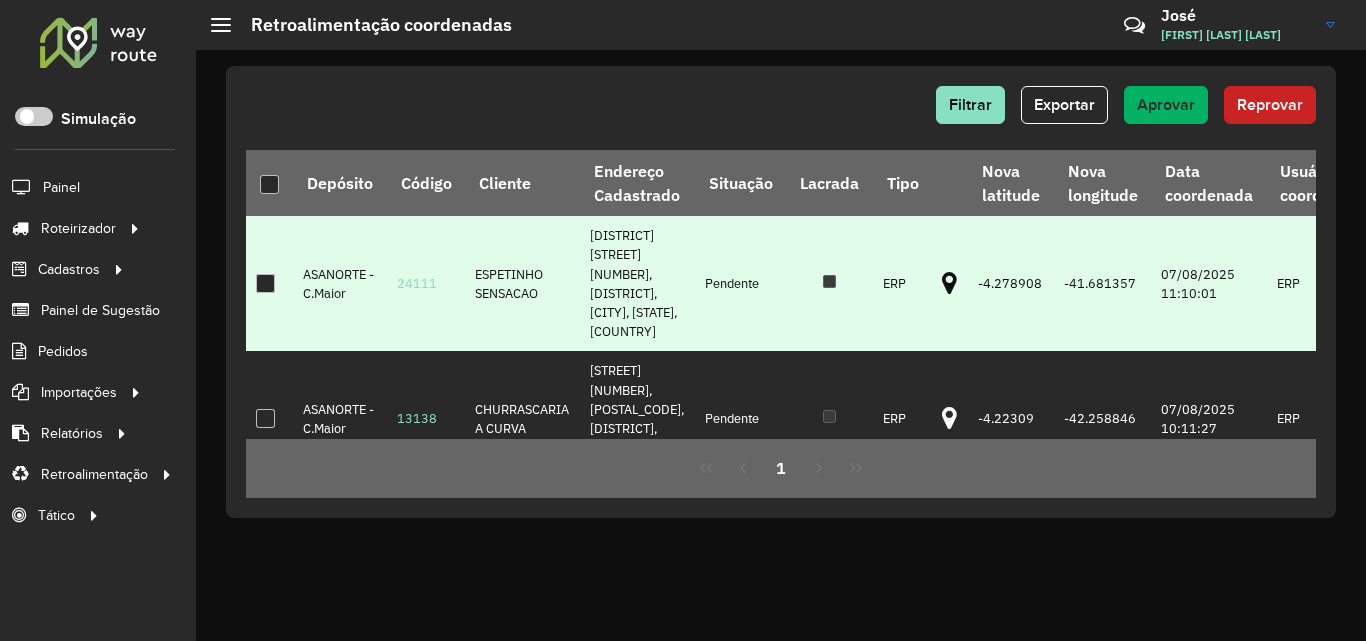 click at bounding box center (949, 284) 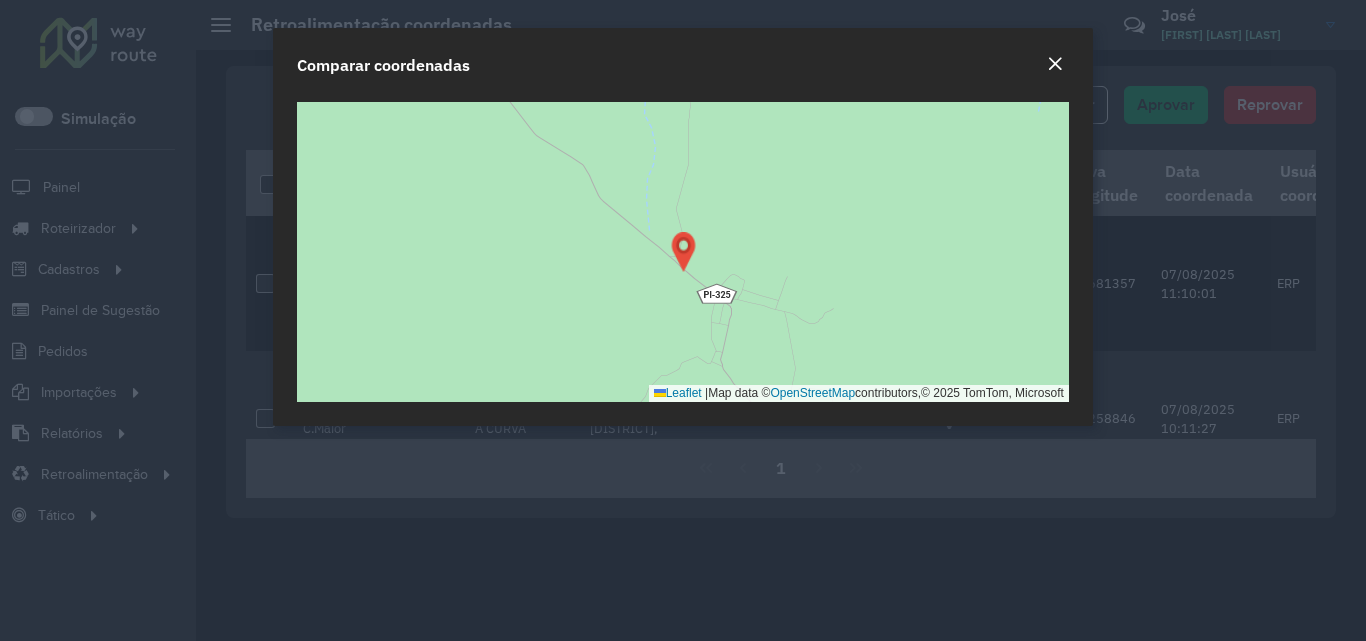 click 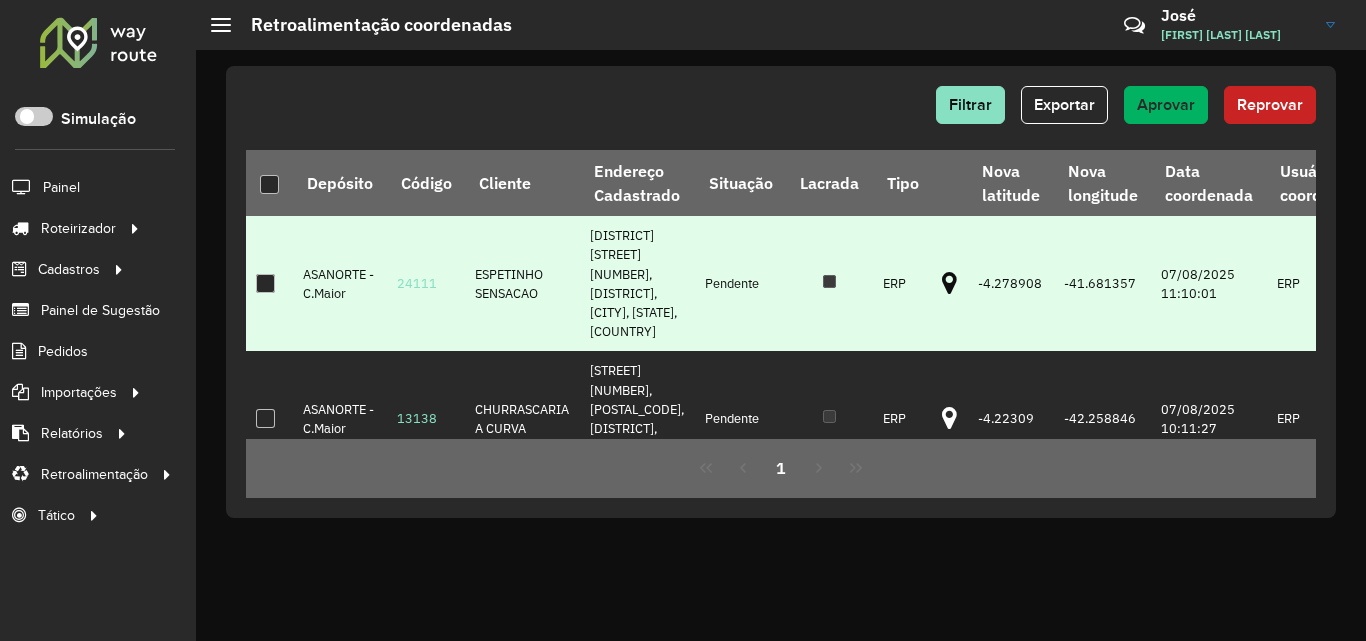 click at bounding box center (265, 283) 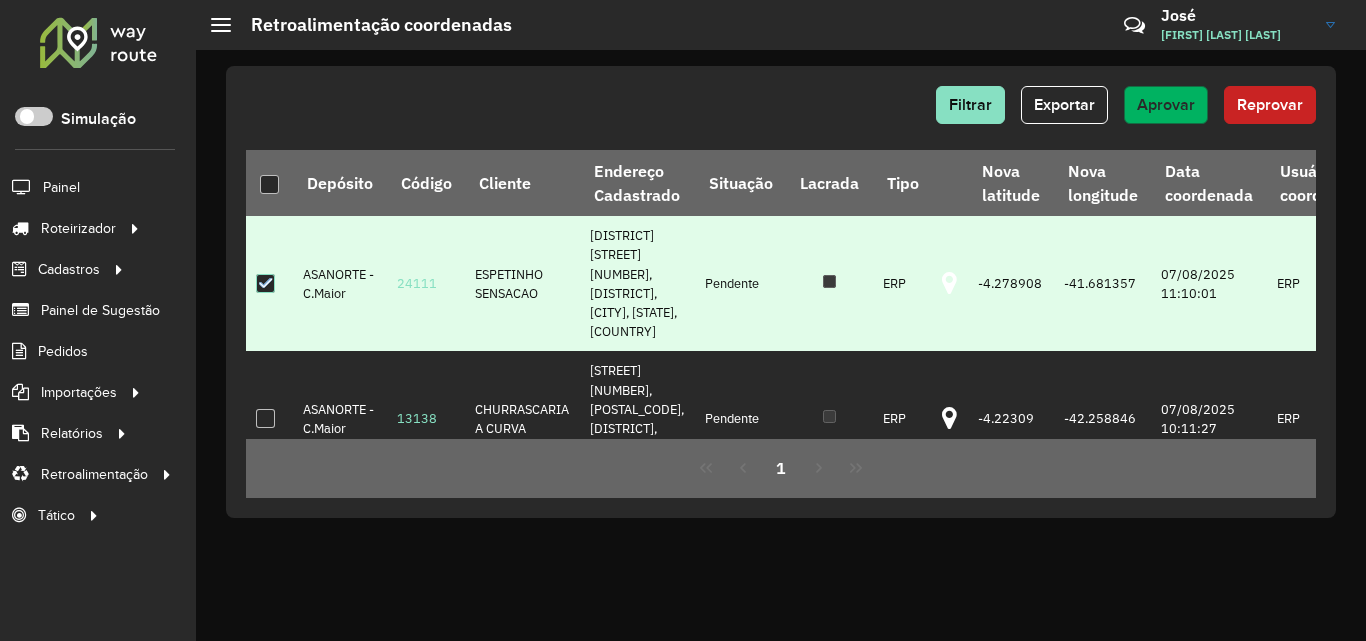 click on "Aprovar" 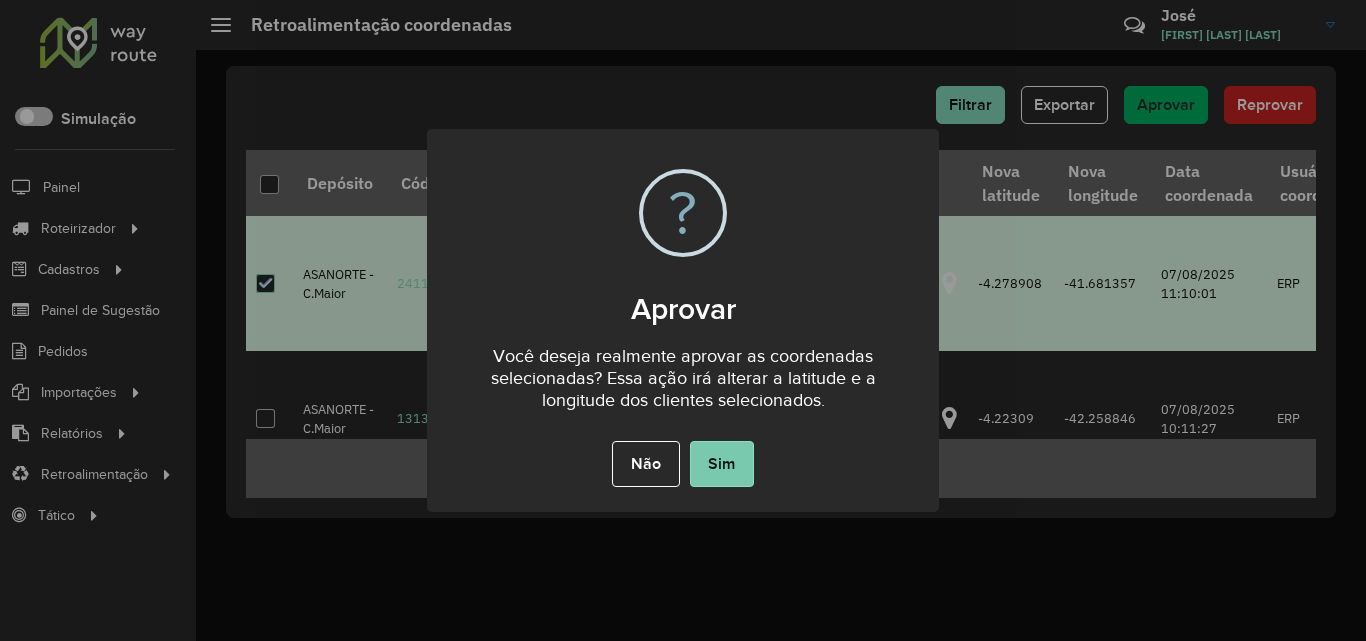 click on "Sim" at bounding box center (722, 464) 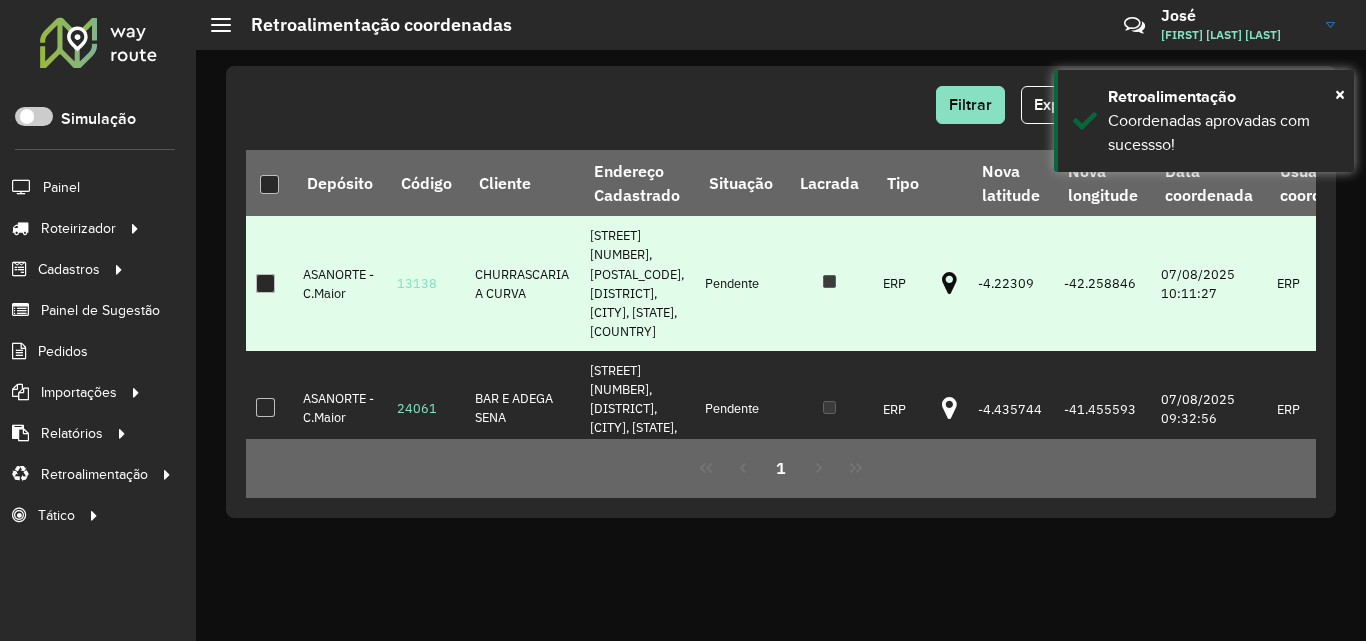 drag, startPoint x: 388, startPoint y: 275, endPoint x: 438, endPoint y: 272, distance: 50.08992 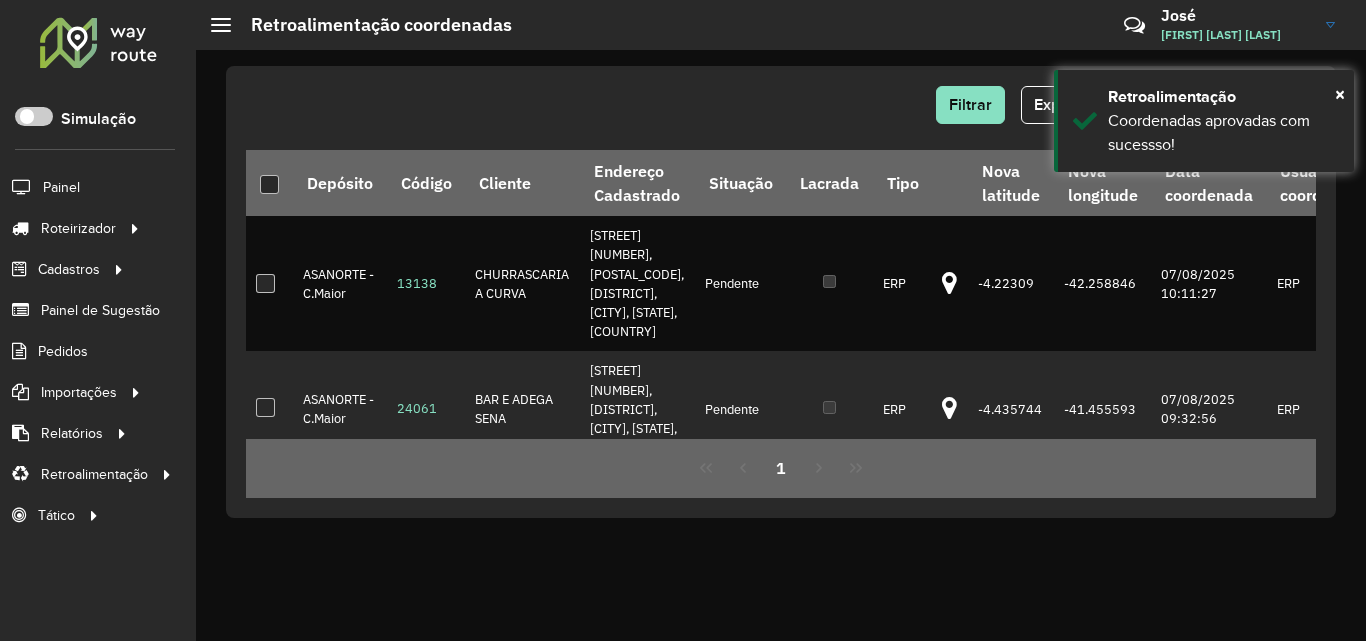 copy on "13138" 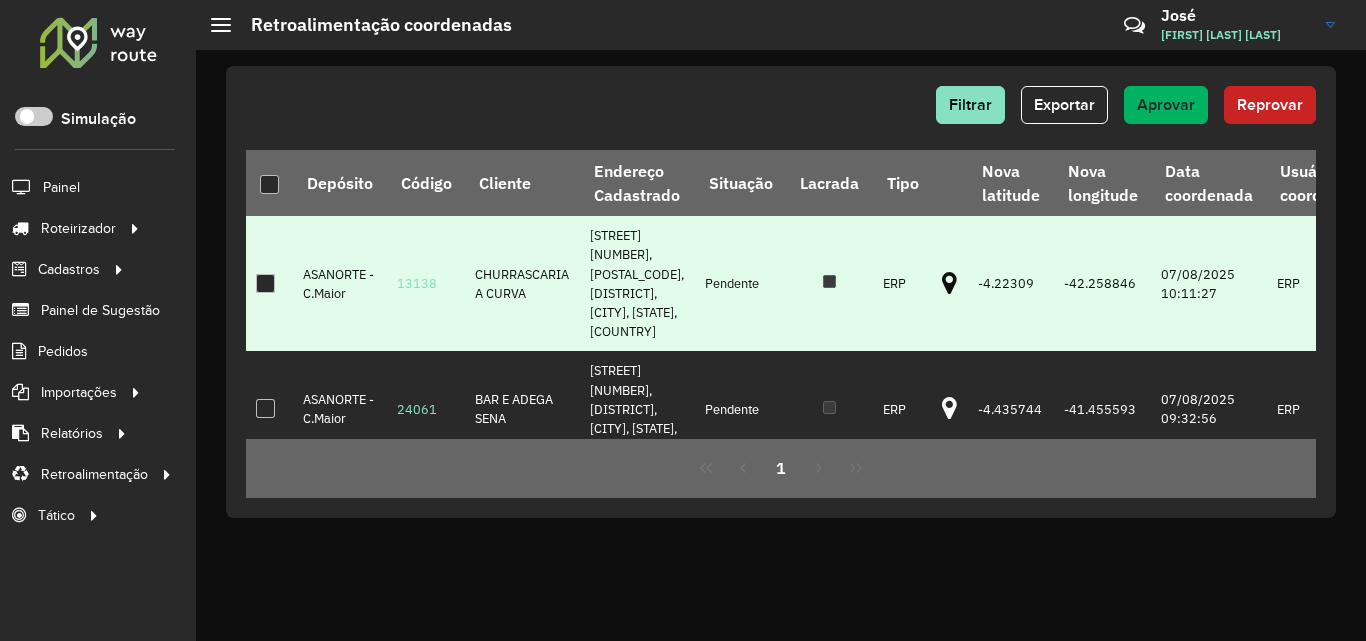 click at bounding box center [949, 284] 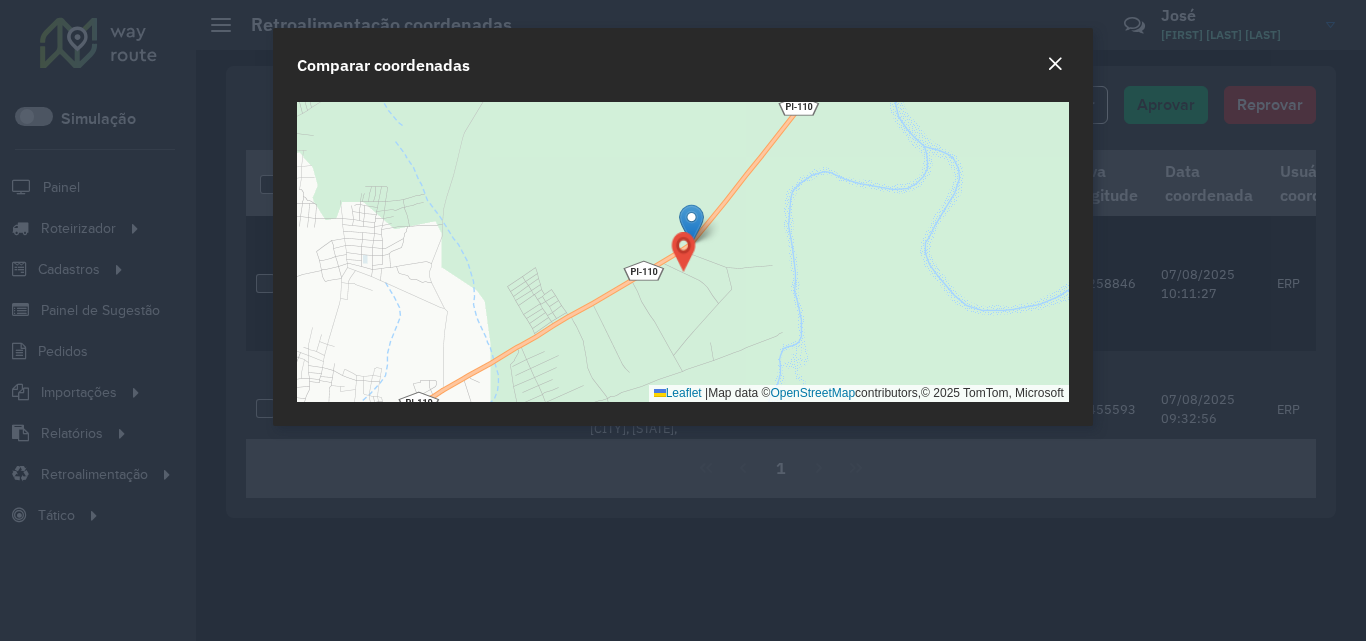 click 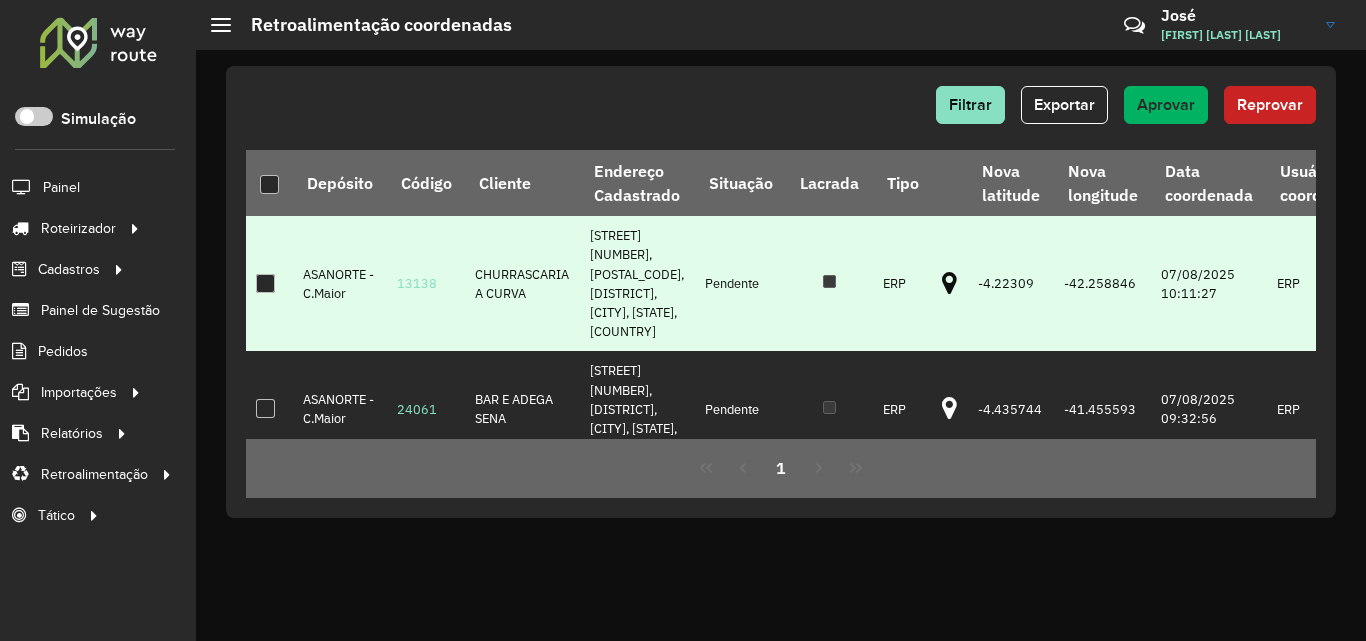 click at bounding box center (265, 283) 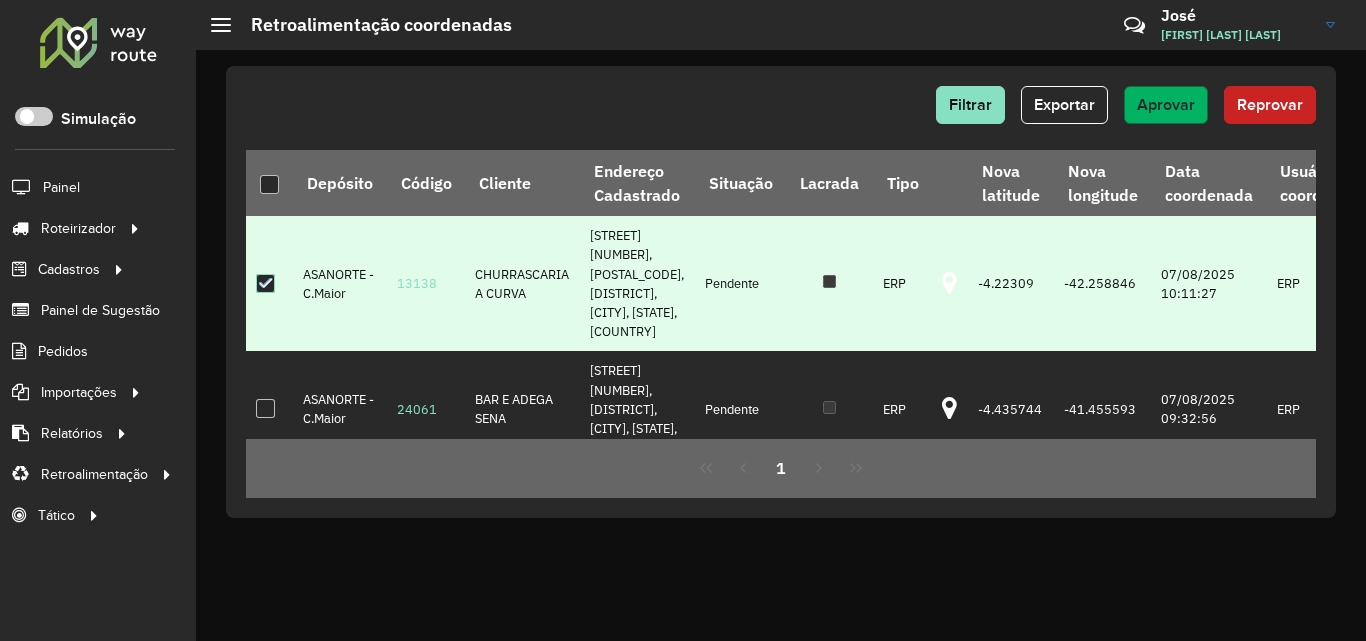 click on "Aprovar" 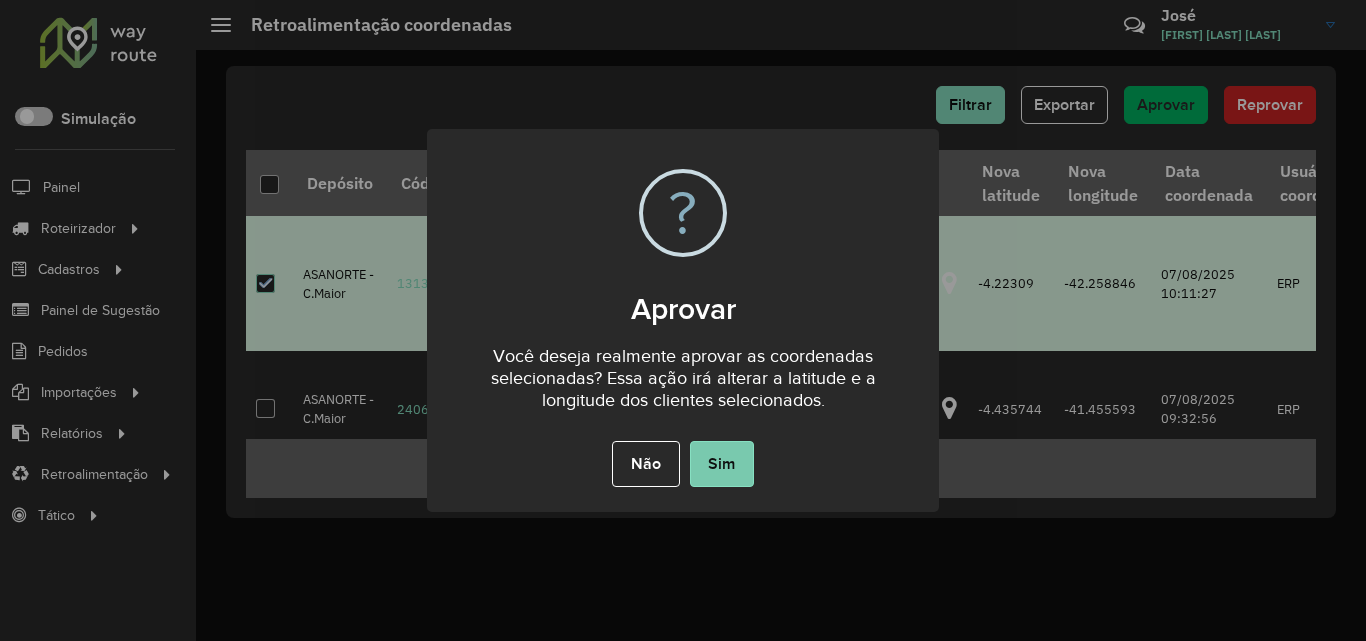drag, startPoint x: 717, startPoint y: 472, endPoint x: 924, endPoint y: 59, distance: 461.97186 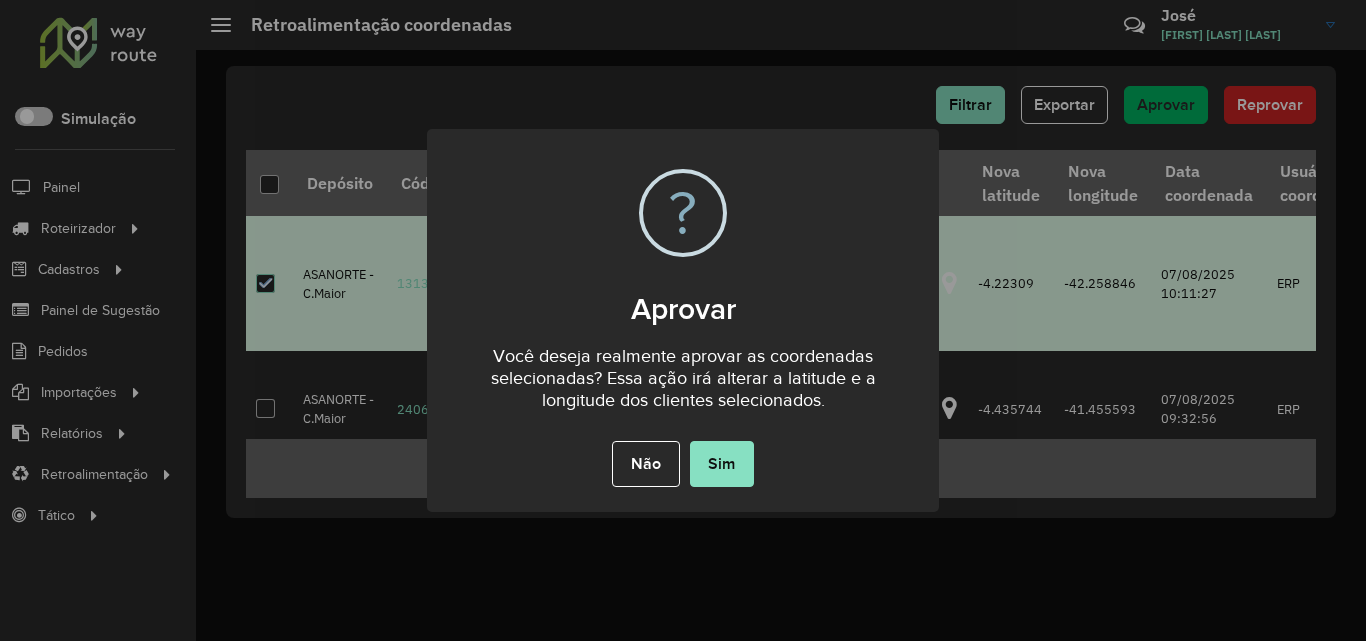 click on "Sim" at bounding box center [722, 464] 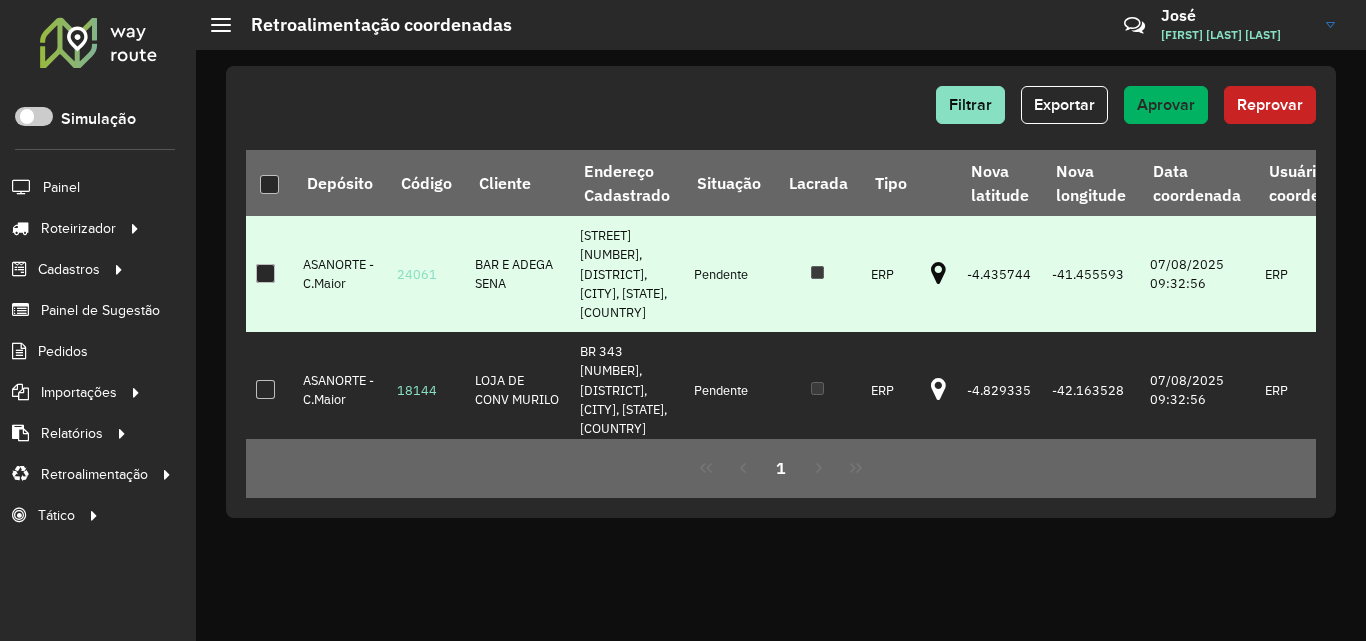 drag, startPoint x: 396, startPoint y: 297, endPoint x: 441, endPoint y: 296, distance: 45.01111 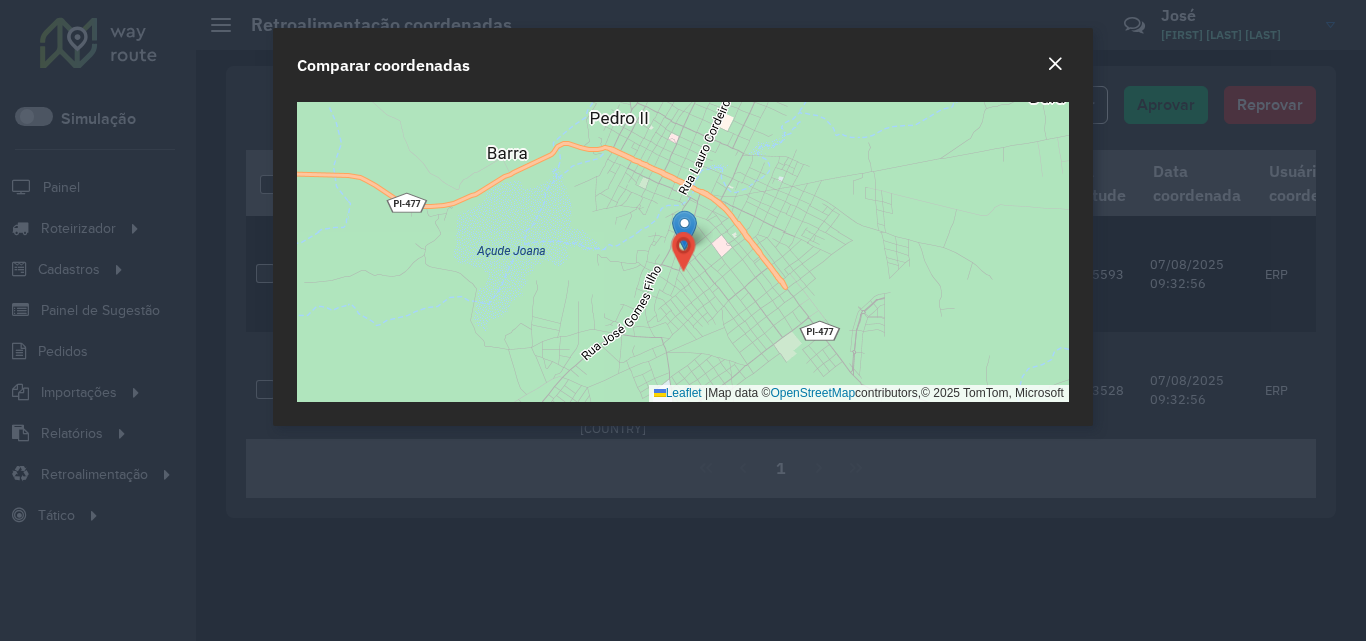 click 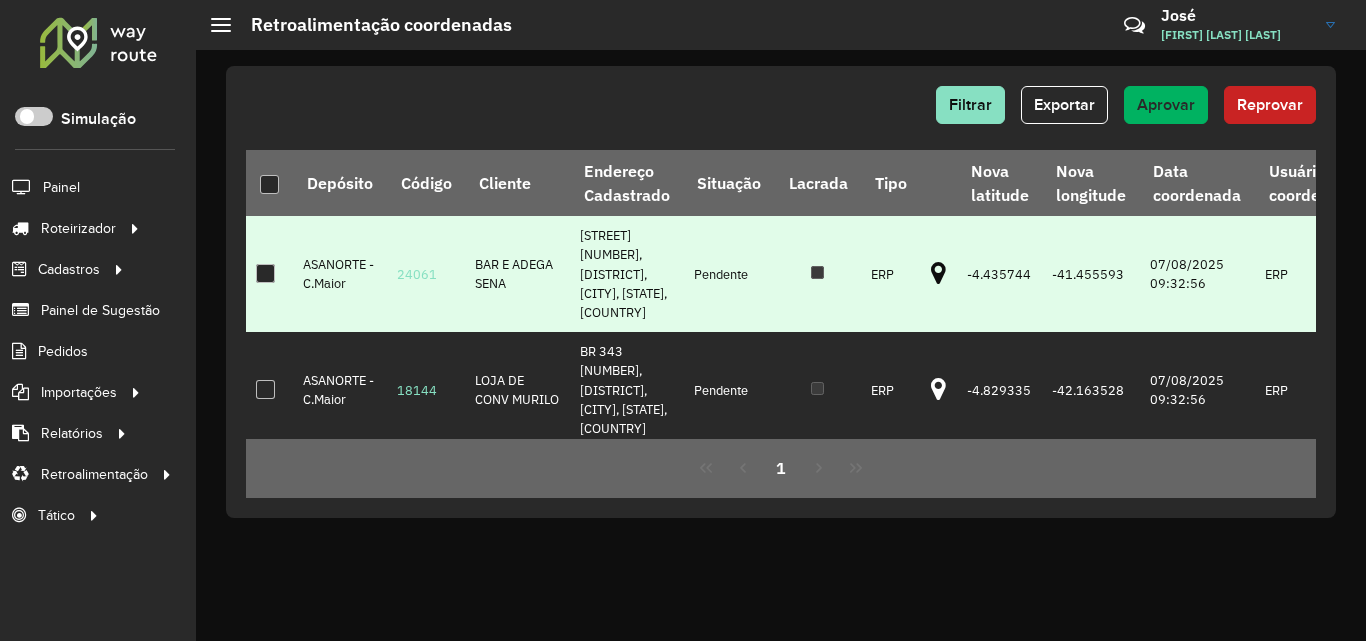 click on "24061" at bounding box center (426, 274) 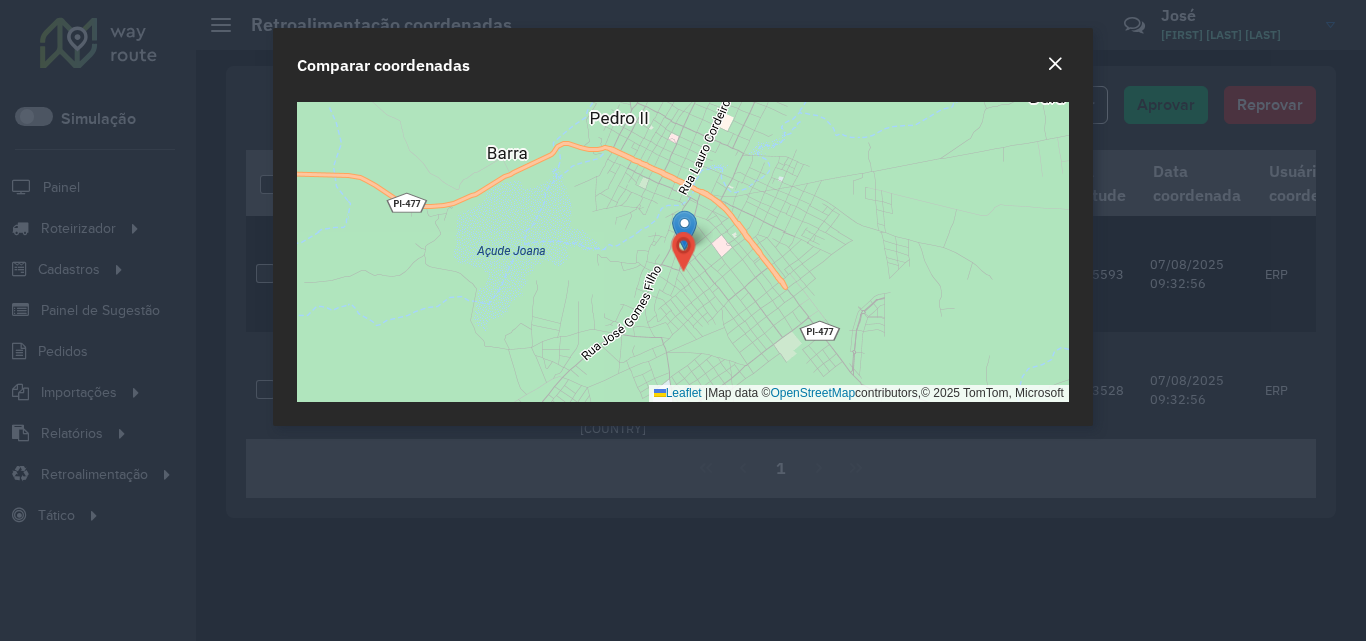 click 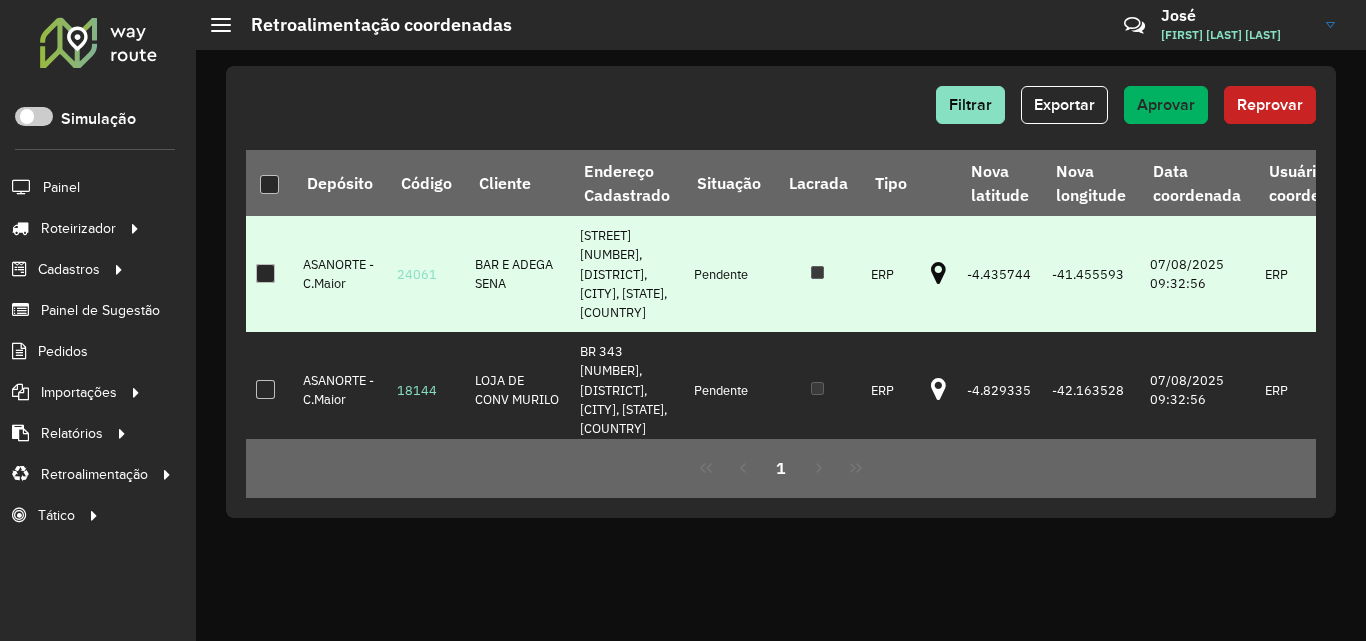 click at bounding box center (265, 273) 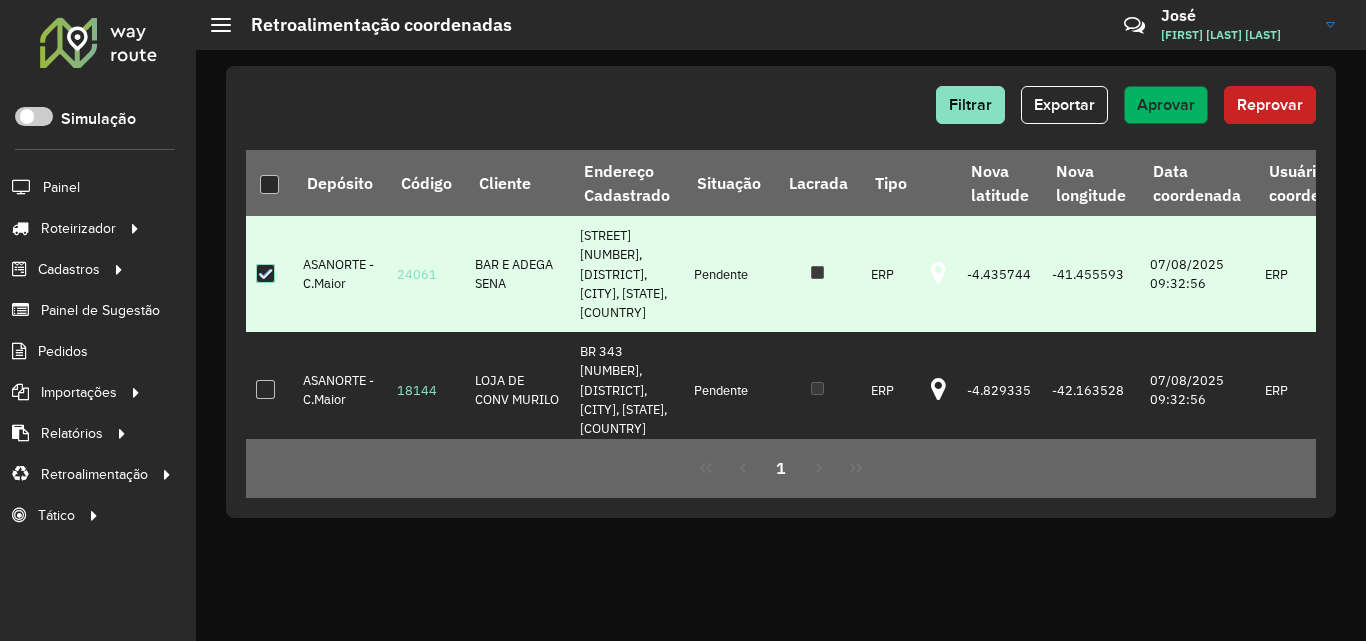 click on "Aprovar" 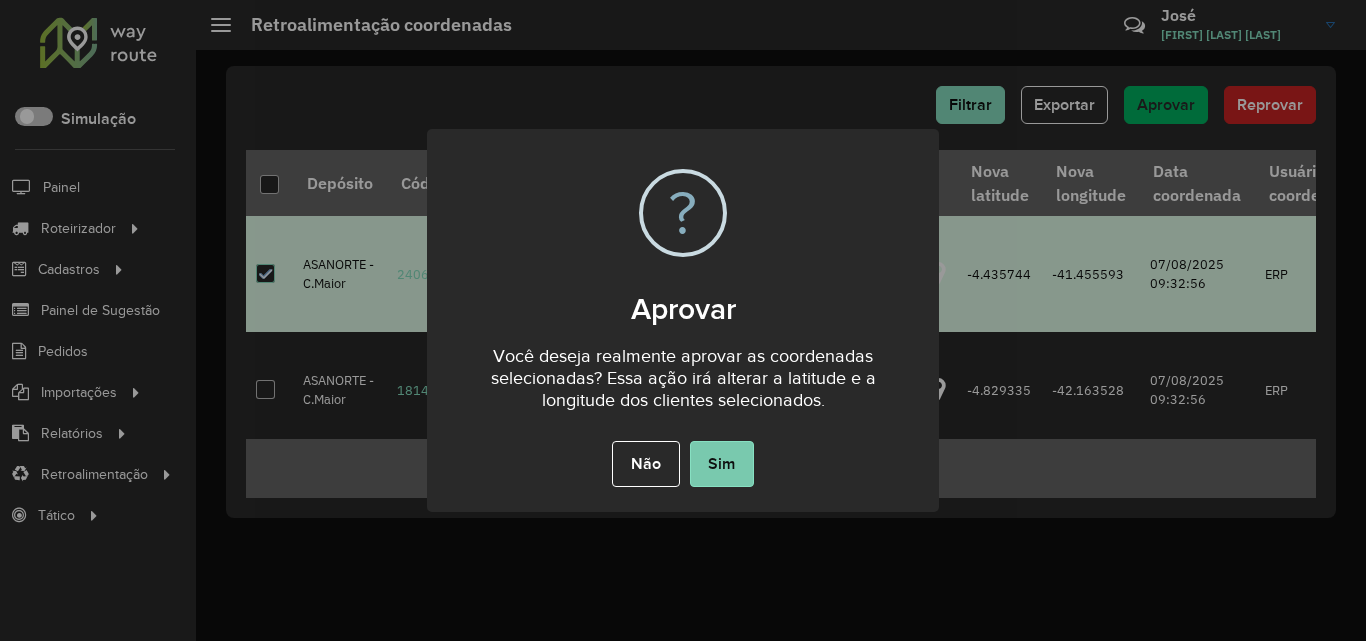 click on "Sim" at bounding box center [722, 464] 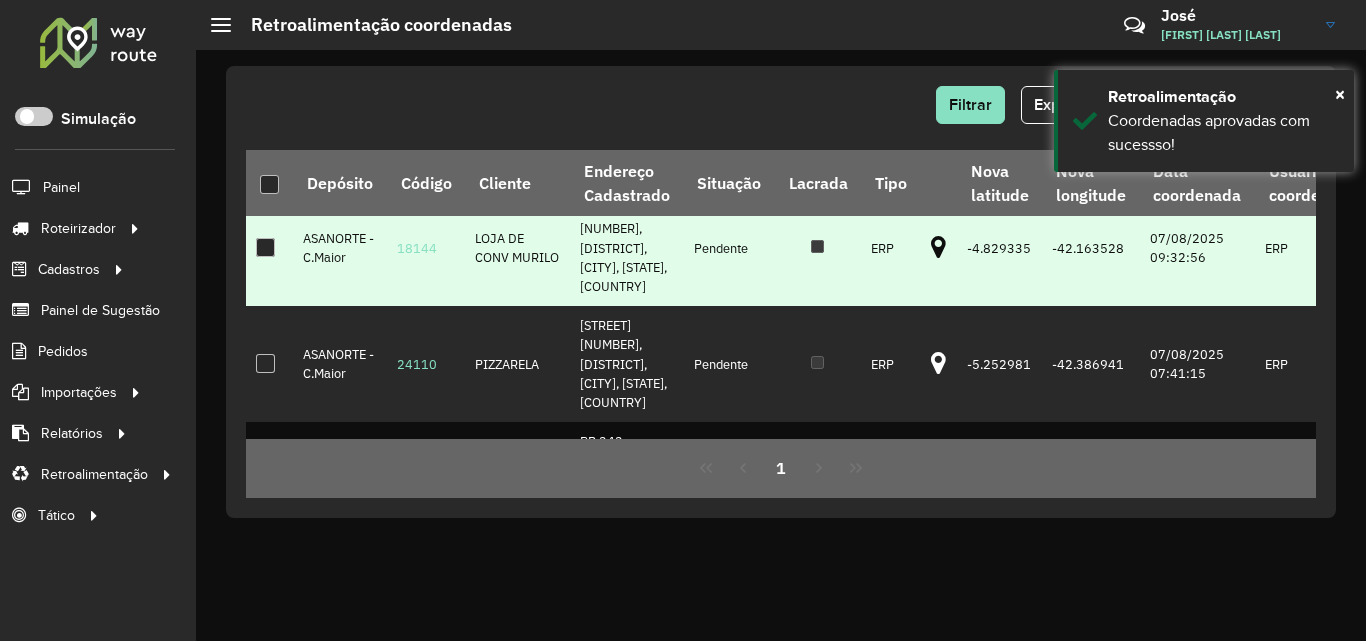 scroll, scrollTop: 0, scrollLeft: 0, axis: both 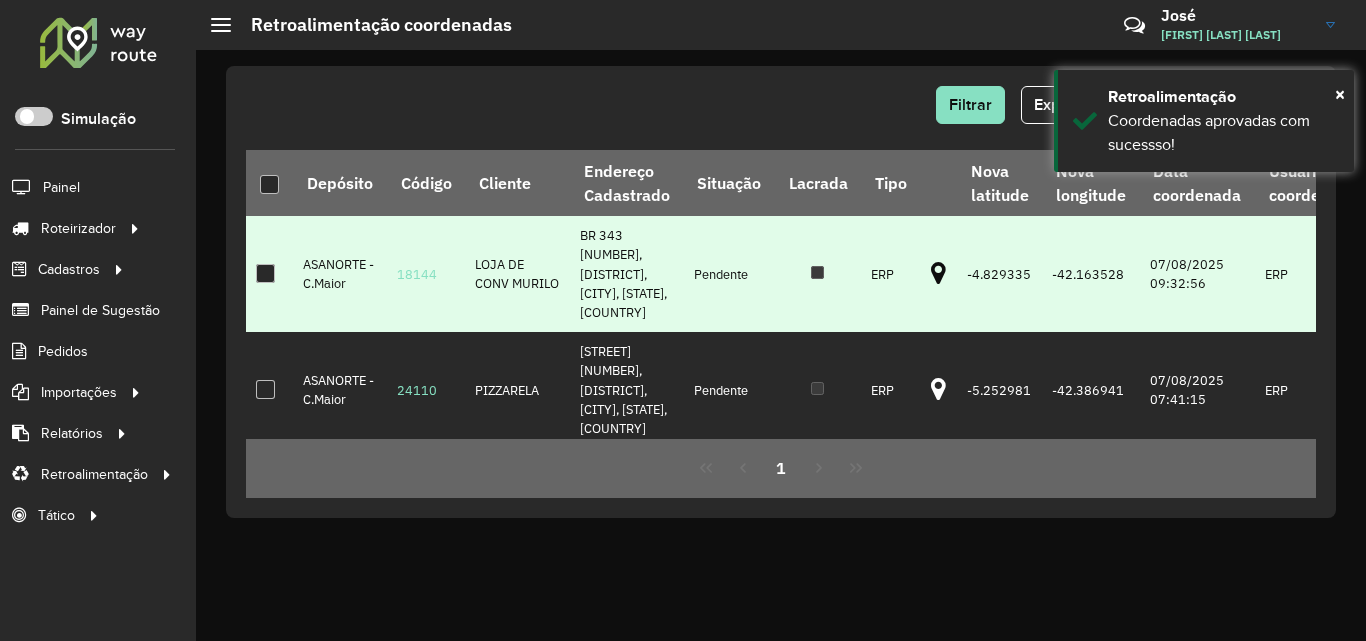 drag, startPoint x: 385, startPoint y: 263, endPoint x: 439, endPoint y: 261, distance: 54.037025 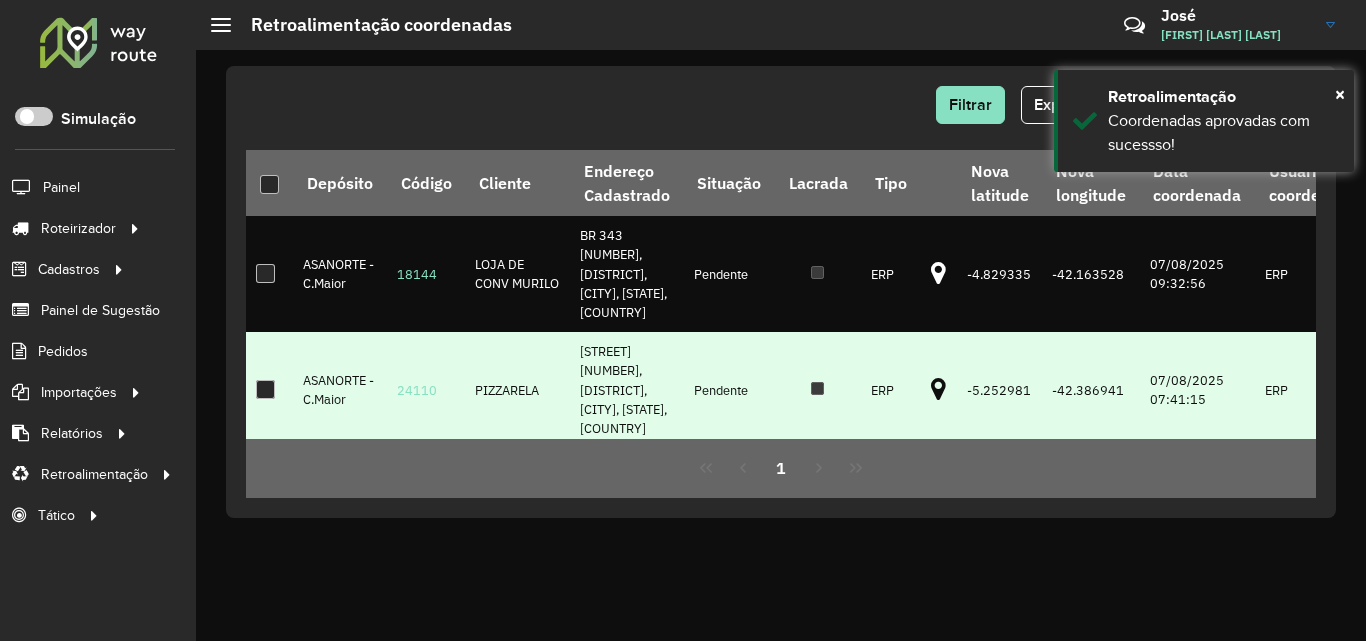 copy on "18144" 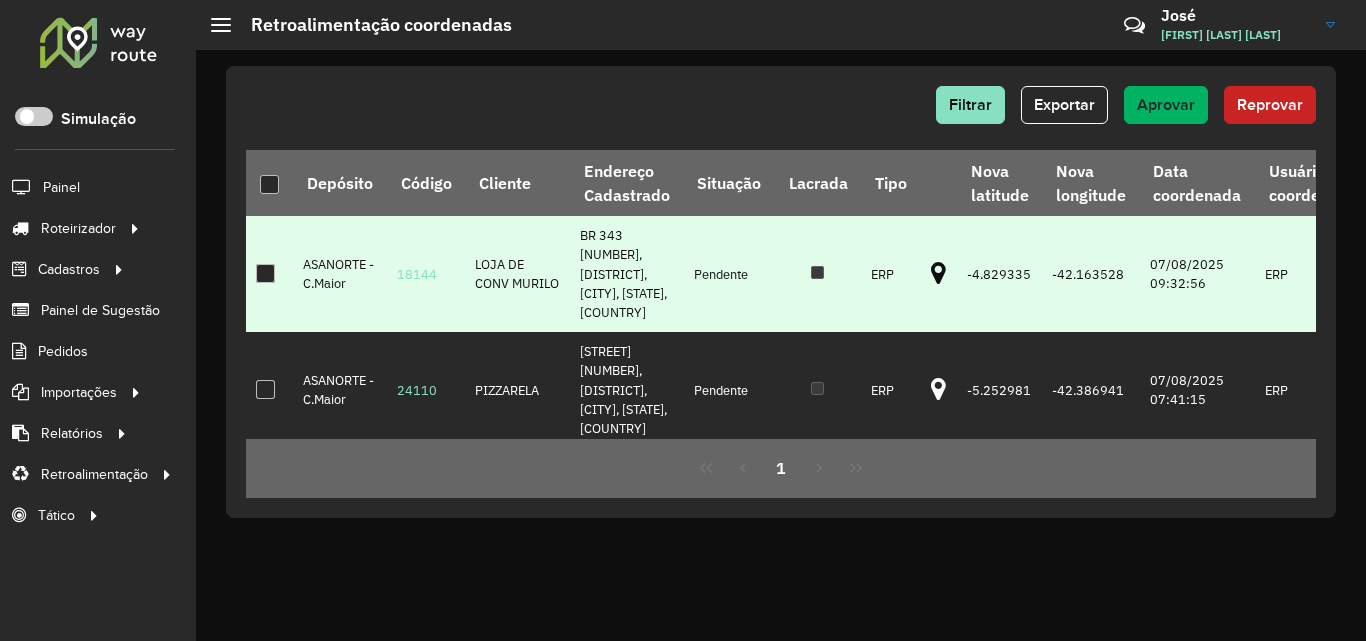 click at bounding box center (939, 274) 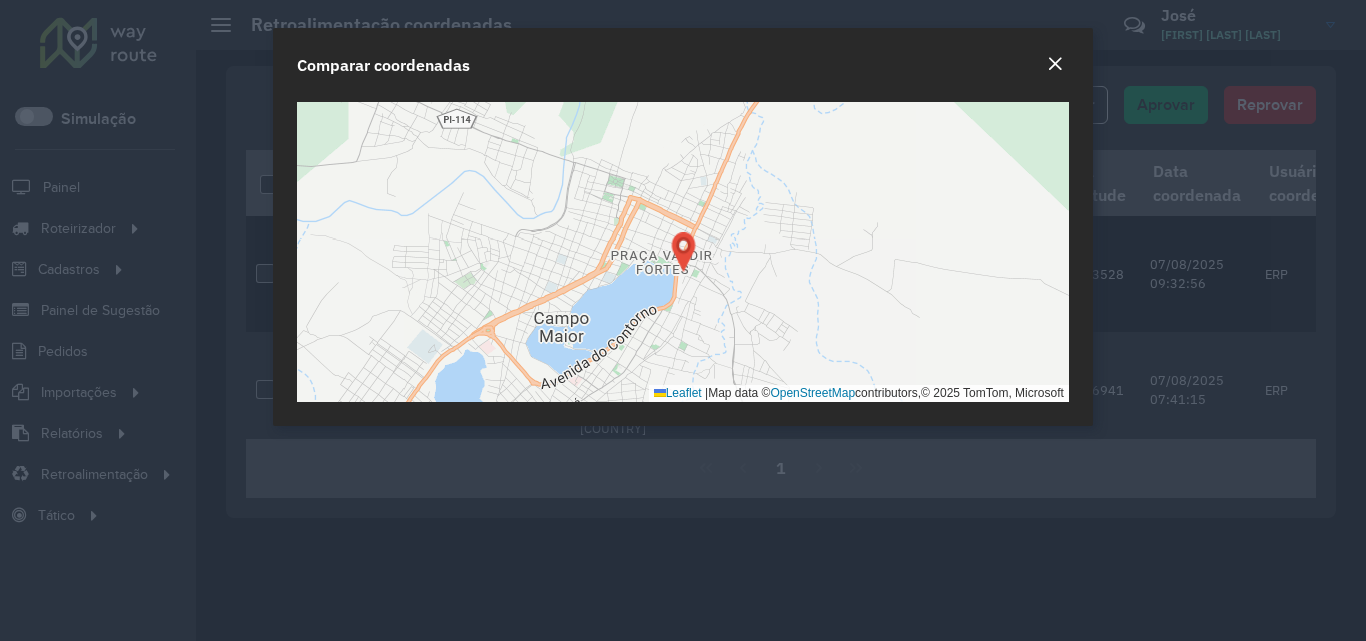 click 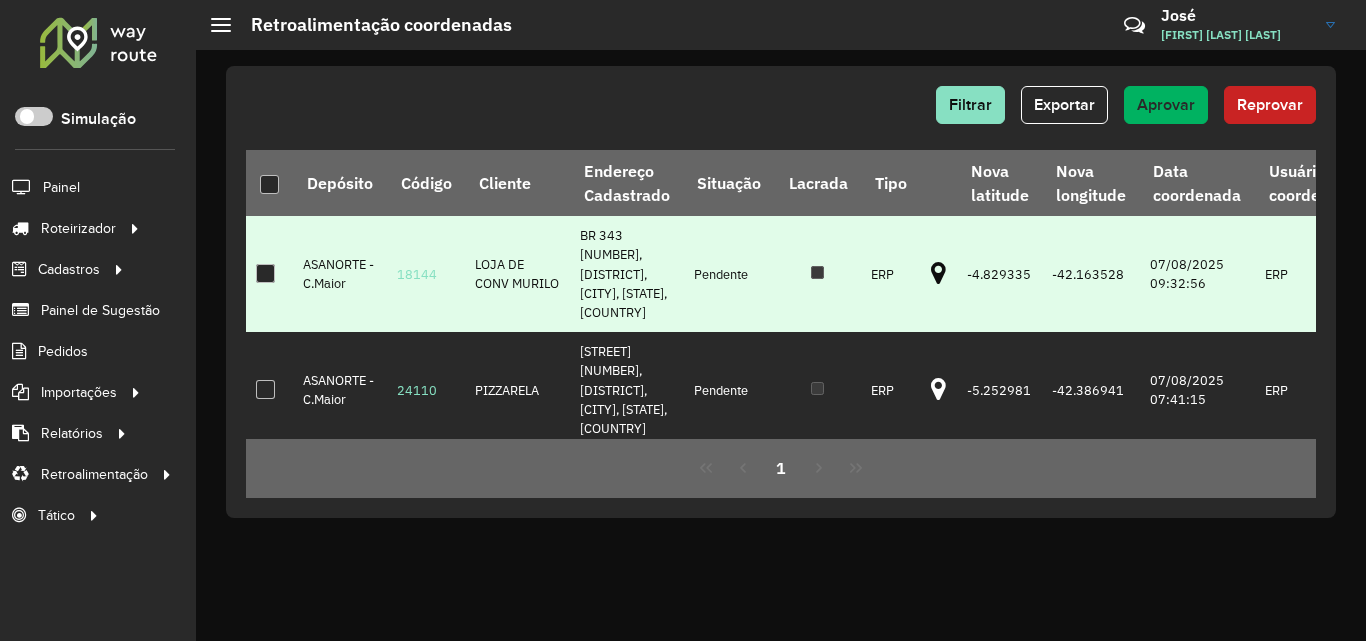 click at bounding box center (265, 273) 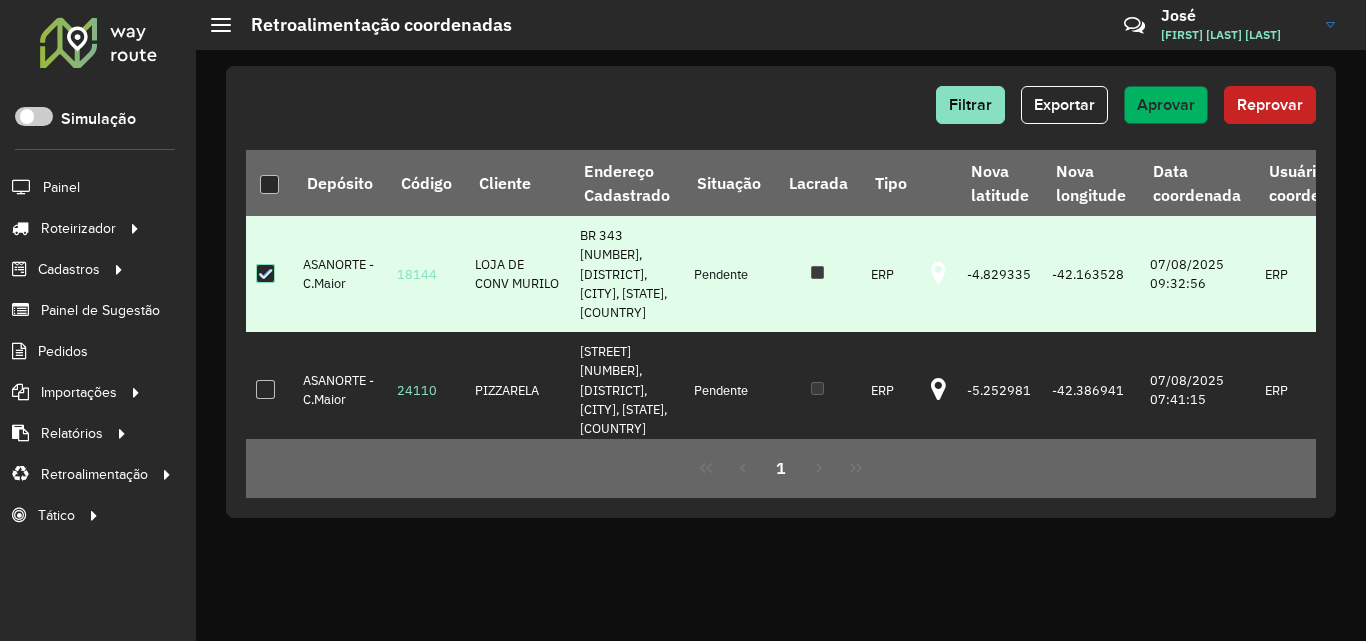 click on "Aprovar" 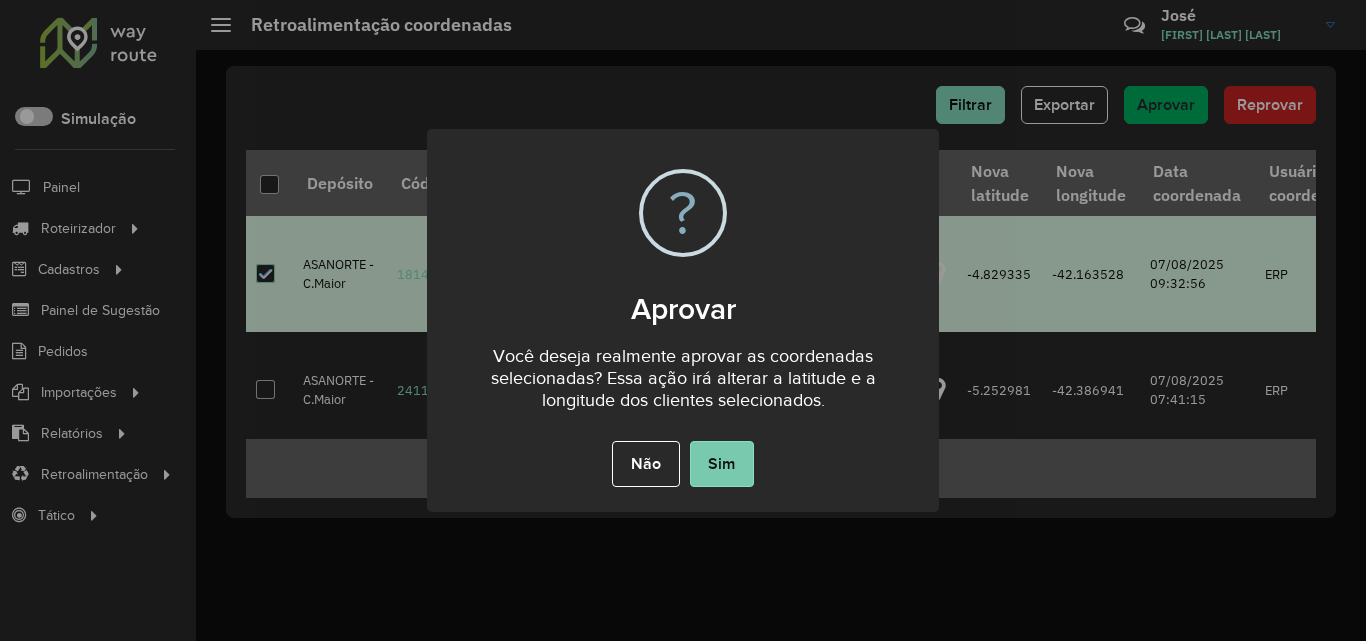 click on "Sim" at bounding box center (722, 464) 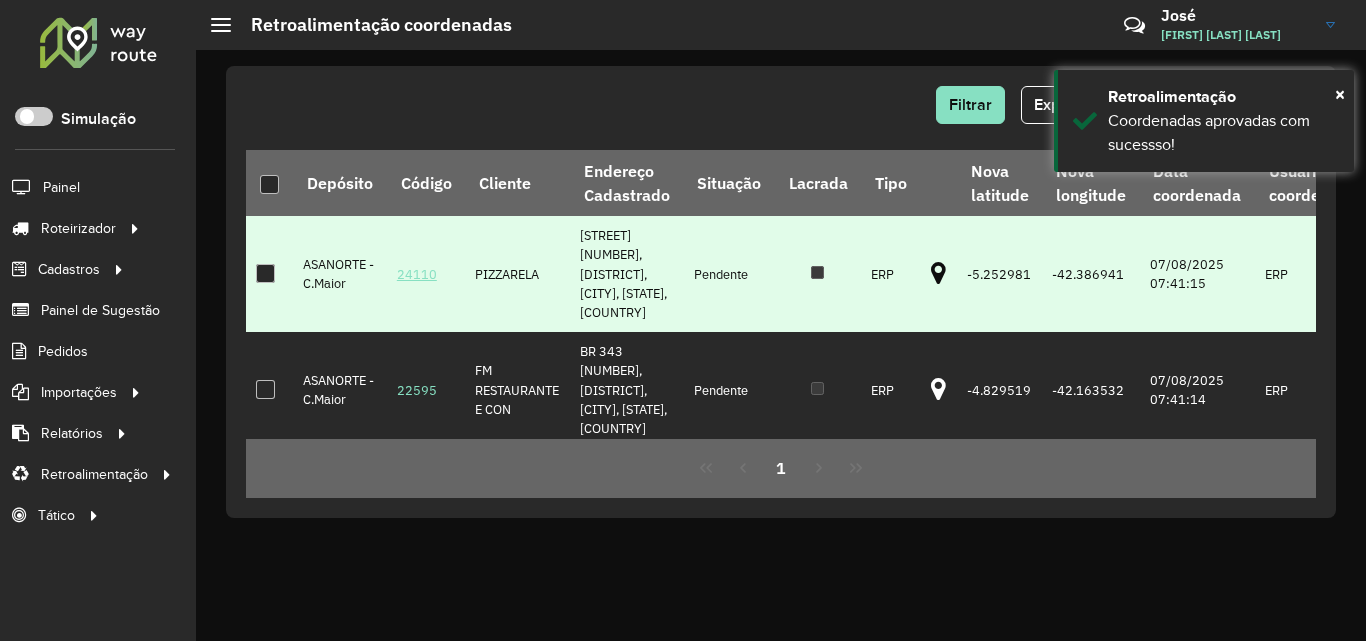 drag, startPoint x: 394, startPoint y: 278, endPoint x: 435, endPoint y: 271, distance: 41.59327 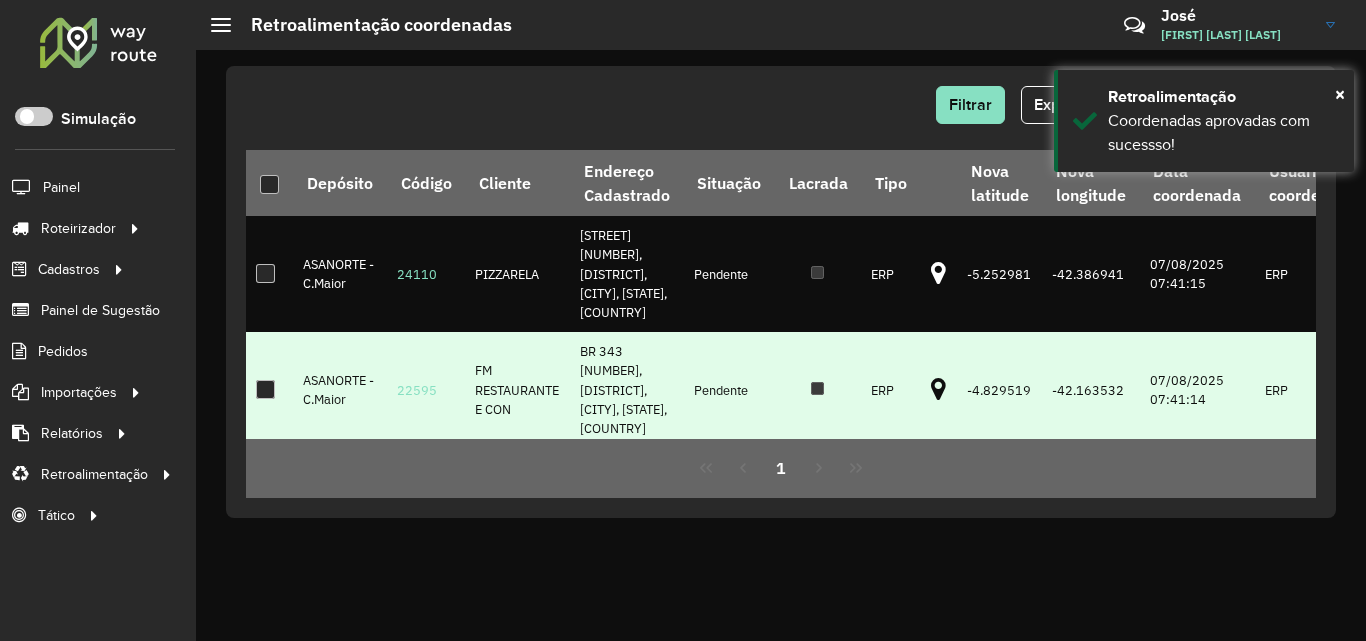 copy on "24110" 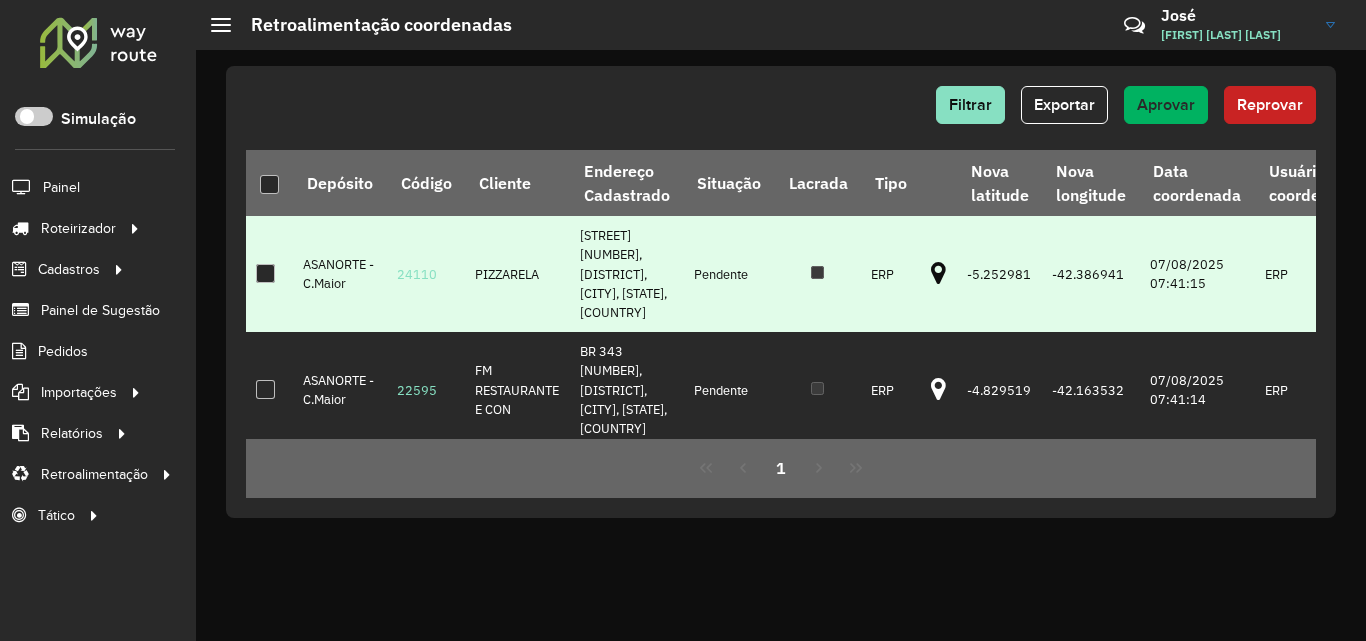 click at bounding box center [938, 274] 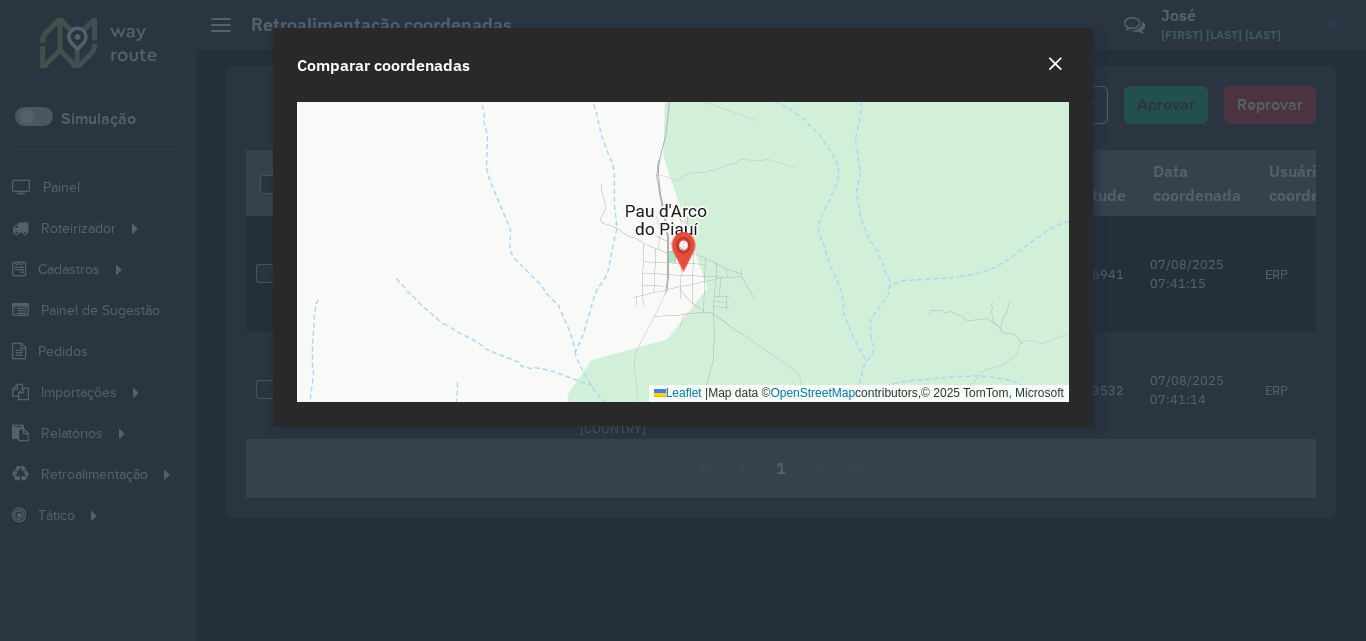 click 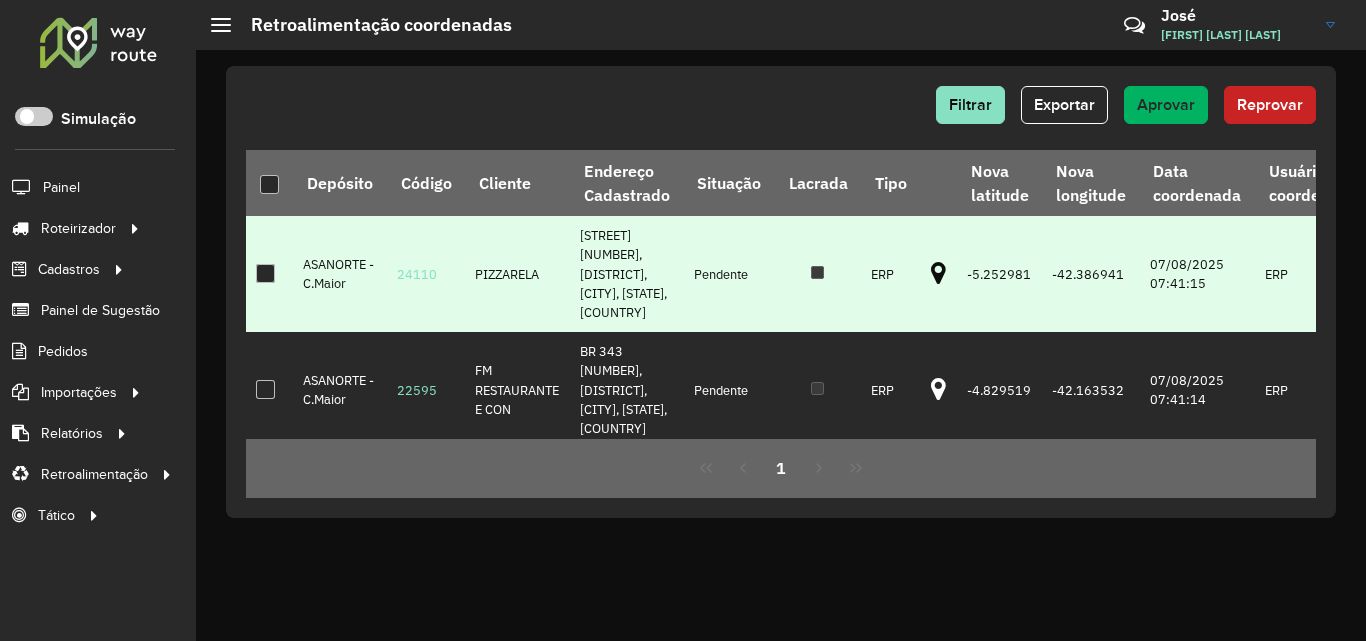 click at bounding box center (265, 273) 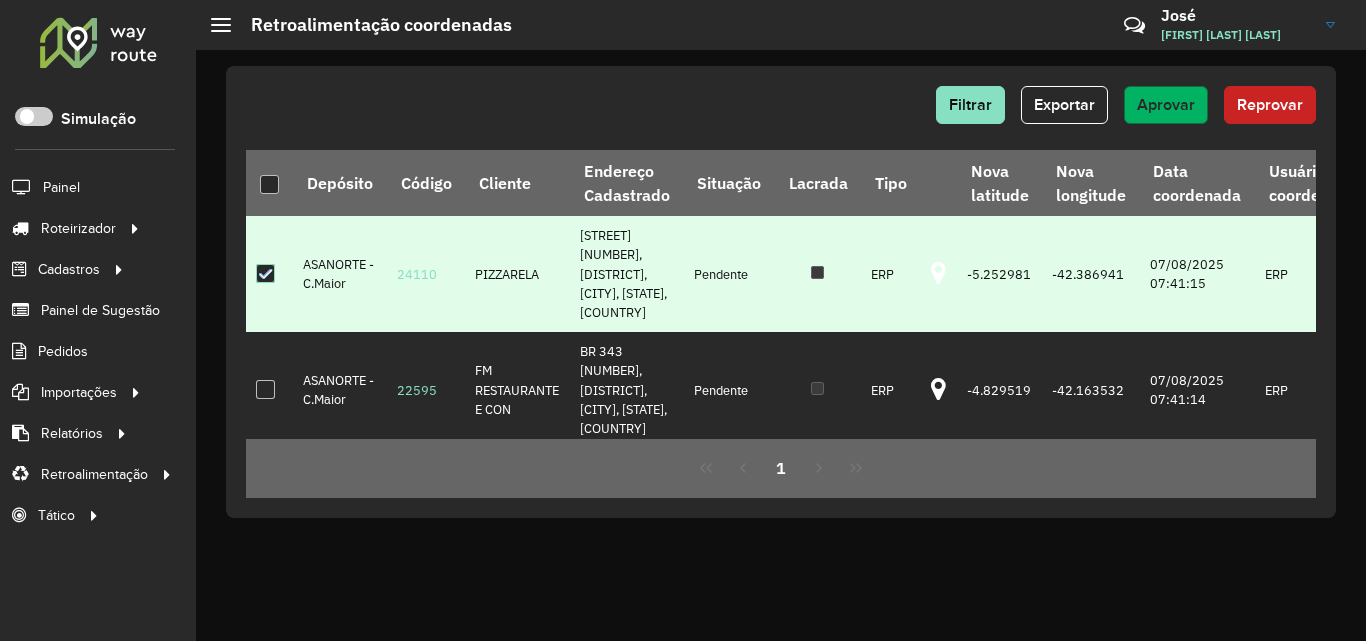 click on "Aprovar" 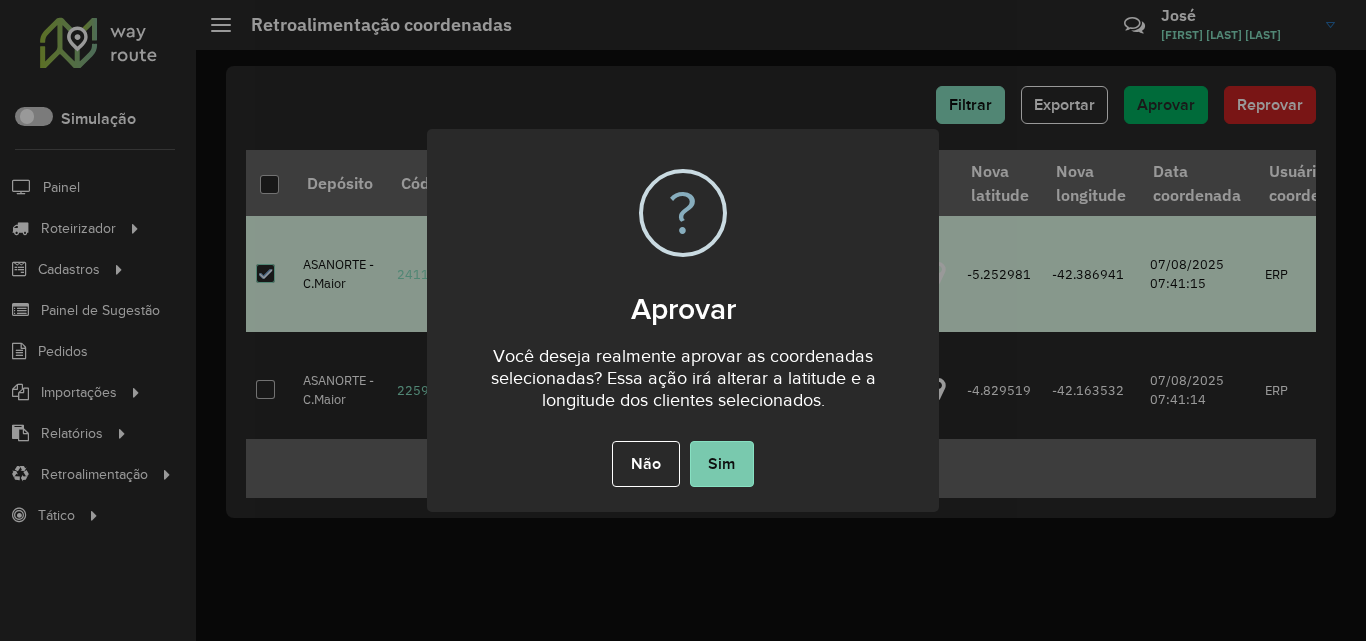 click on "Sim" at bounding box center [722, 464] 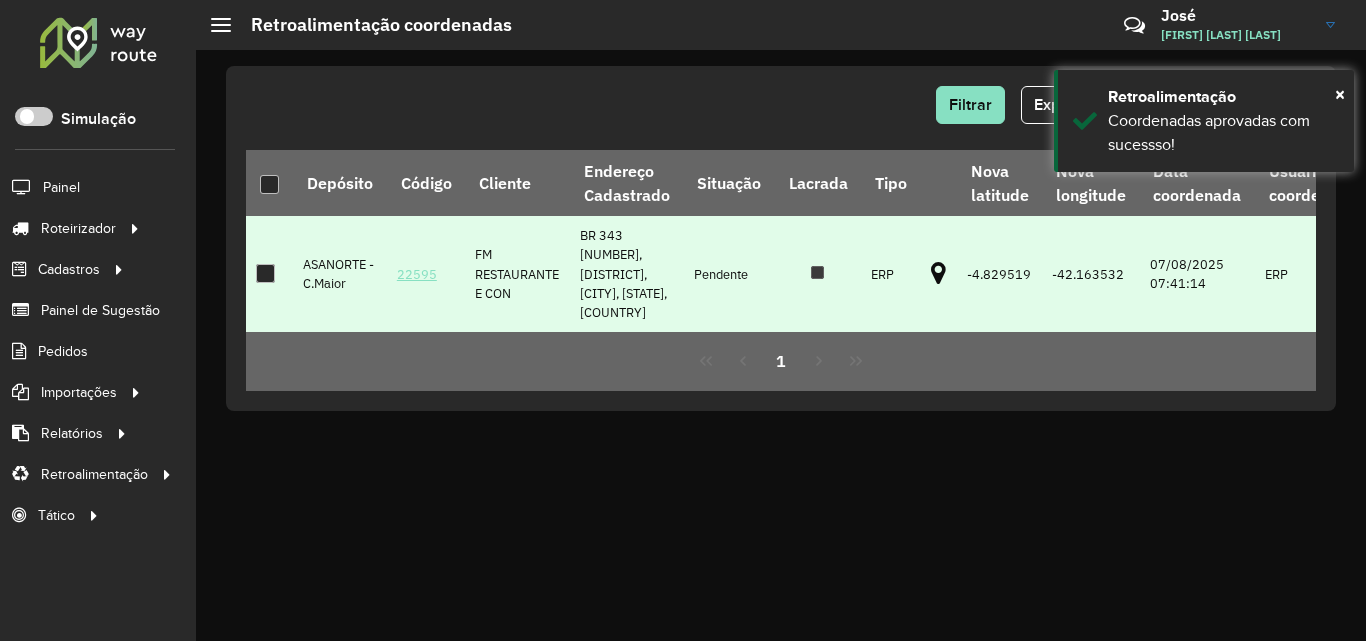 drag, startPoint x: 391, startPoint y: 260, endPoint x: 434, endPoint y: 249, distance: 44.38468 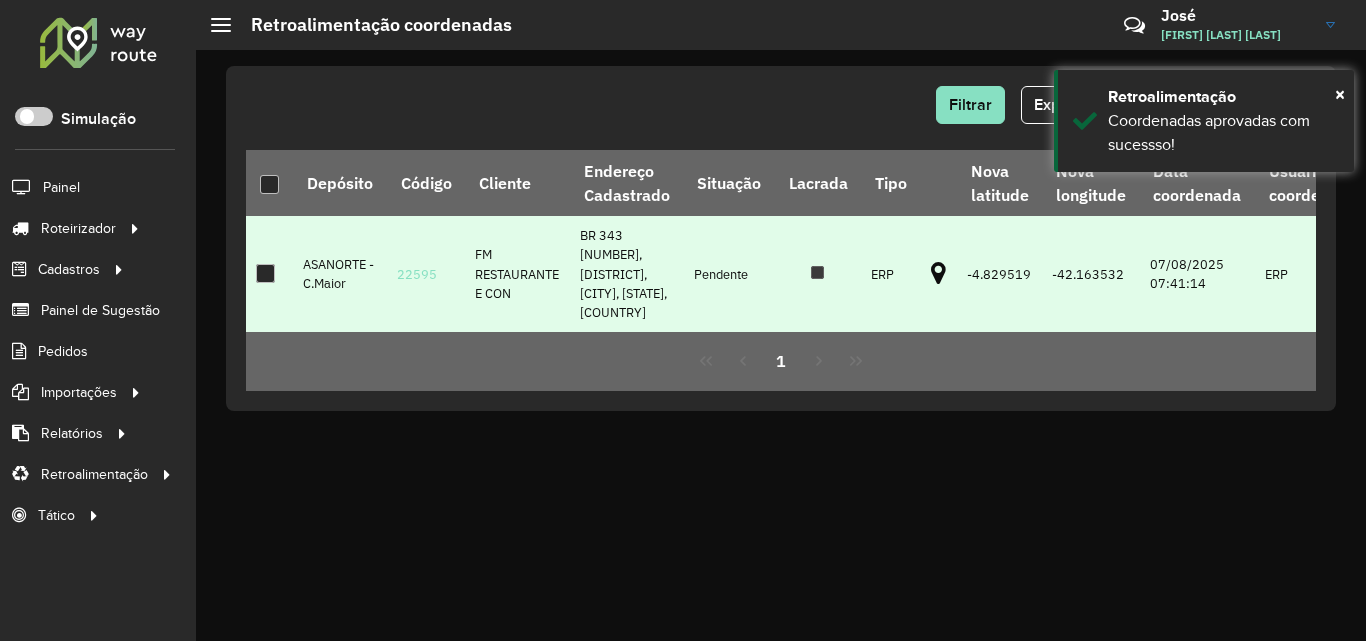 copy on "22595" 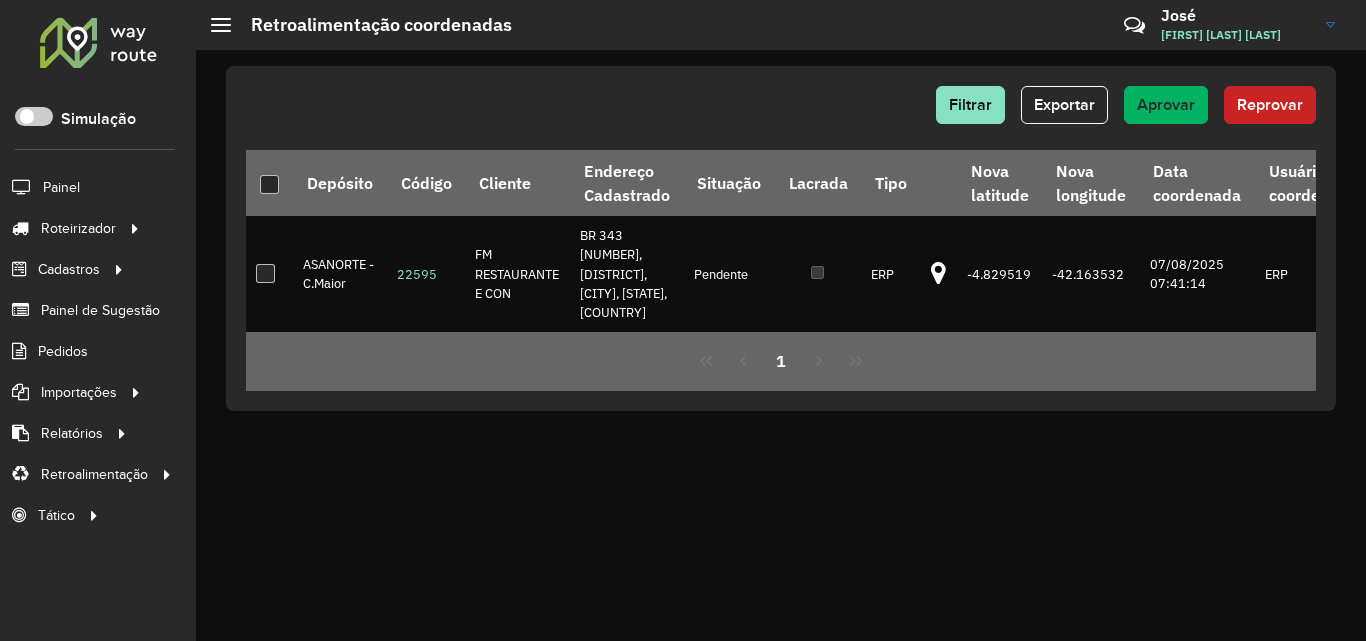 click on "1" at bounding box center [781, 361] 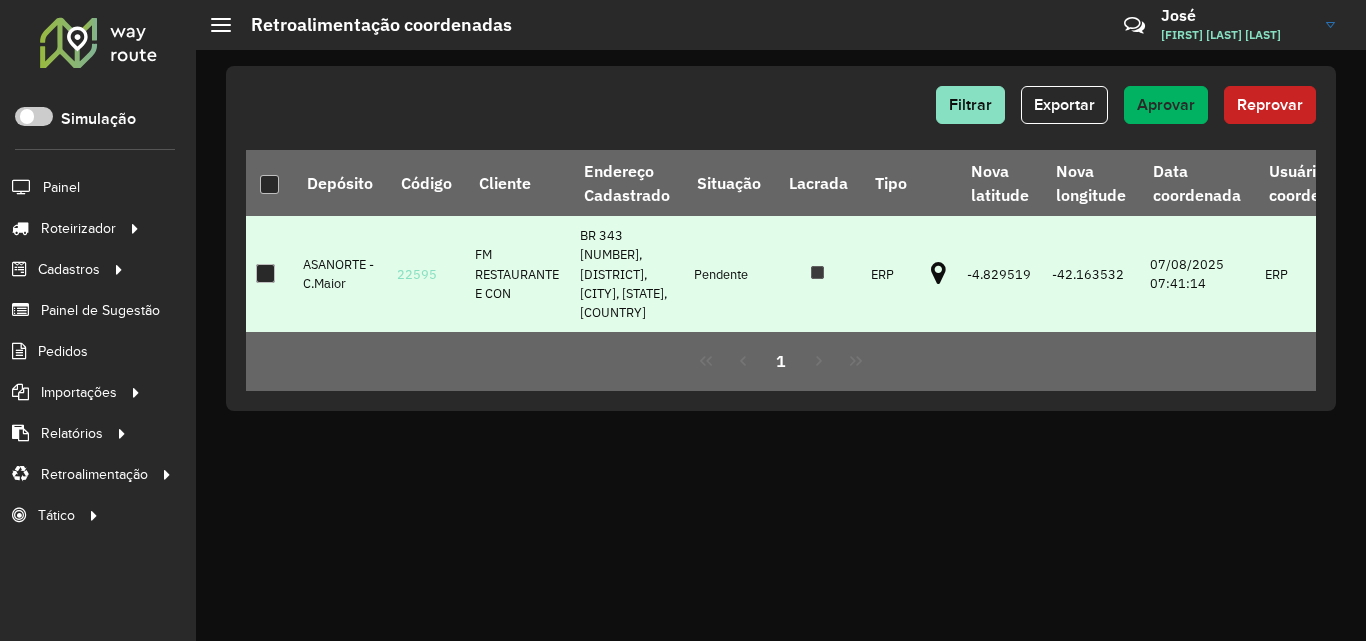 drag, startPoint x: 386, startPoint y: 254, endPoint x: 436, endPoint y: 254, distance: 50 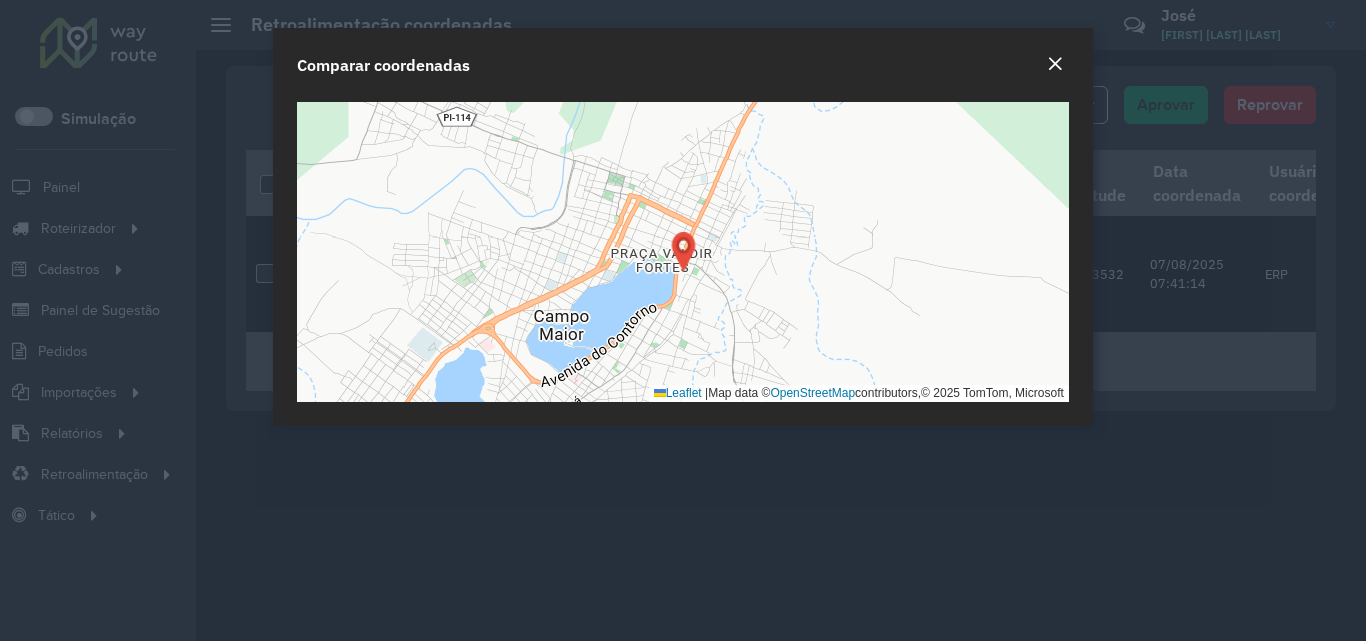 click 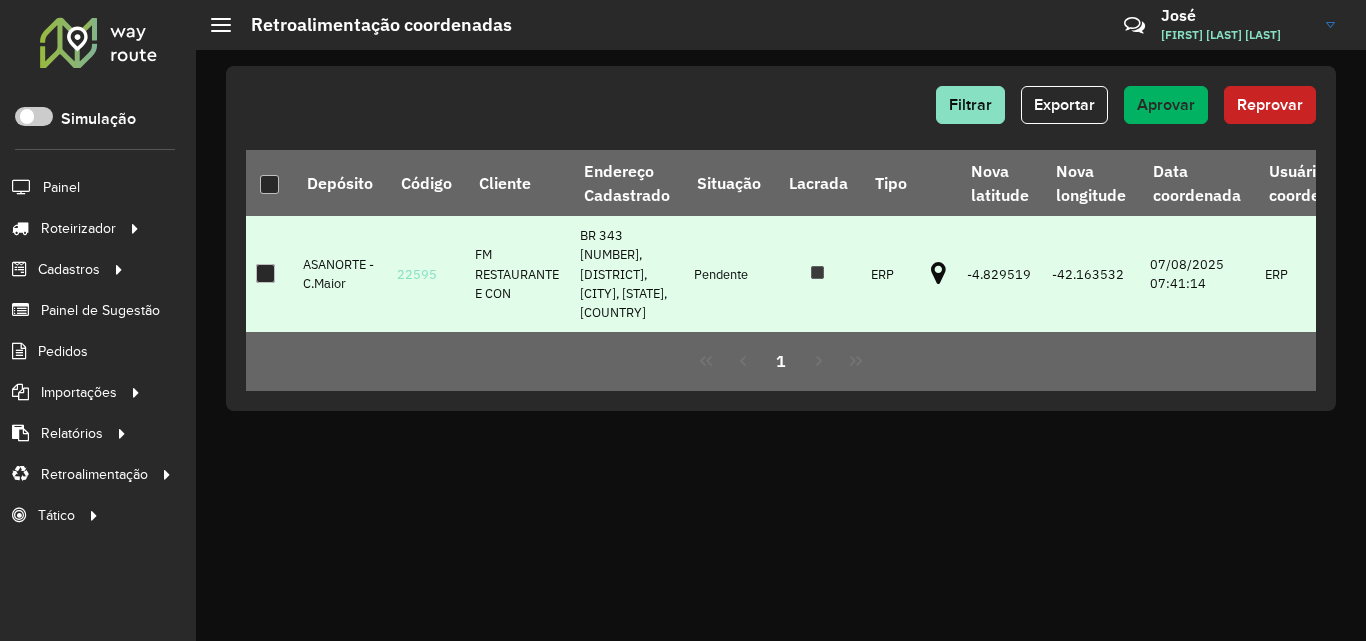 click at bounding box center [265, 273] 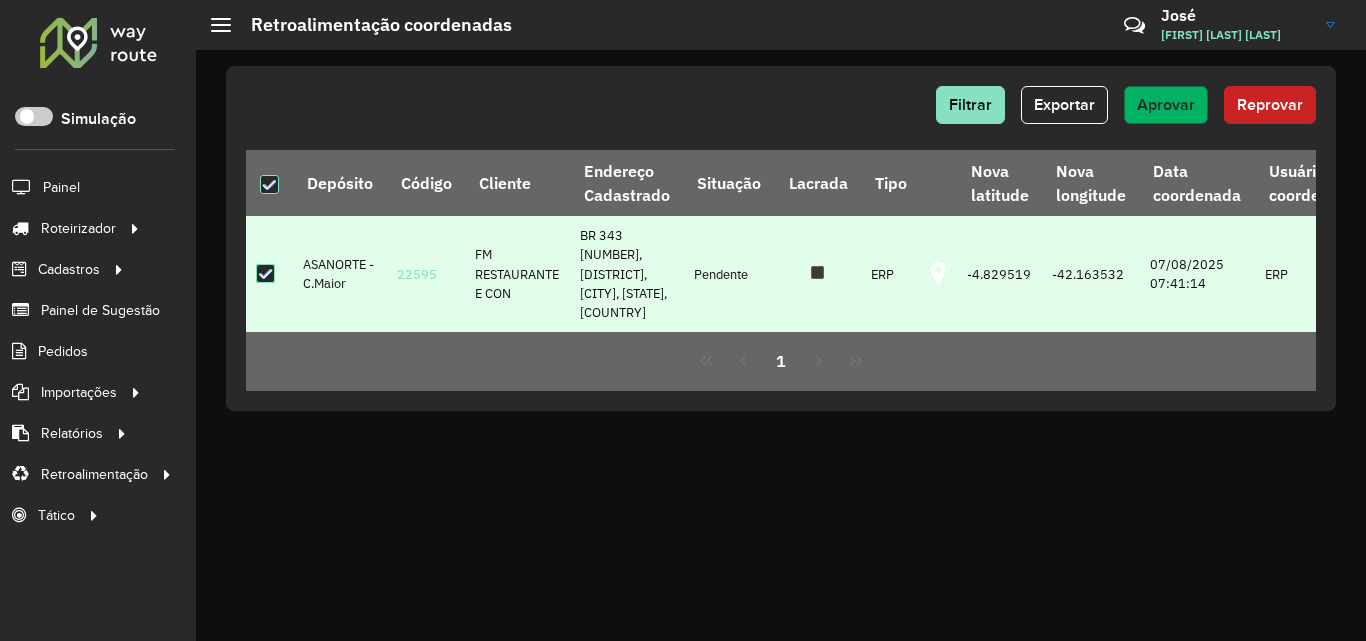 click on "Aprovar" 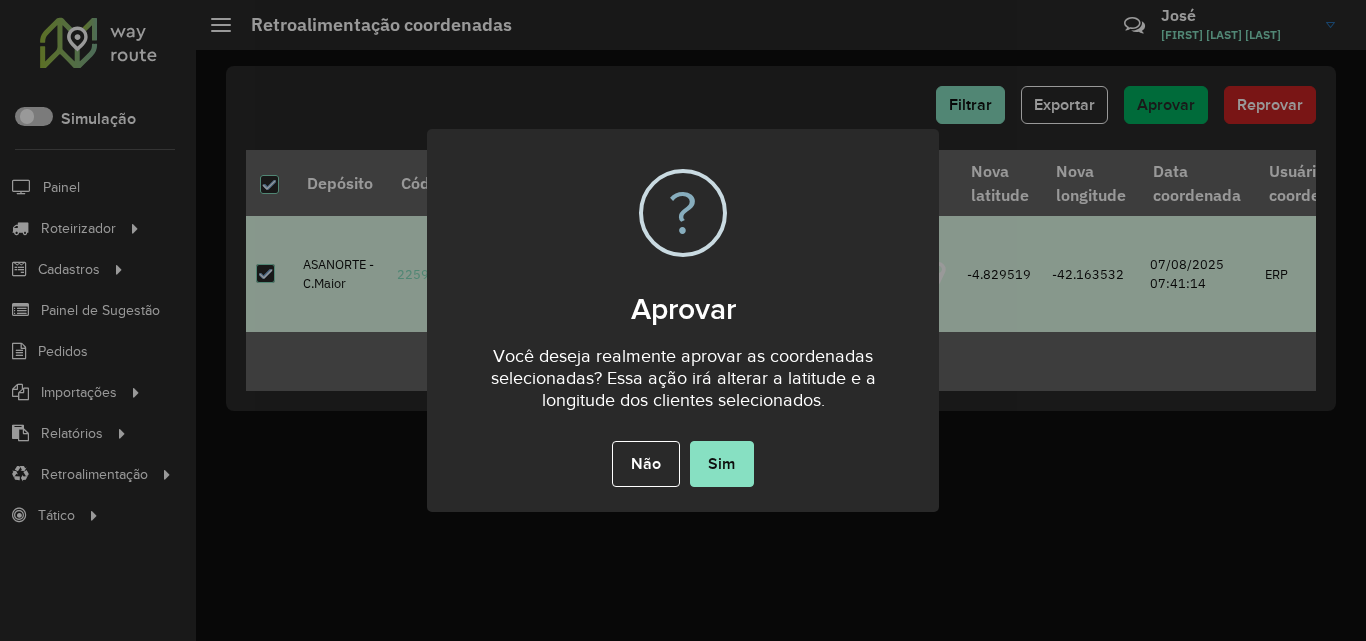 click on "Sim" at bounding box center [722, 464] 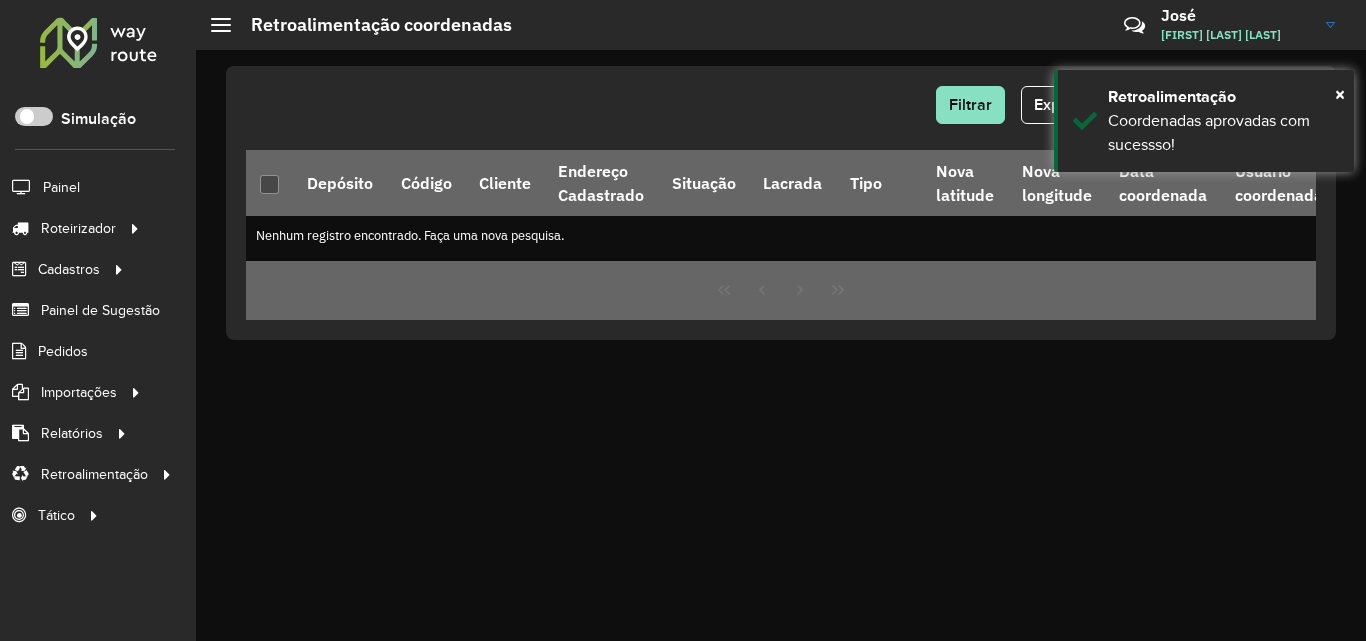 click 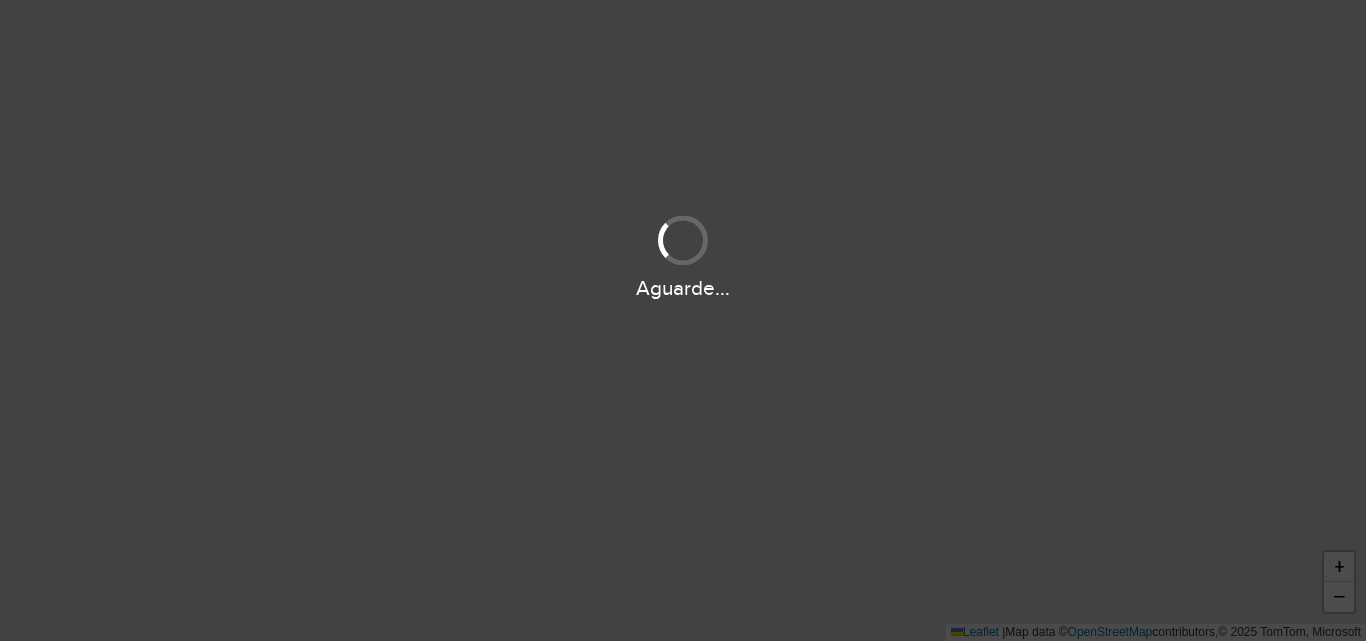 scroll, scrollTop: 0, scrollLeft: 0, axis: both 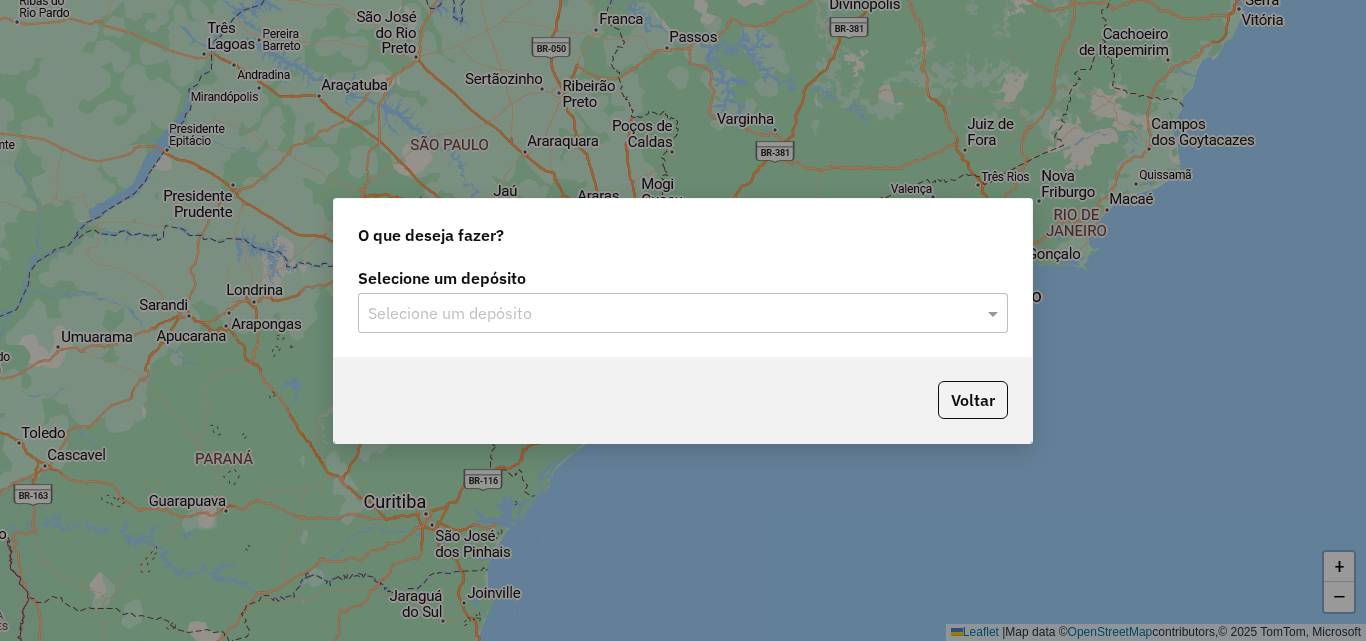 click 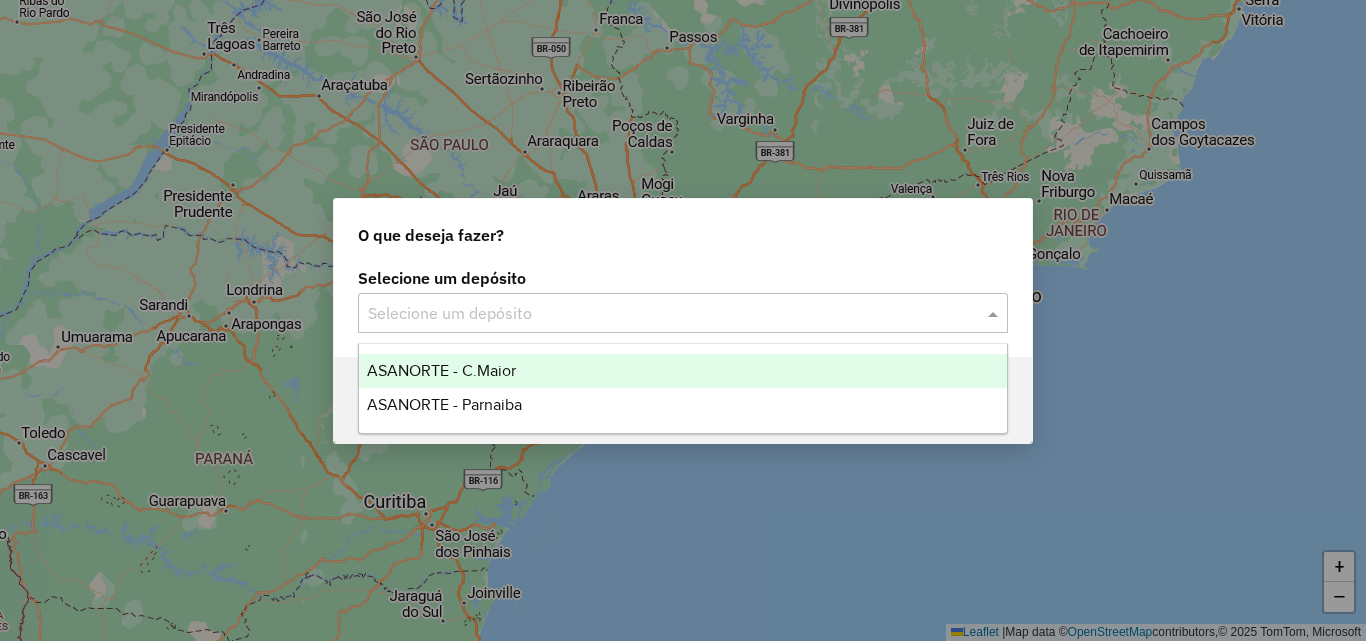 click on "ASANORTE - C.Maior" at bounding box center [683, 371] 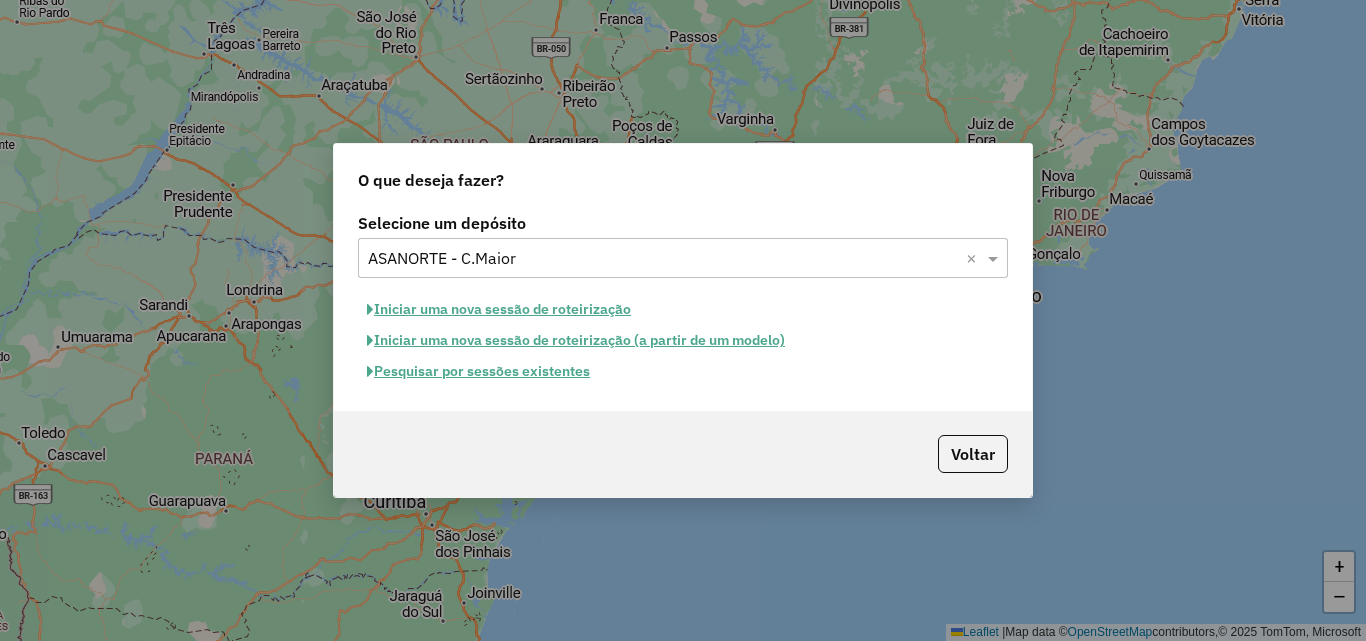 click on "Iniciar uma nova sessão de roteirização" 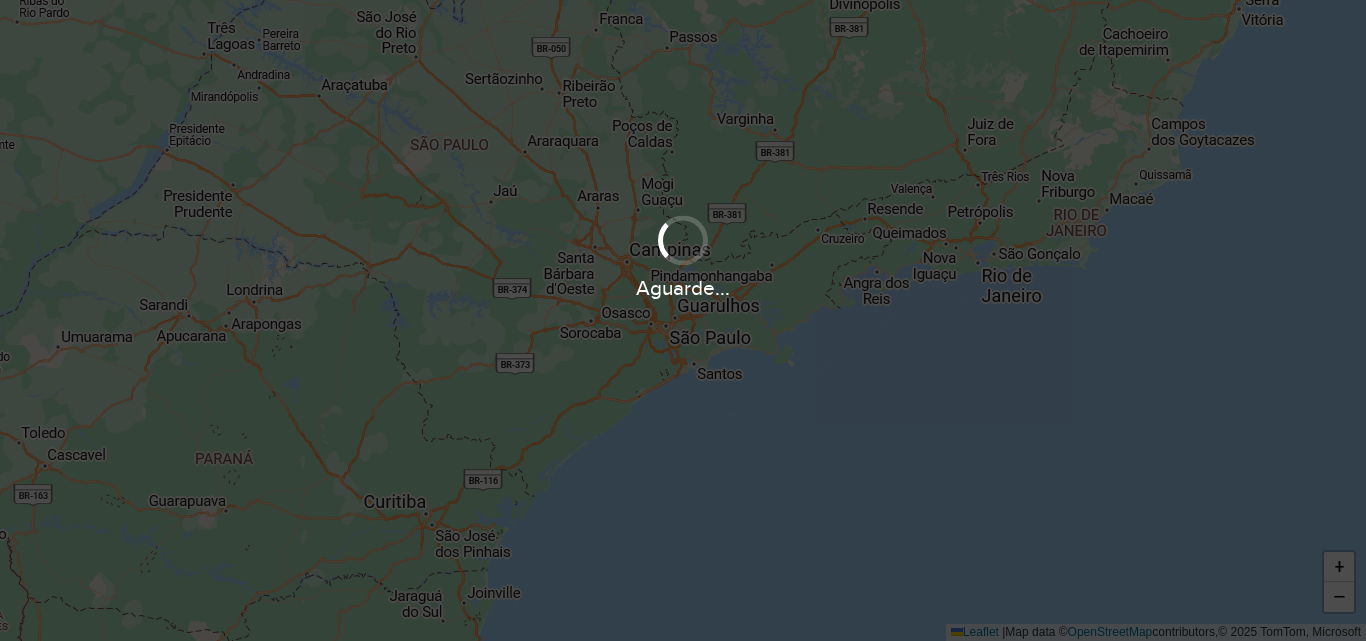 scroll, scrollTop: 0, scrollLeft: 0, axis: both 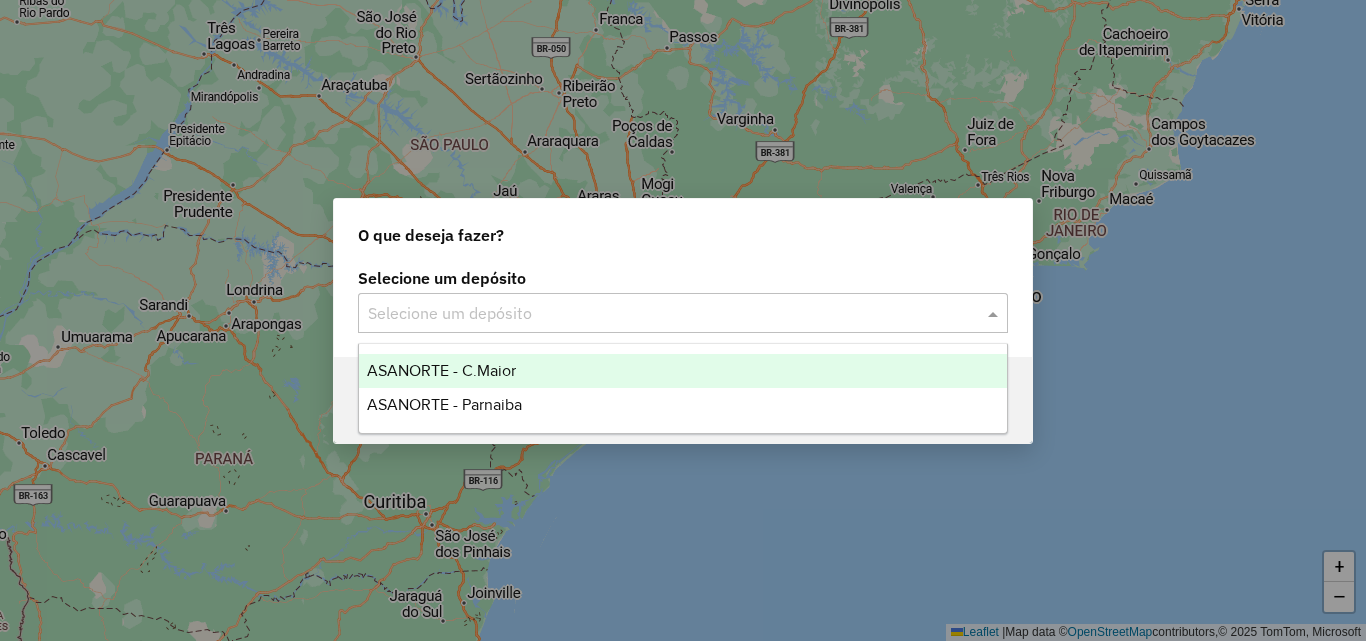 click 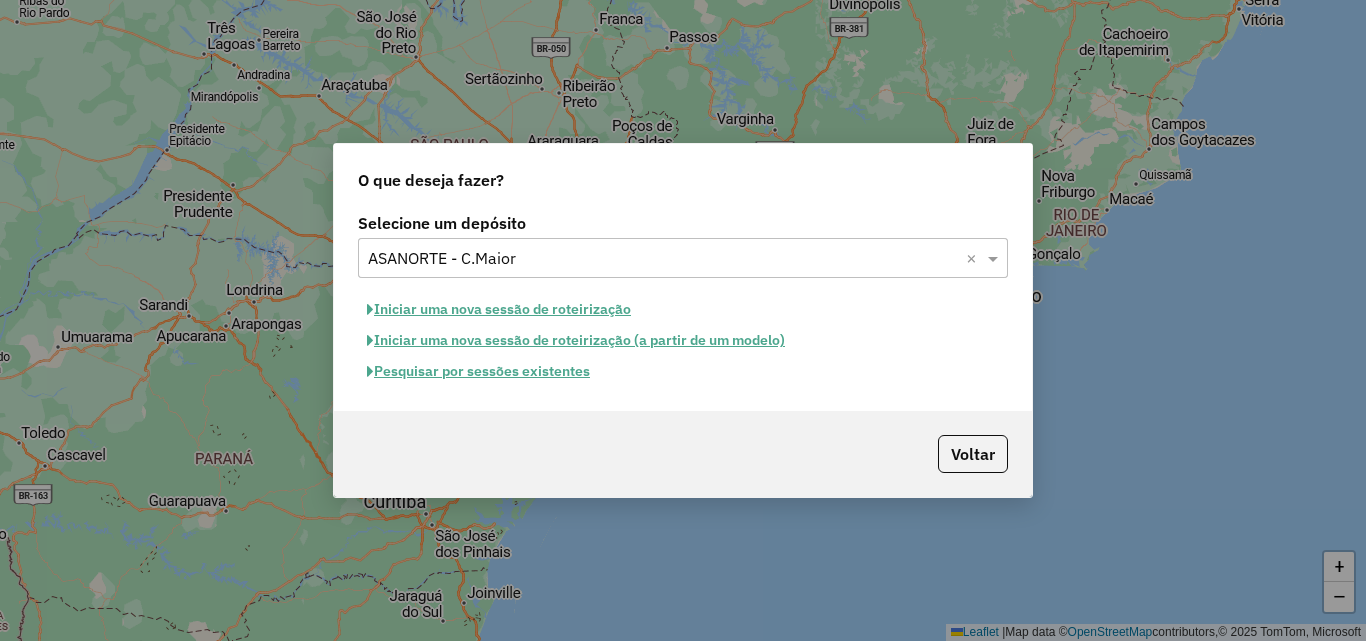 click on "Pesquisar por sessões existentes" 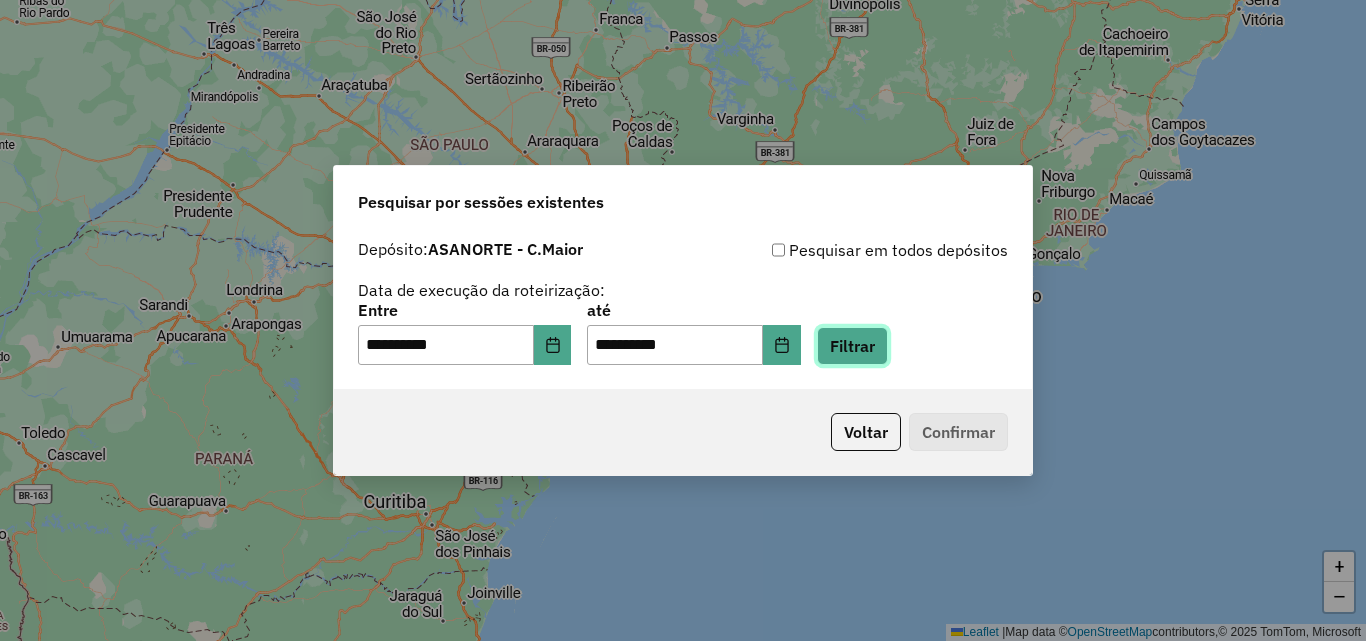 click on "Filtrar" 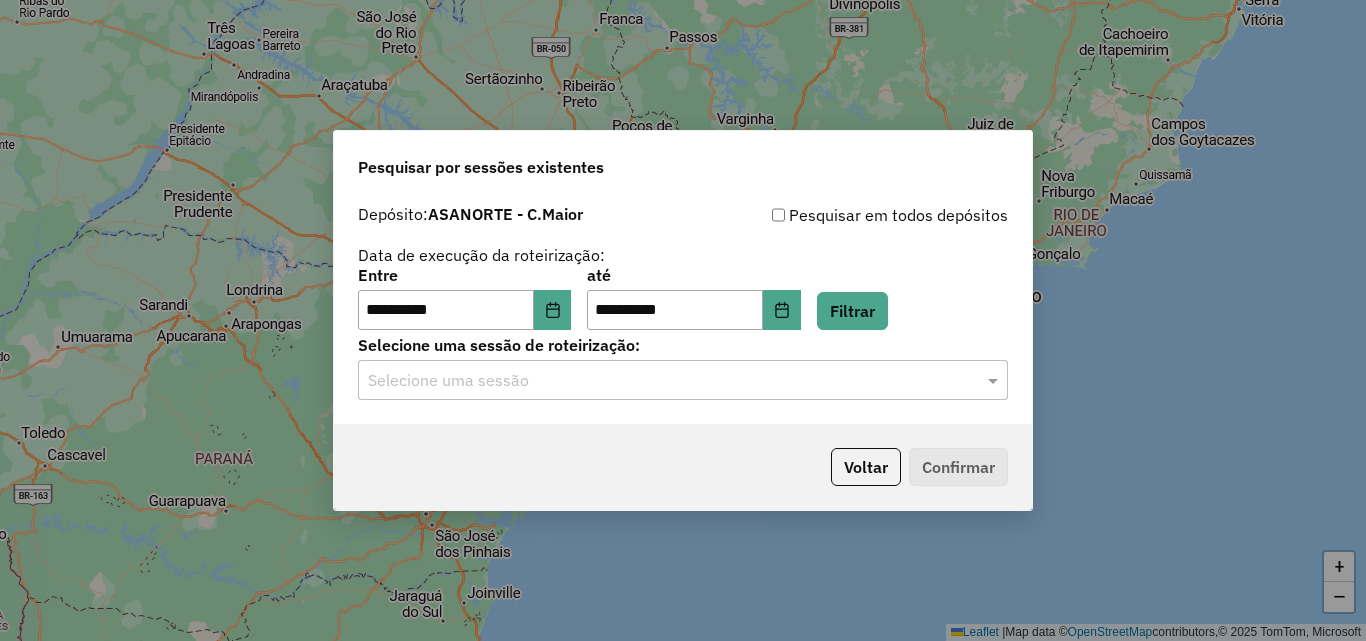 click 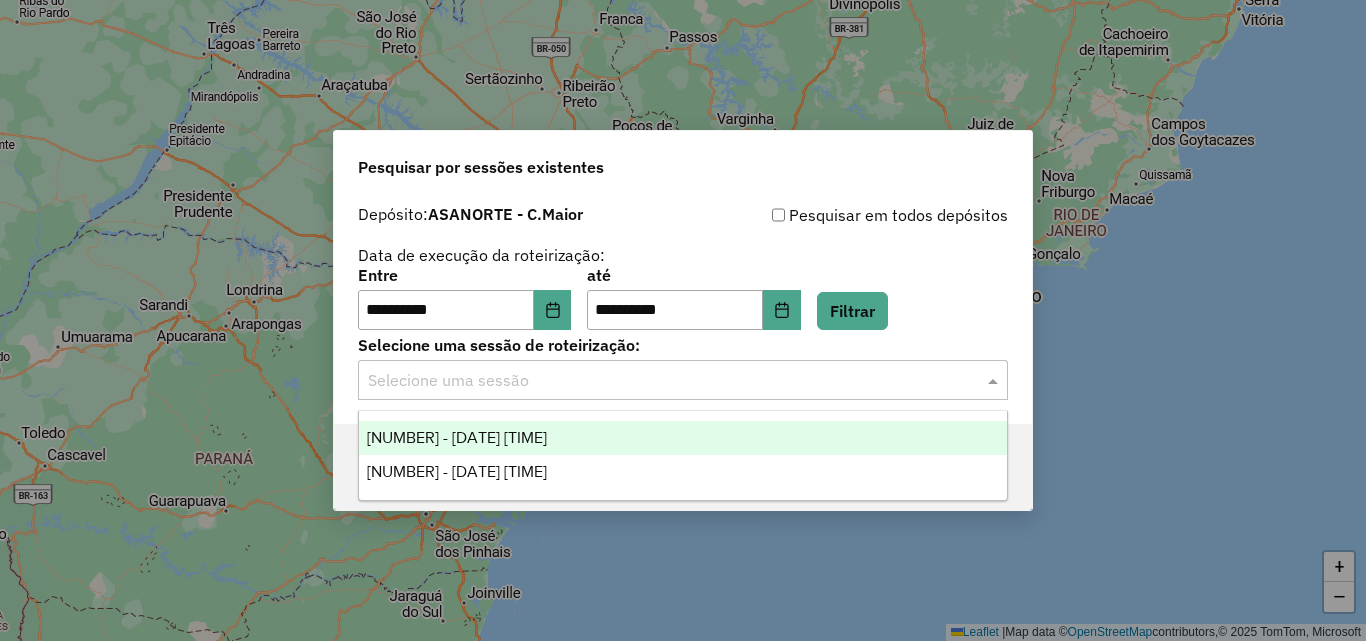 click on "[NUMBER] - [DATE] [TIME]" at bounding box center [457, 437] 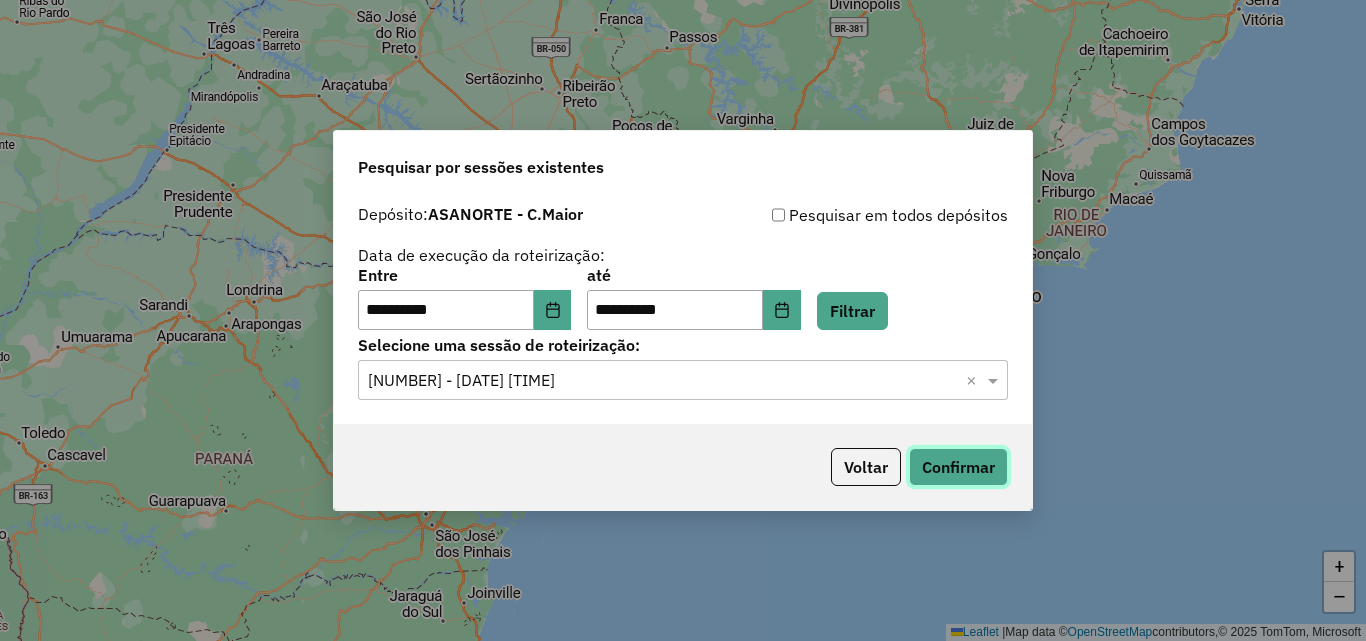 click on "Confirmar" 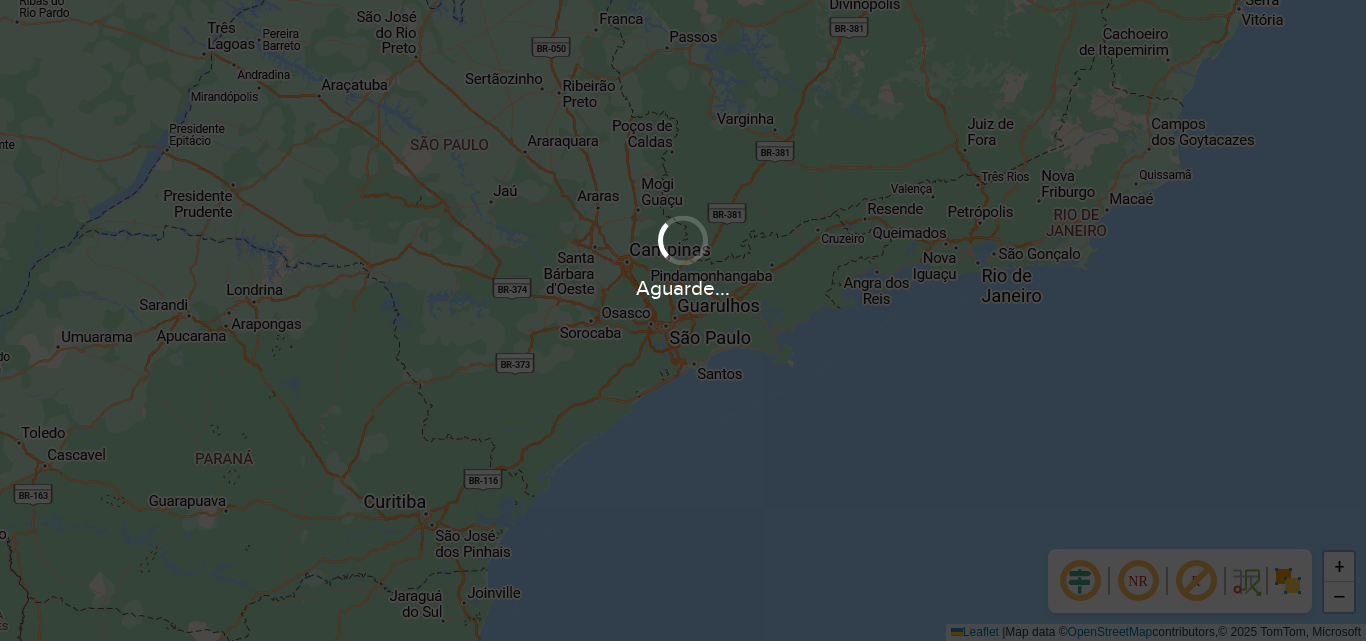 scroll, scrollTop: 0, scrollLeft: 0, axis: both 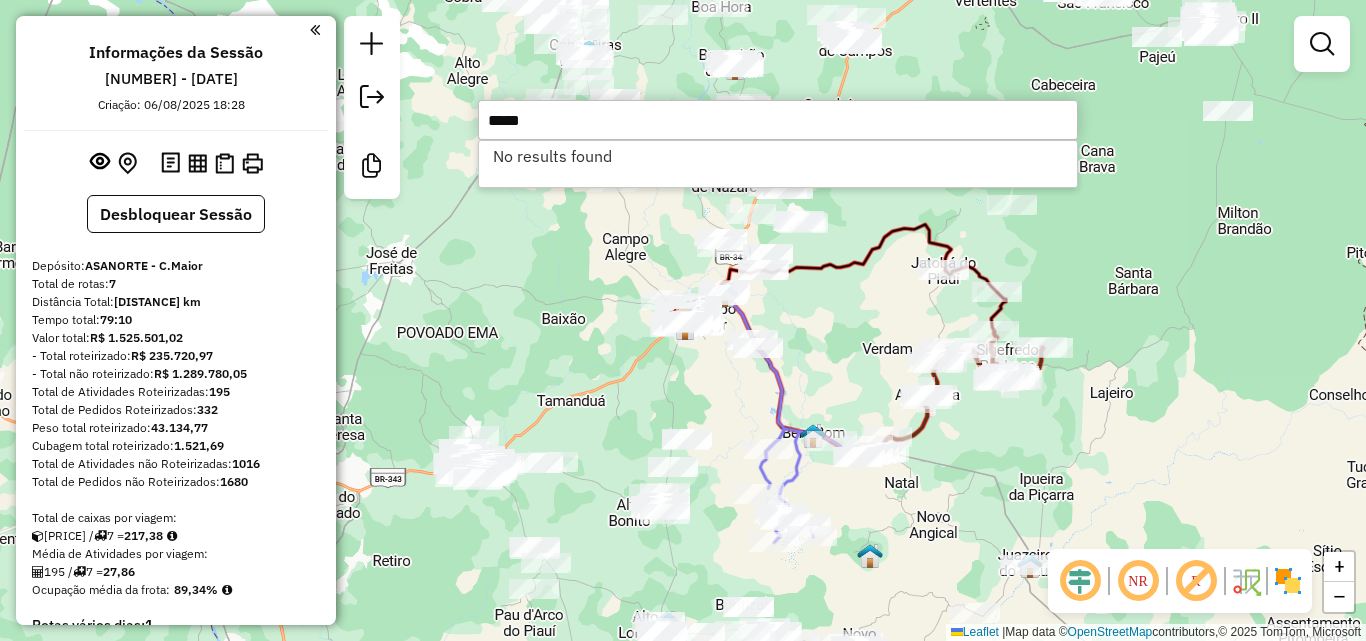 type on "*****" 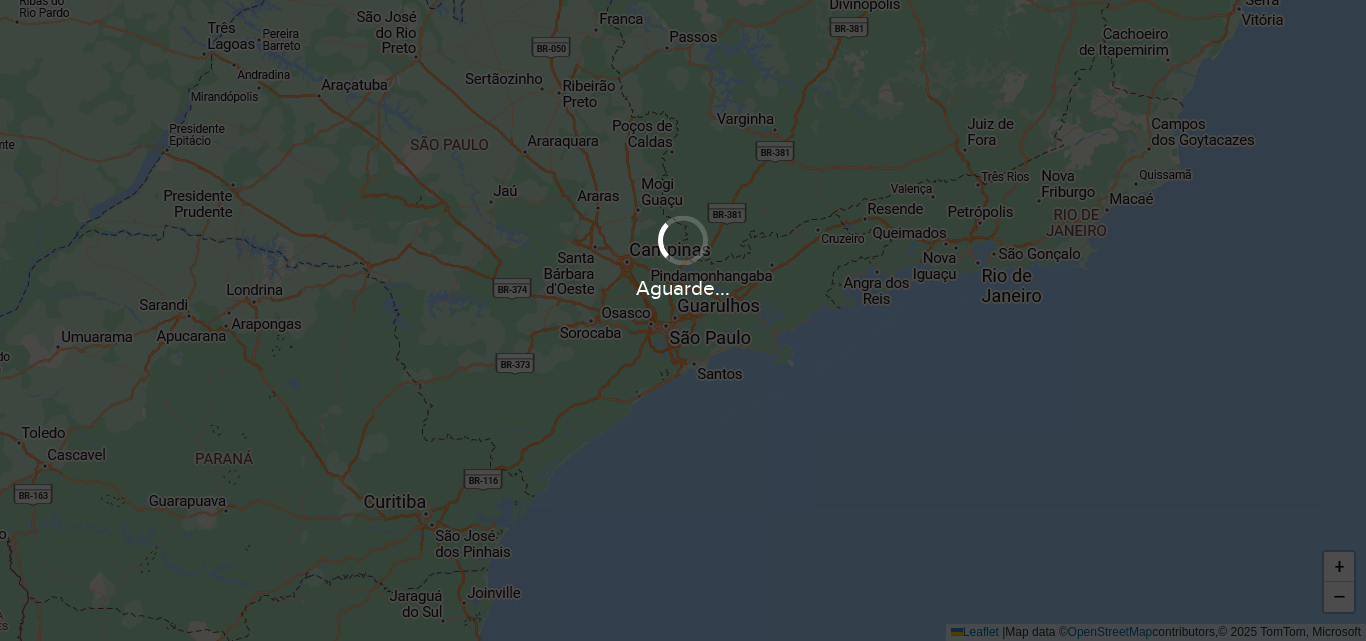 scroll, scrollTop: 0, scrollLeft: 0, axis: both 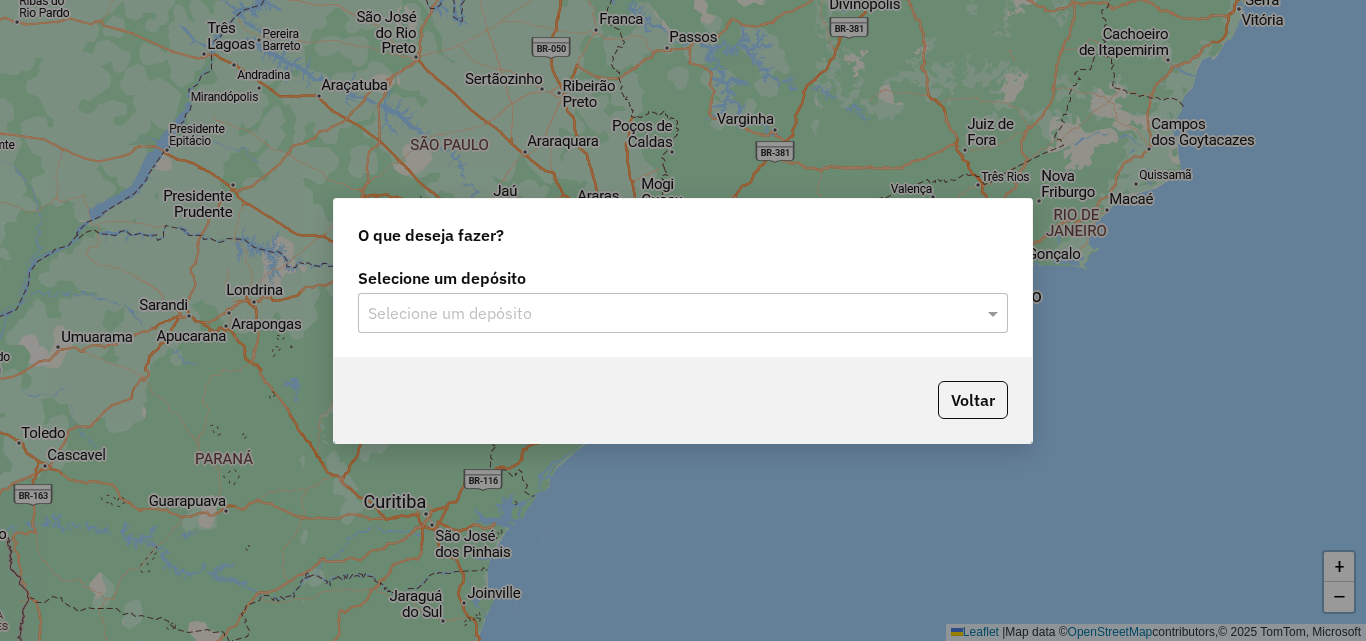 click 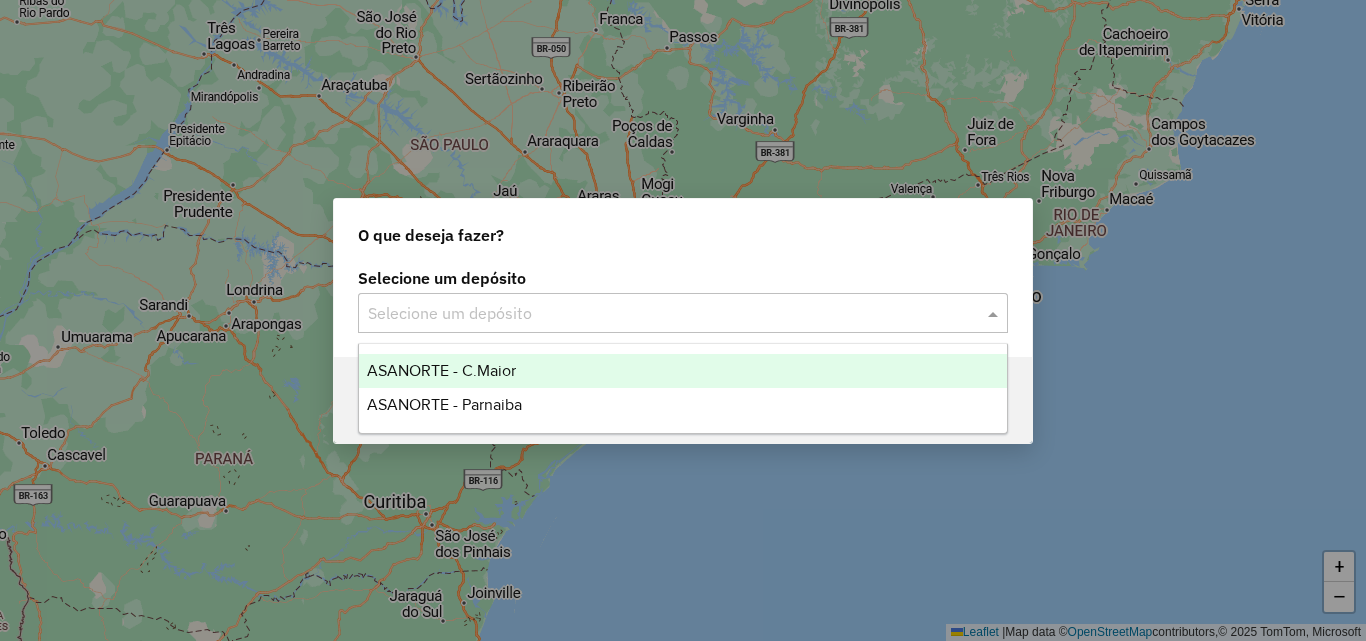 click on "ASANORTE - C.Maior" at bounding box center [441, 370] 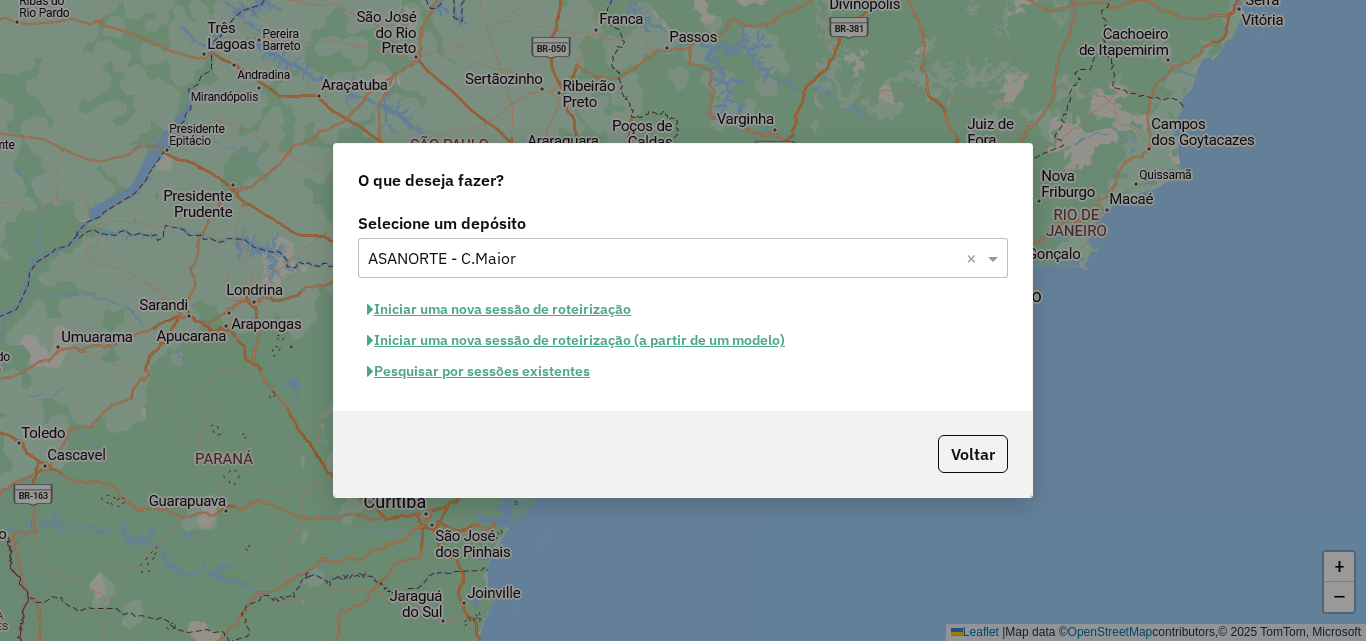 click on "Pesquisar por sessões existentes" 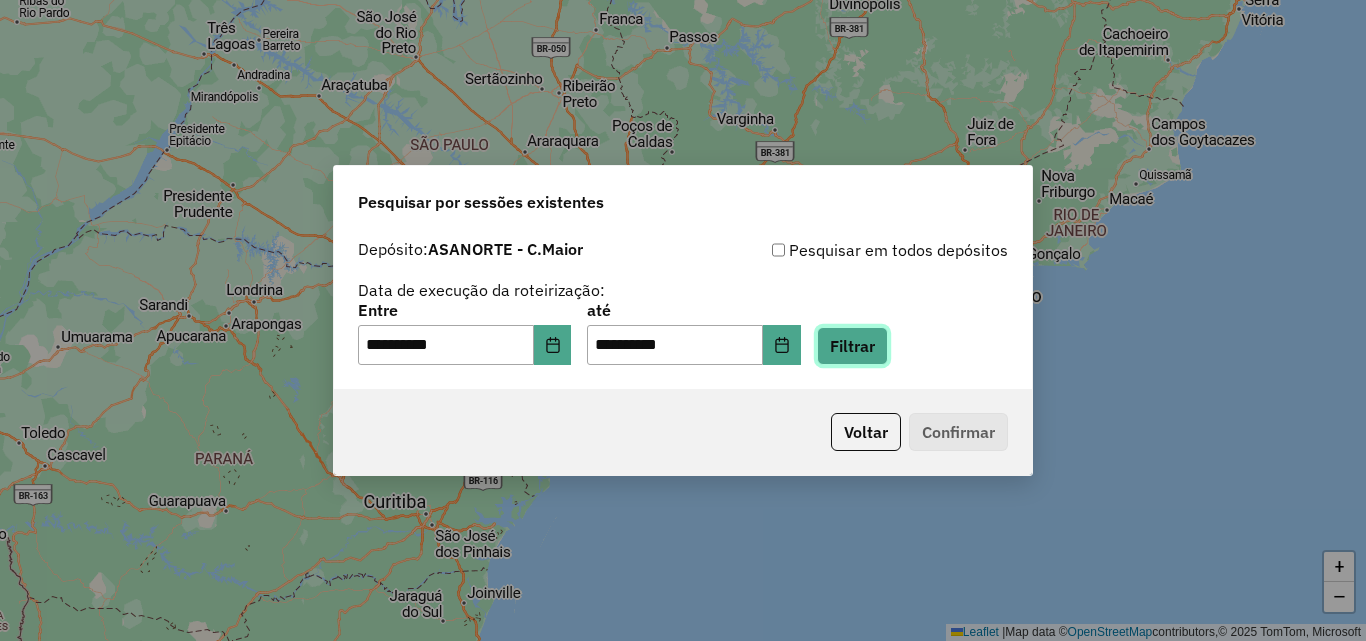 click on "Filtrar" 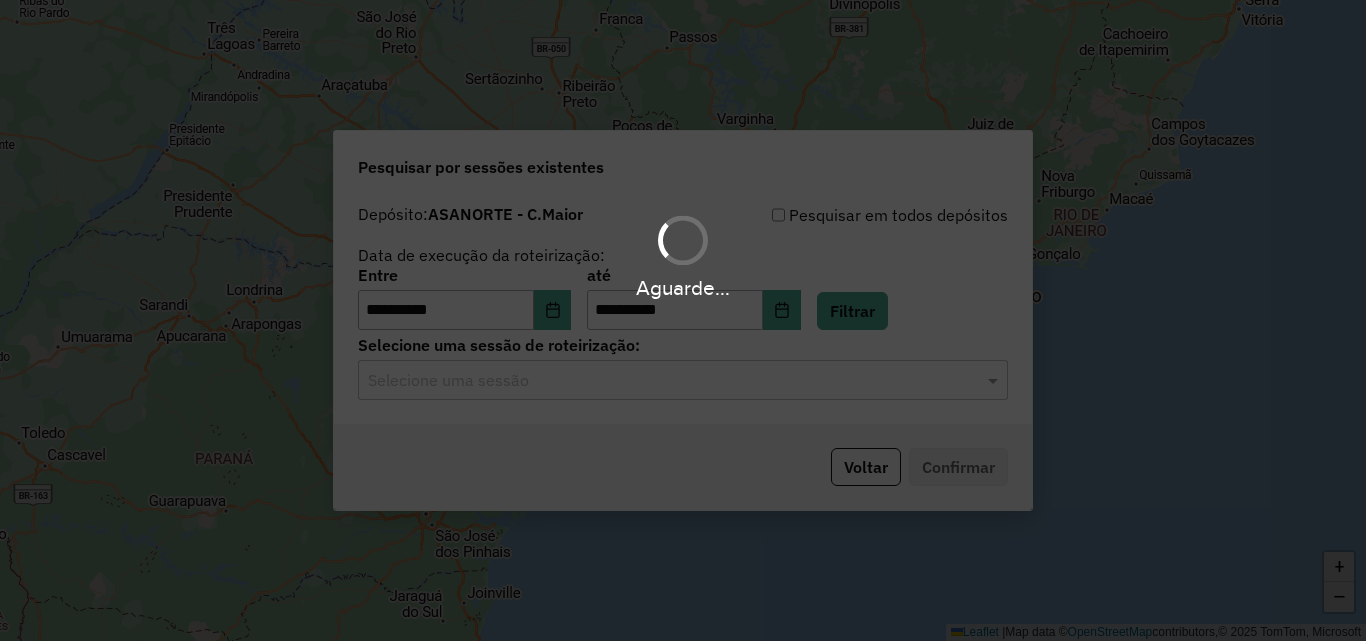 drag, startPoint x: 546, startPoint y: 381, endPoint x: 560, endPoint y: 405, distance: 27.784887 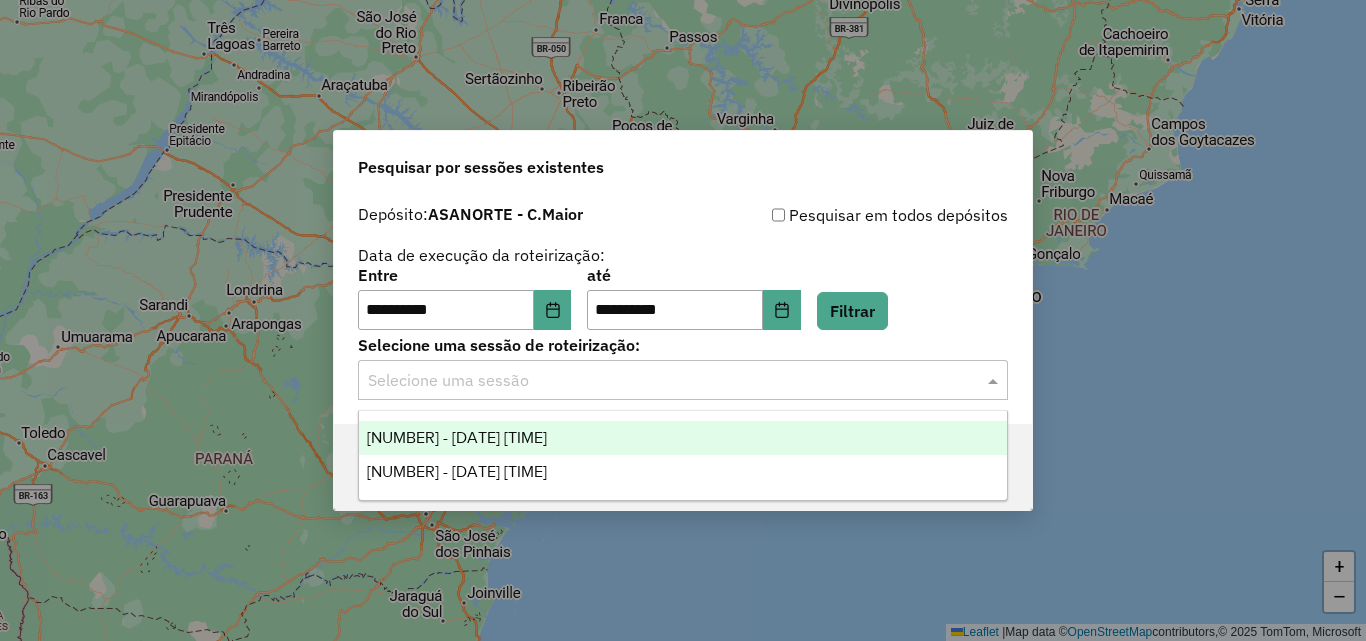 click on "[NUMBER] - [DATE] [TIME]" at bounding box center (457, 437) 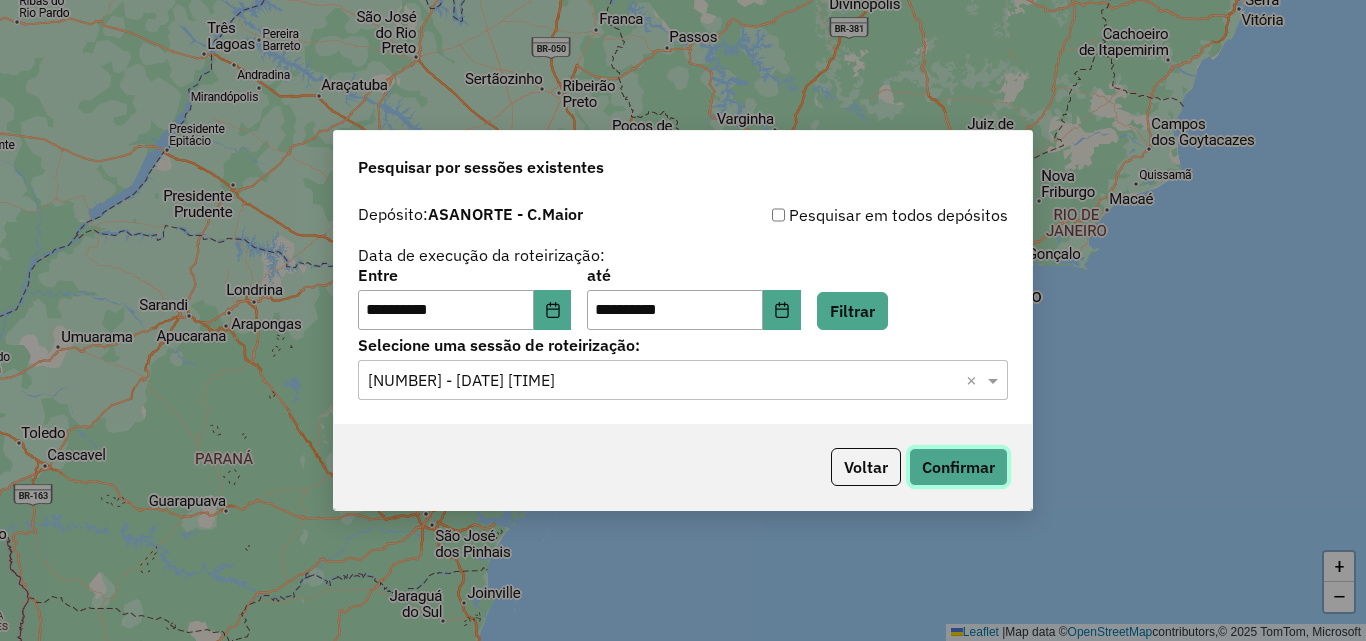 click on "Confirmar" 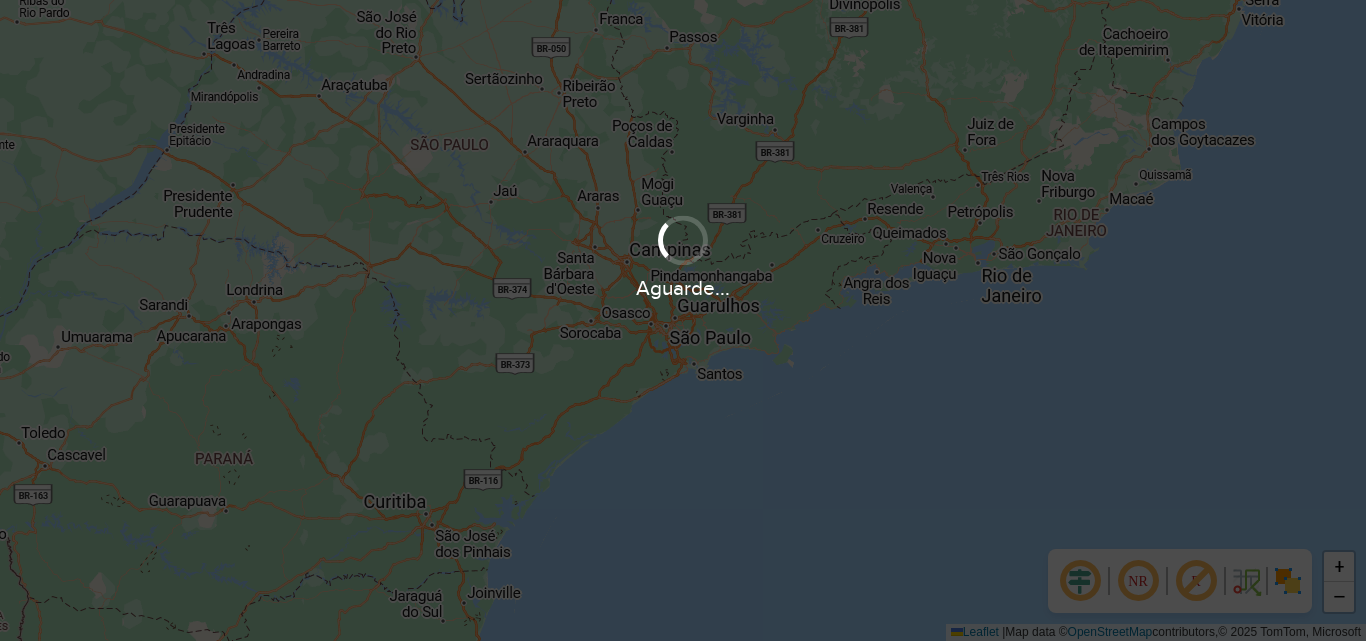 scroll, scrollTop: 0, scrollLeft: 0, axis: both 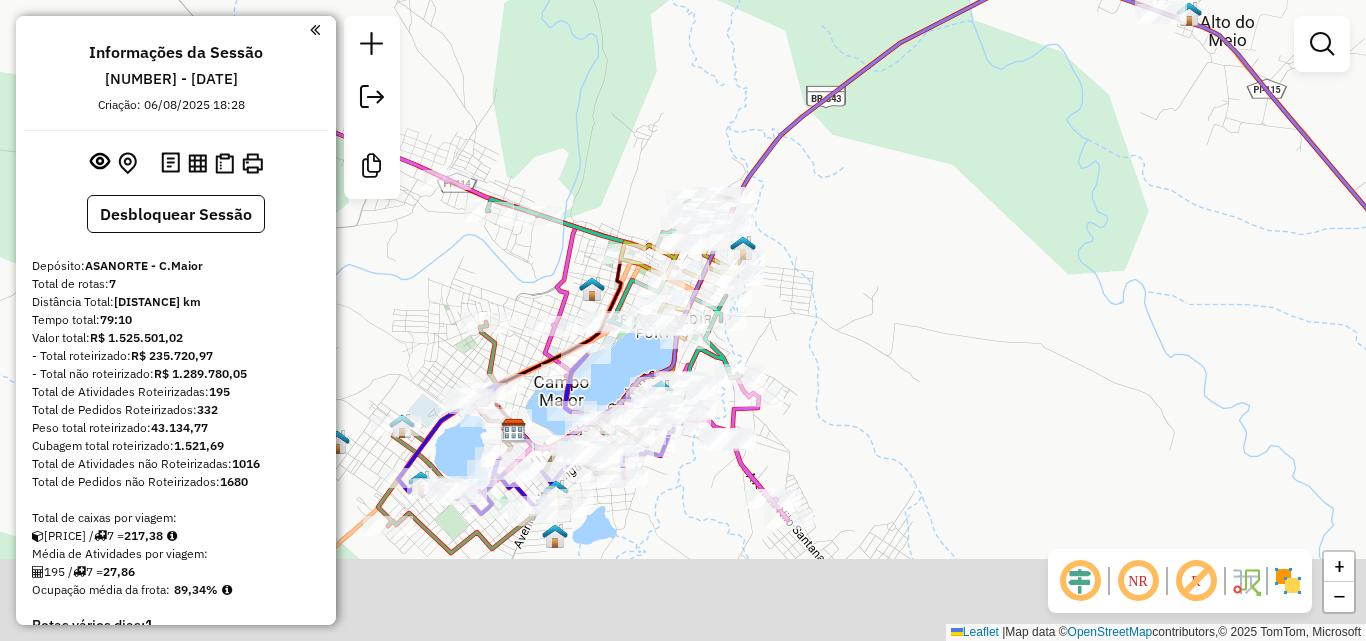 drag, startPoint x: 559, startPoint y: 462, endPoint x: 643, endPoint y: 350, distance: 140 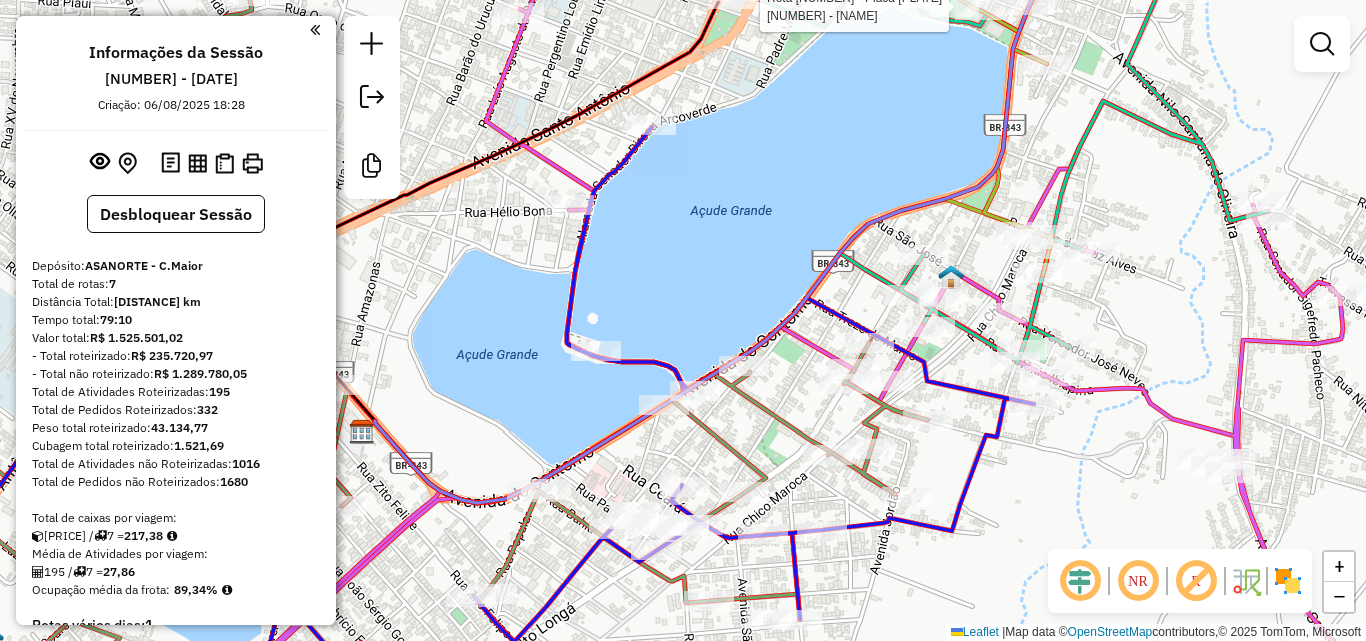 drag, startPoint x: 549, startPoint y: 427, endPoint x: 615, endPoint y: 383, distance: 79.32213 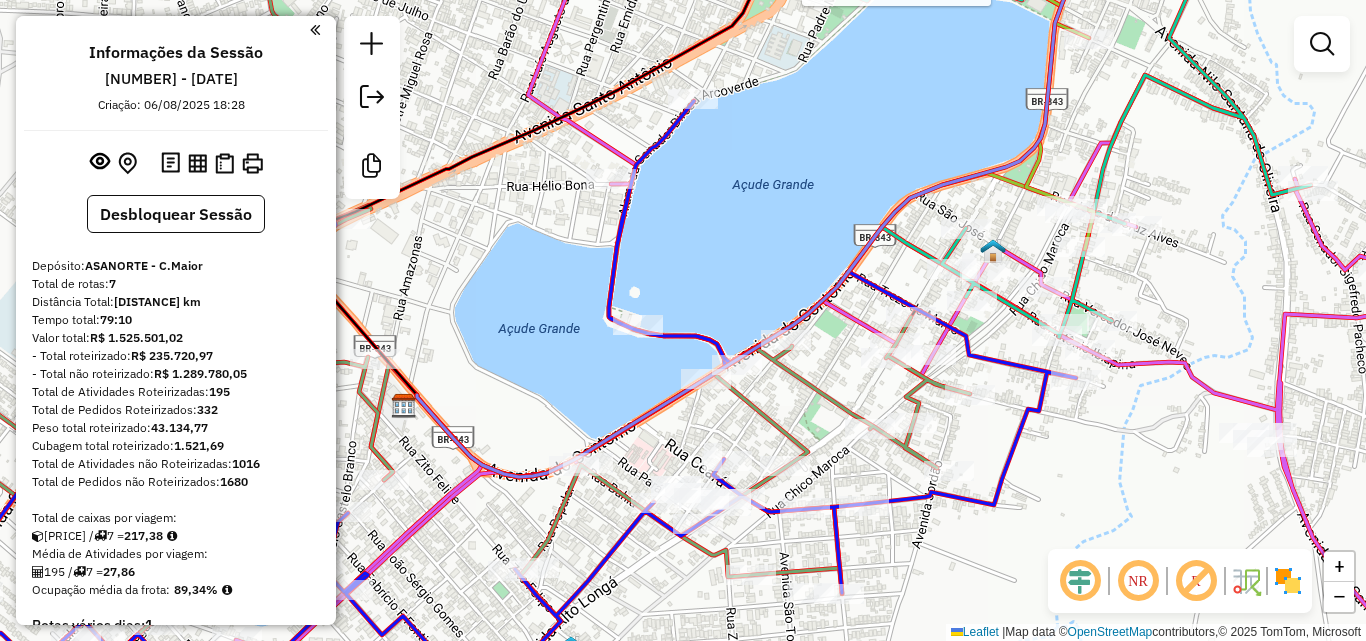 drag, startPoint x: 598, startPoint y: 375, endPoint x: 653, endPoint y: 356, distance: 58.189346 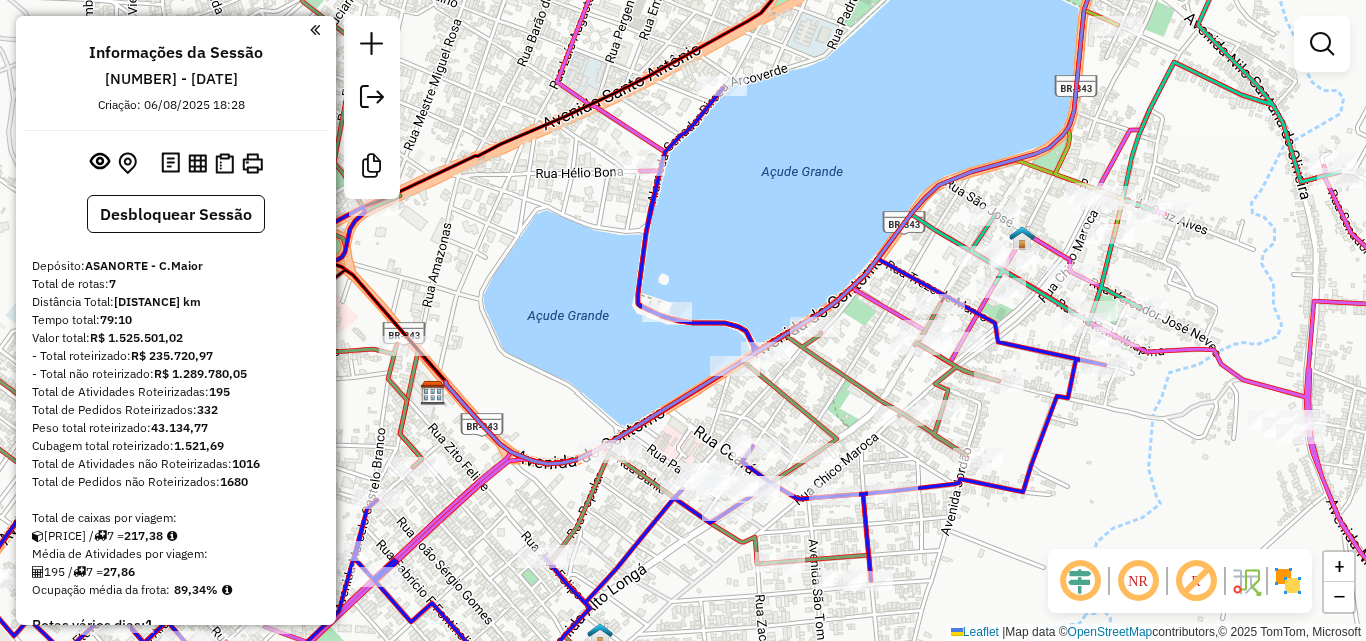 drag, startPoint x: 657, startPoint y: 354, endPoint x: 719, endPoint y: 342, distance: 63.15061 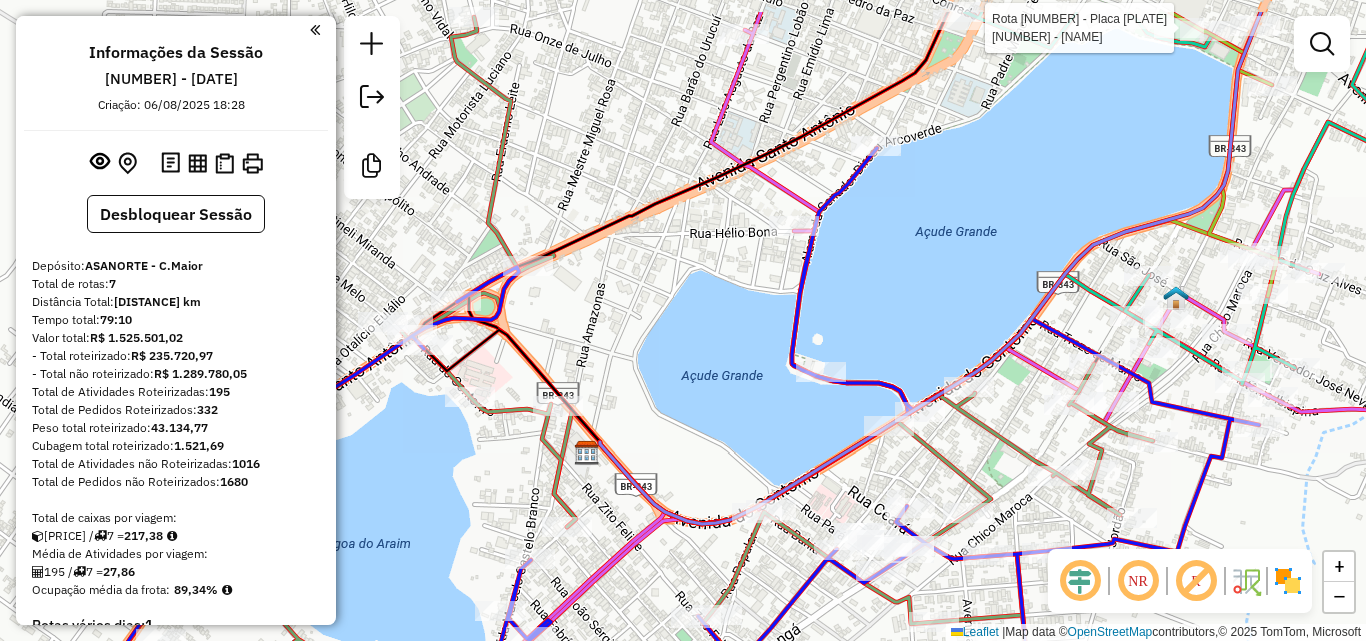 drag, startPoint x: 635, startPoint y: 172, endPoint x: 696, endPoint y: 268, distance: 113.74094 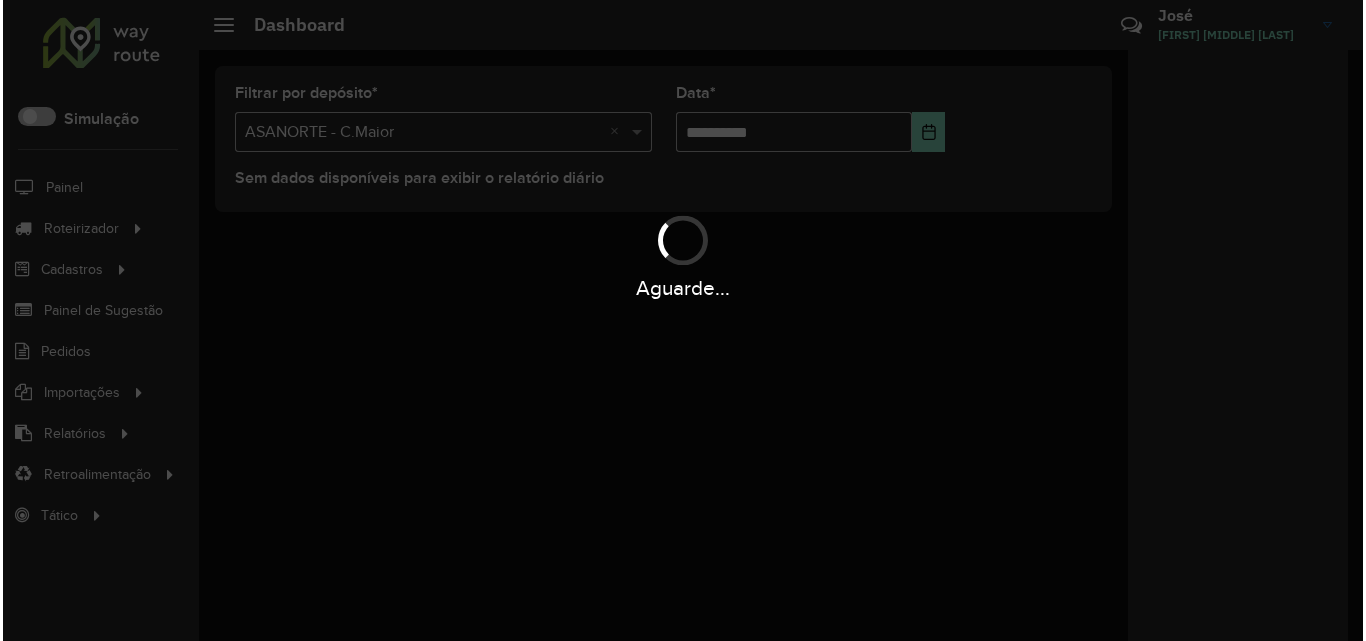 scroll, scrollTop: 0, scrollLeft: 0, axis: both 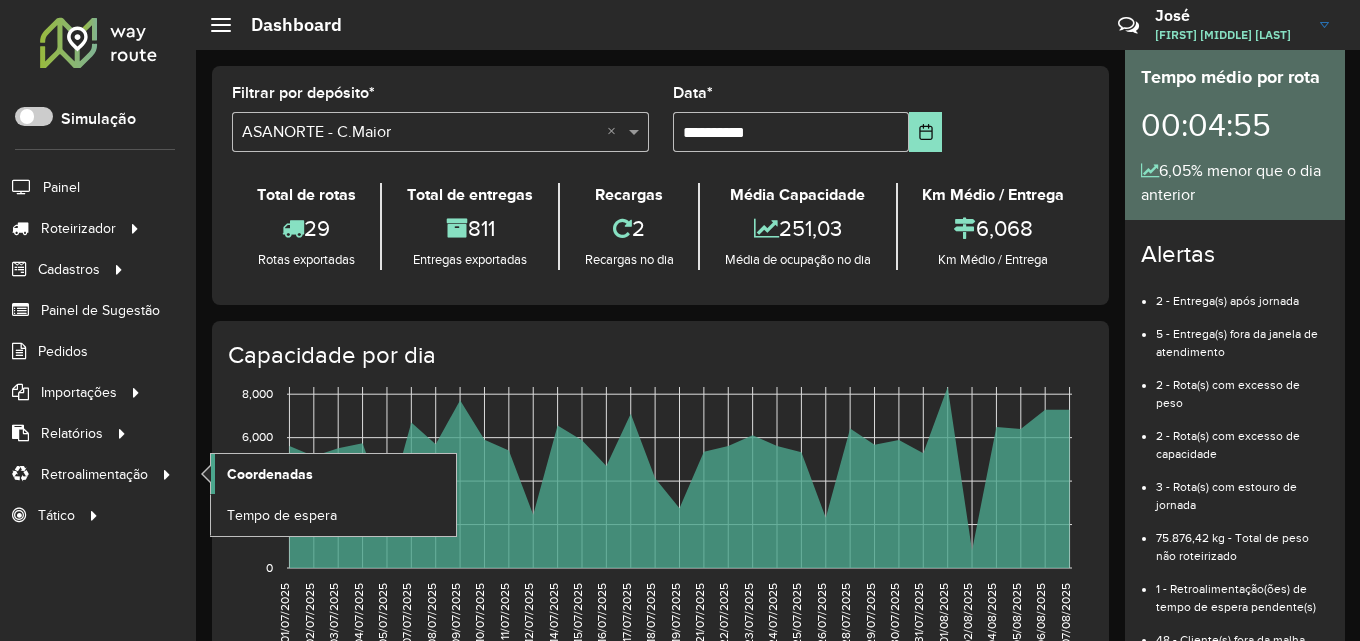 click on "Coordenadas" 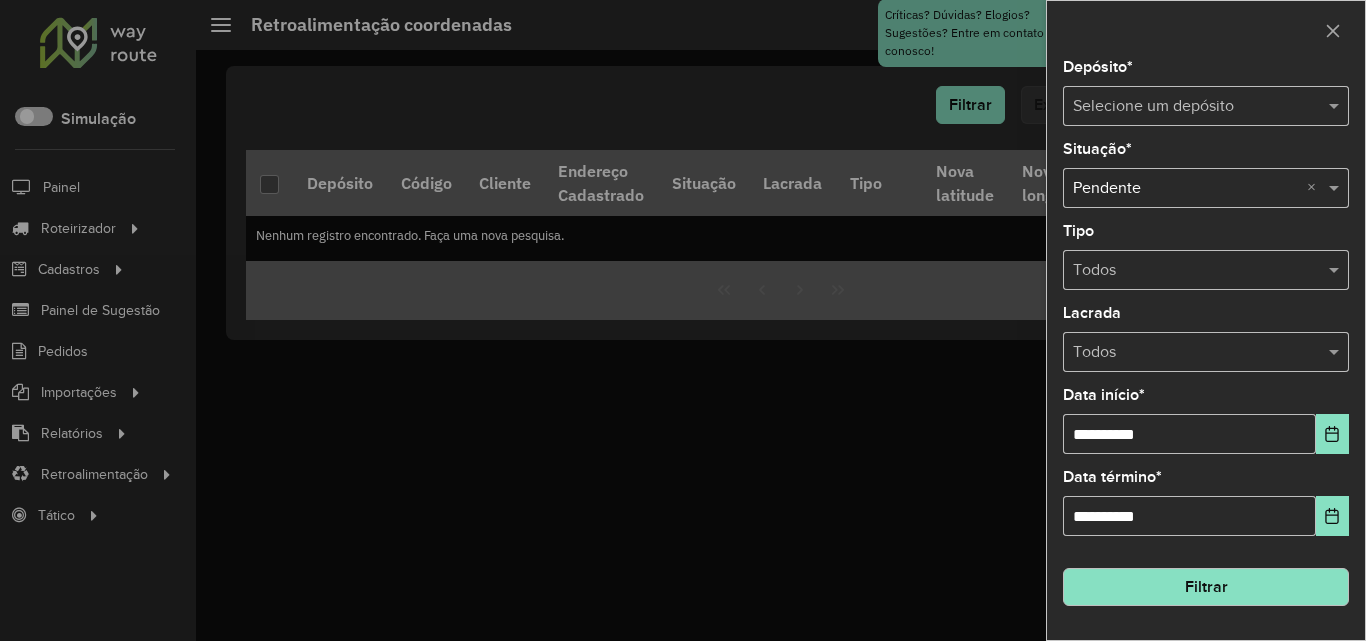 click at bounding box center (1186, 107) 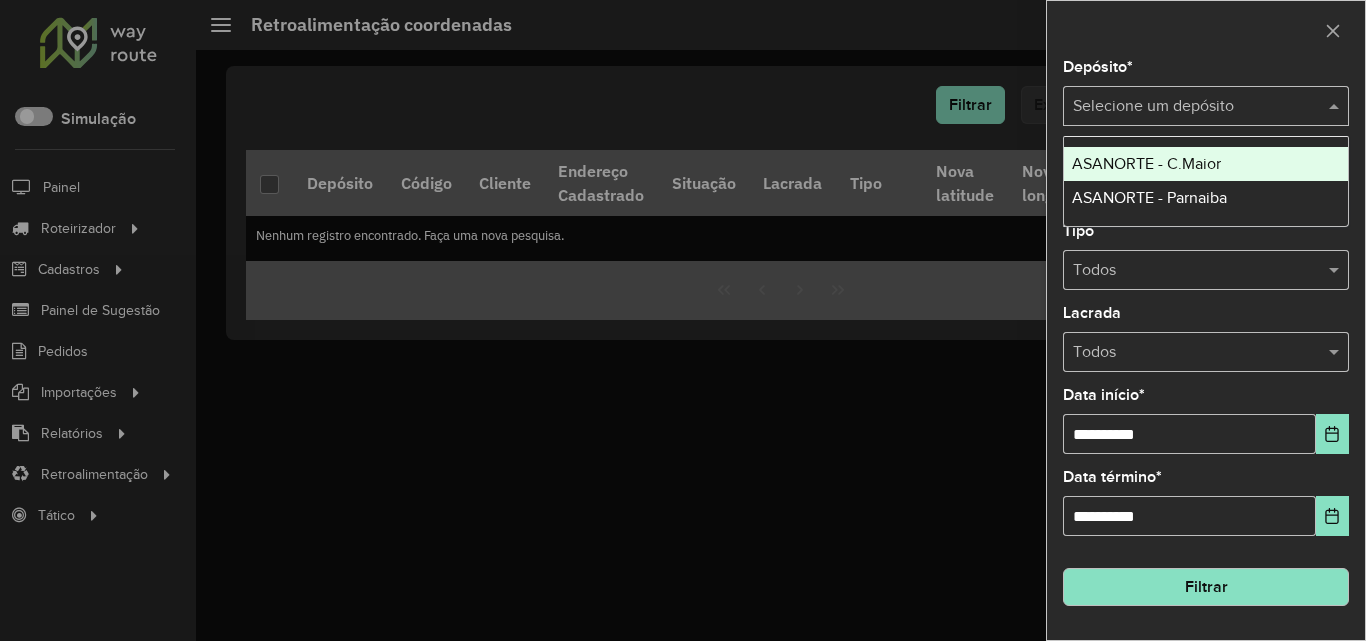 click on "ASANORTE - C.Maior" at bounding box center [1206, 164] 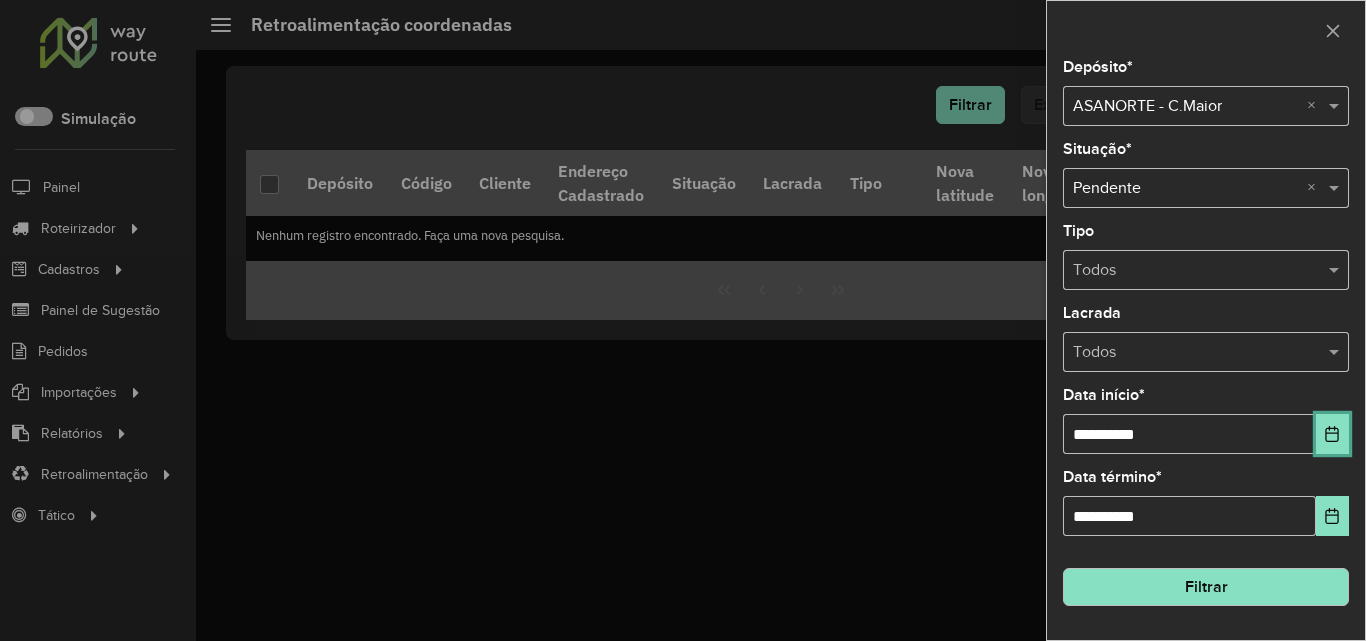 click 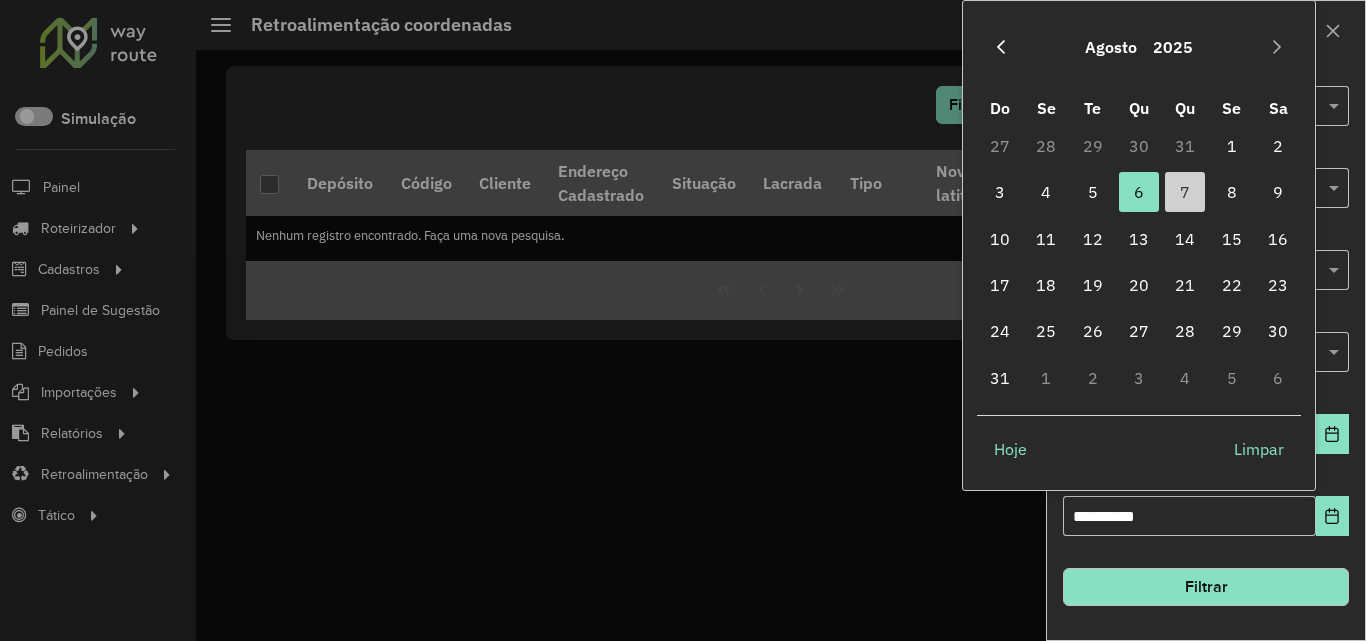 click 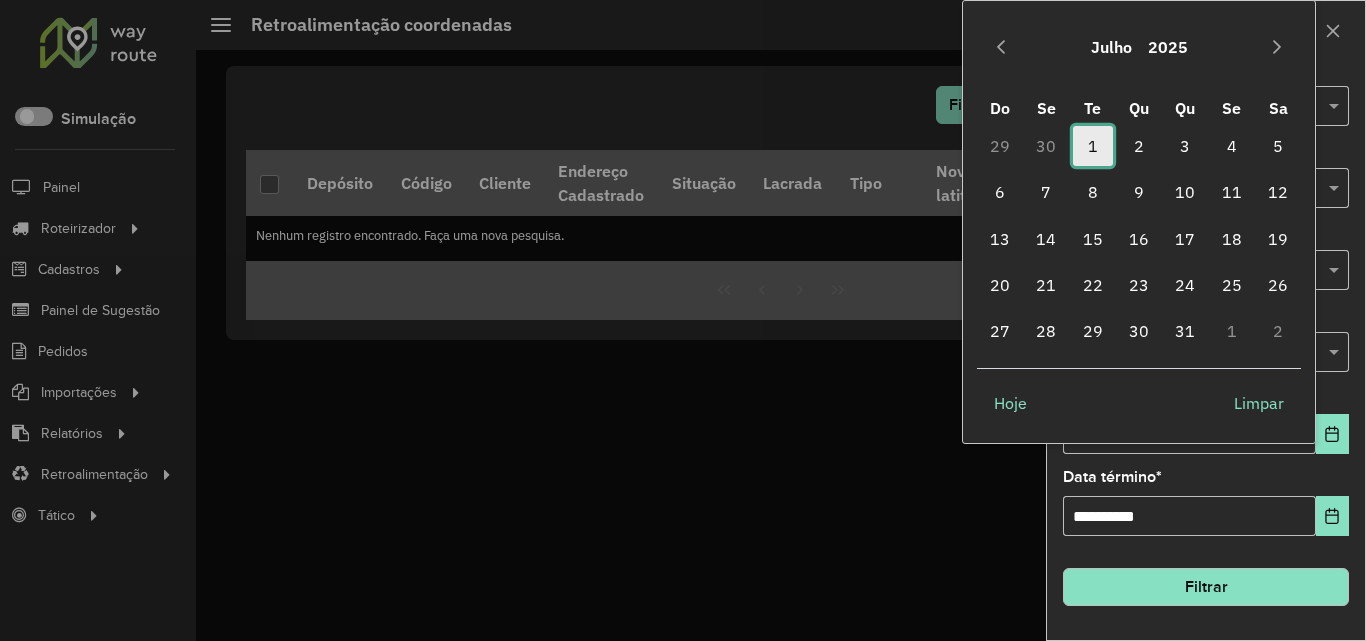click on "1" at bounding box center (1093, 146) 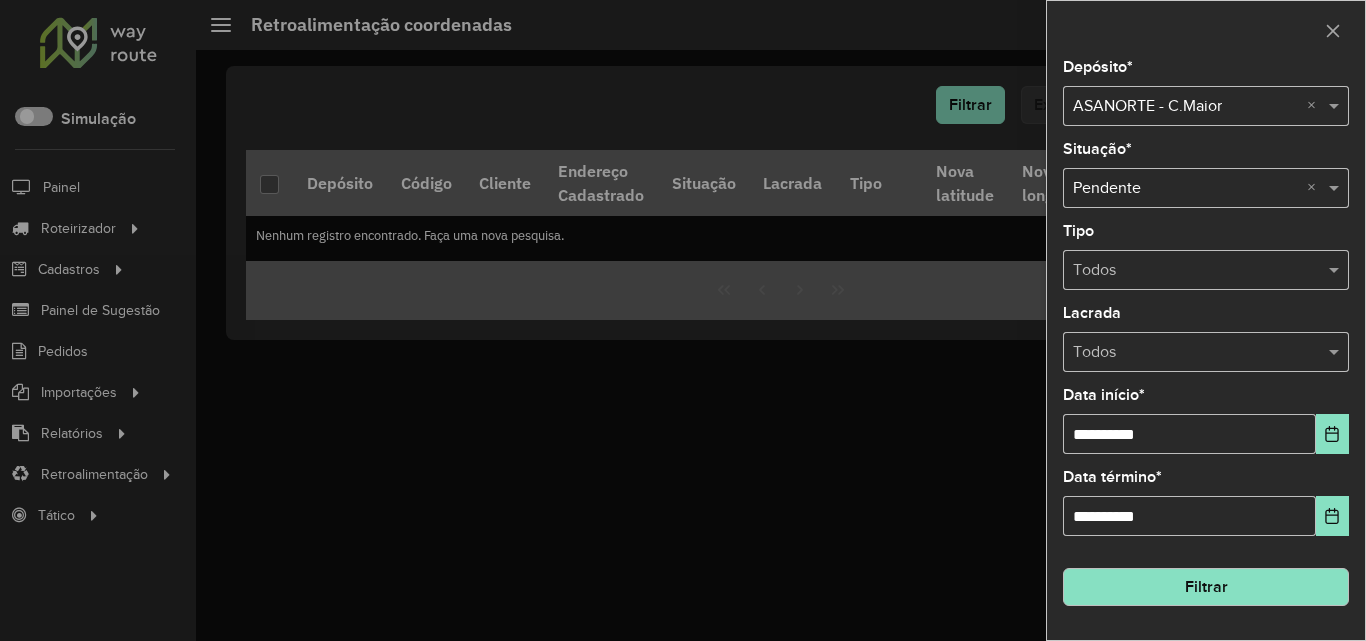 click on "Filtrar" 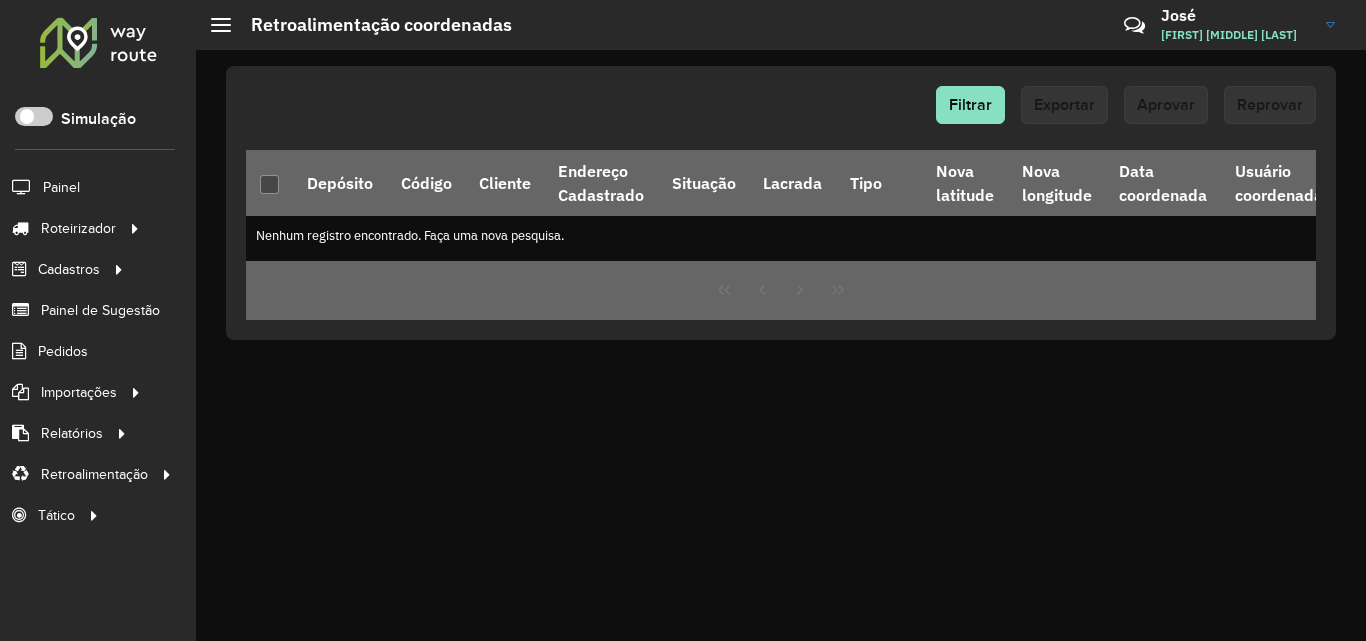 click 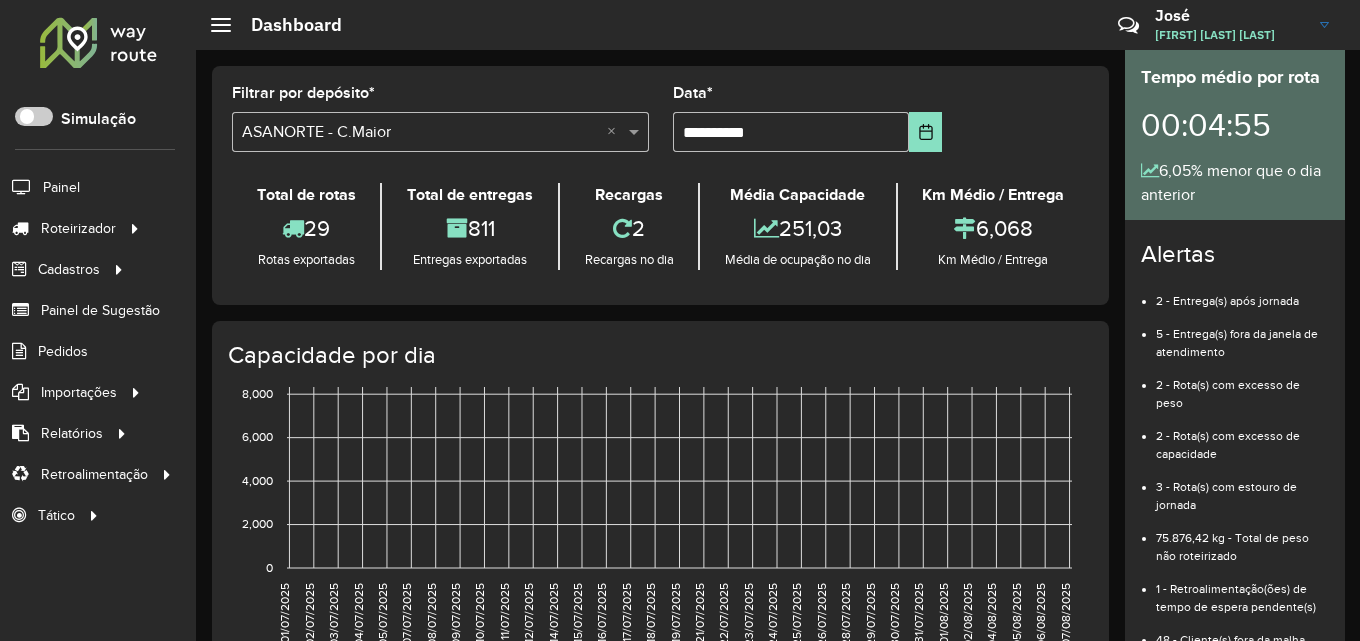 scroll, scrollTop: 0, scrollLeft: 0, axis: both 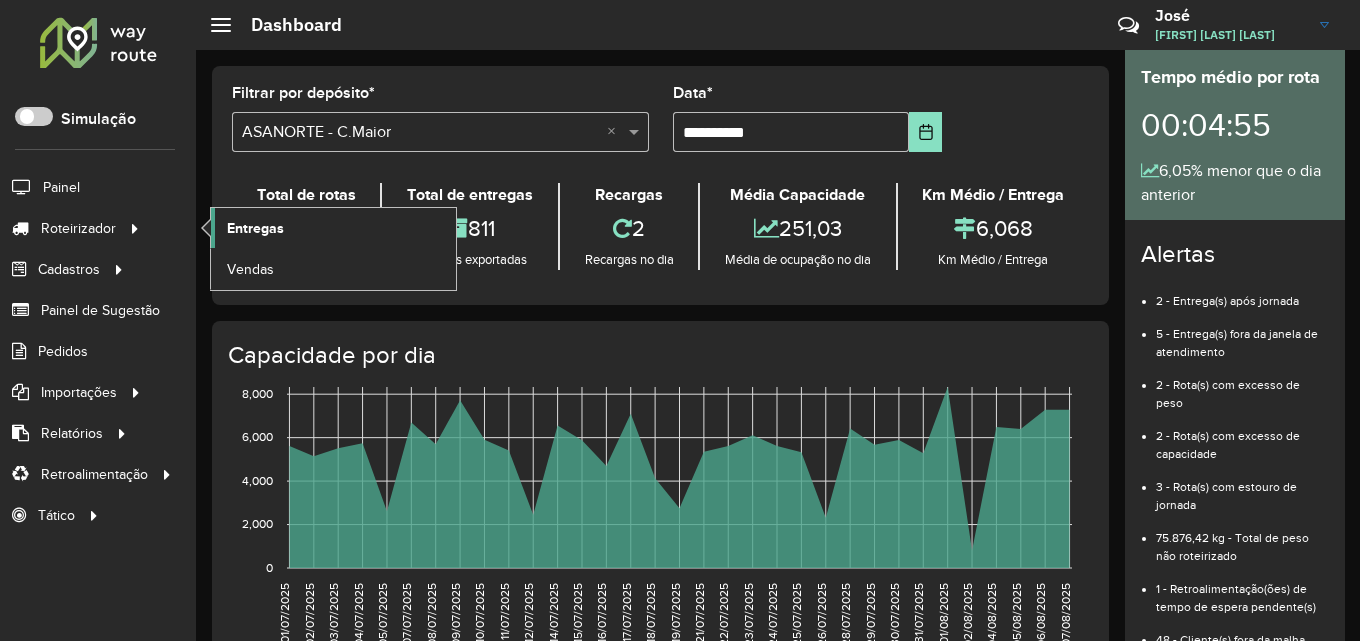 click on "Entregas" 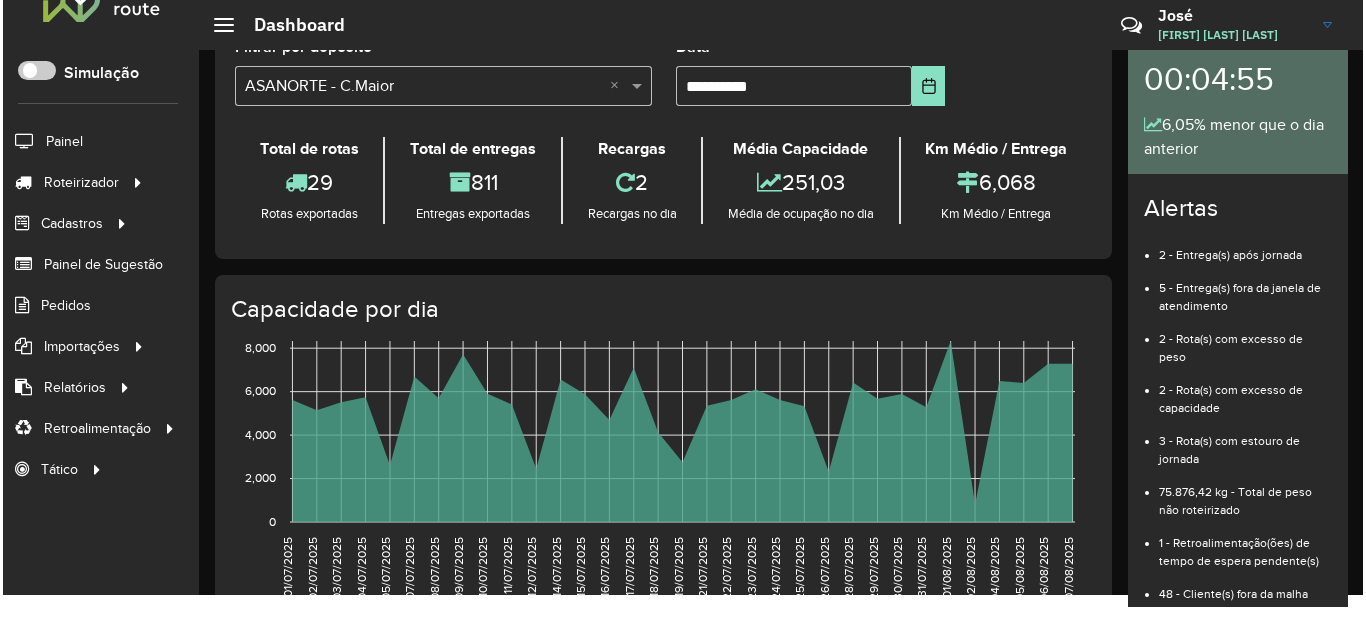 scroll, scrollTop: 0, scrollLeft: 0, axis: both 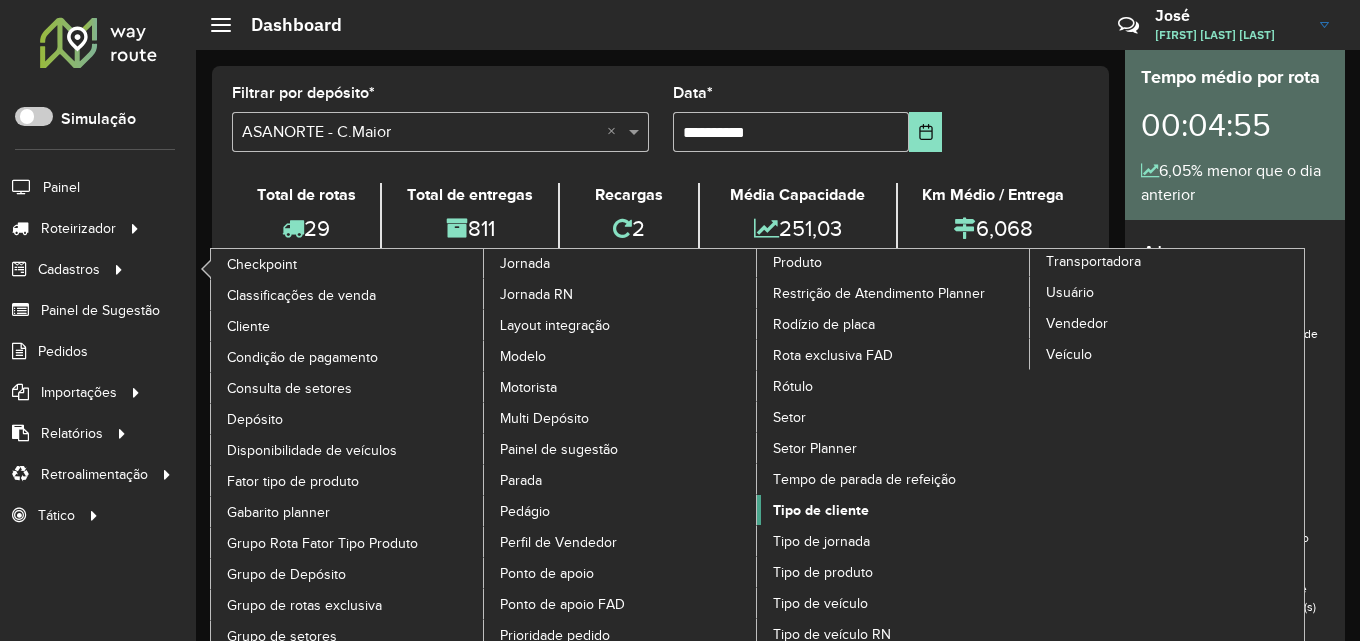 click on "Tipo de cliente" 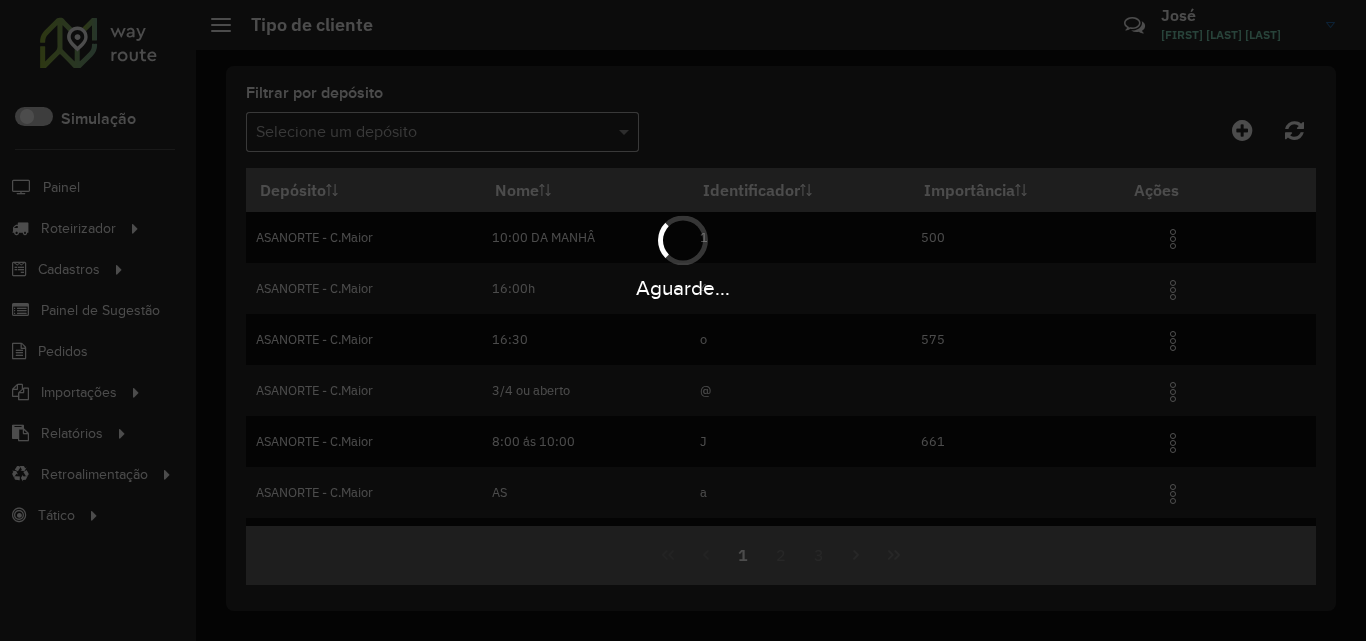 click on "Aguarde..." at bounding box center [683, 320] 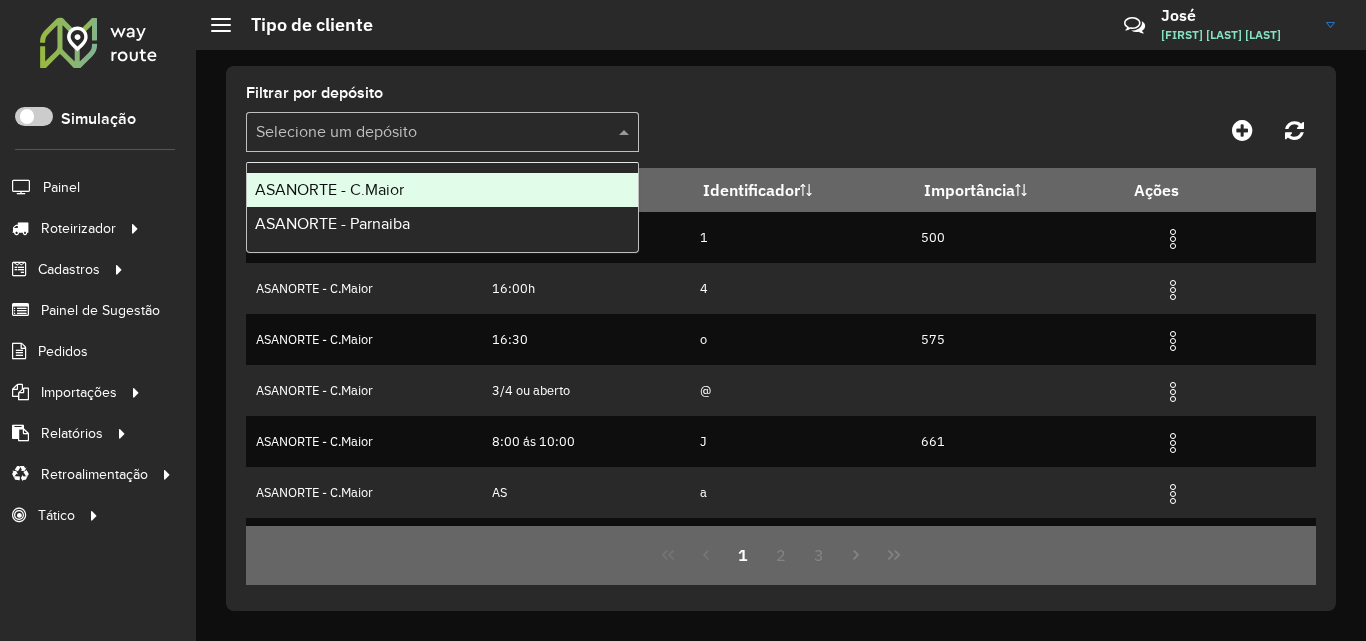 drag, startPoint x: 410, startPoint y: 127, endPoint x: 425, endPoint y: 159, distance: 35.341194 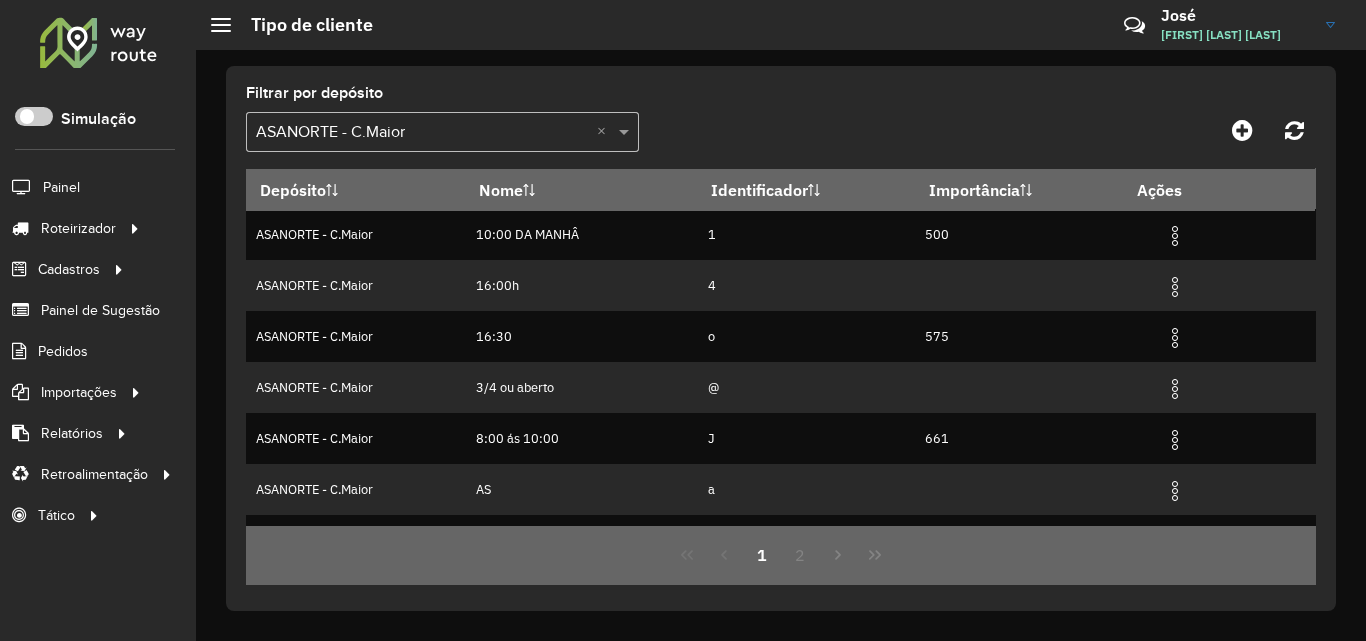 scroll, scrollTop: 0, scrollLeft: 0, axis: both 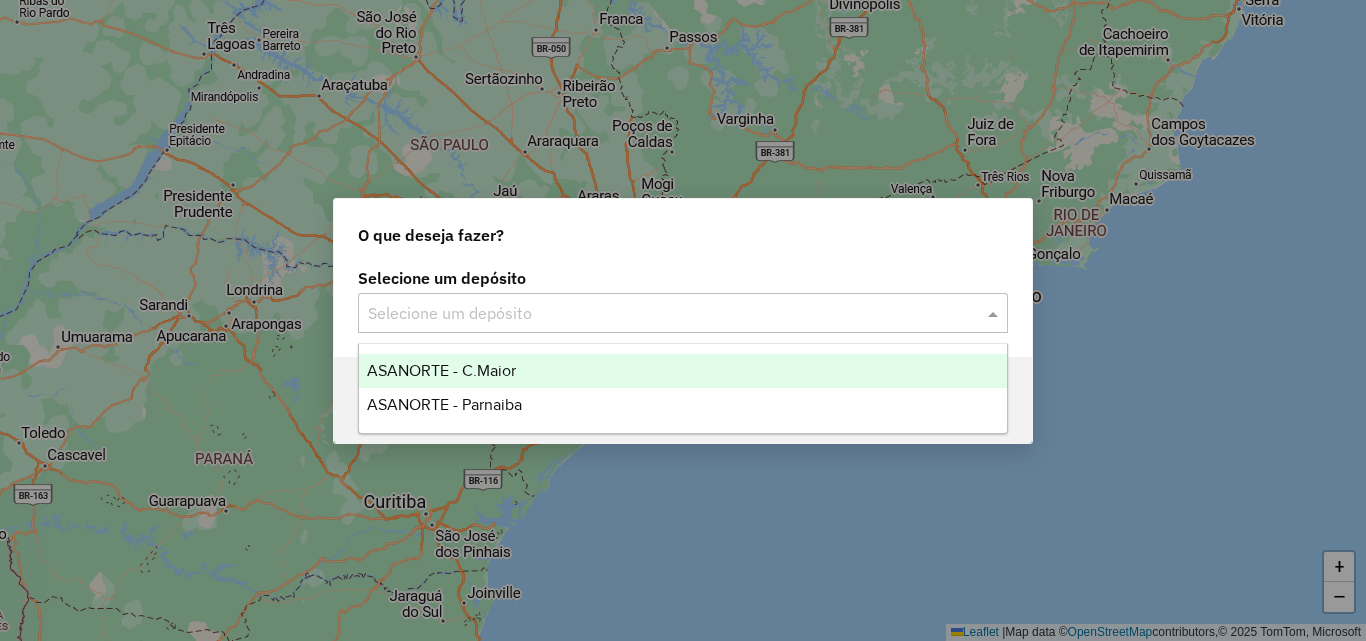 click on "Selecione um depósito" 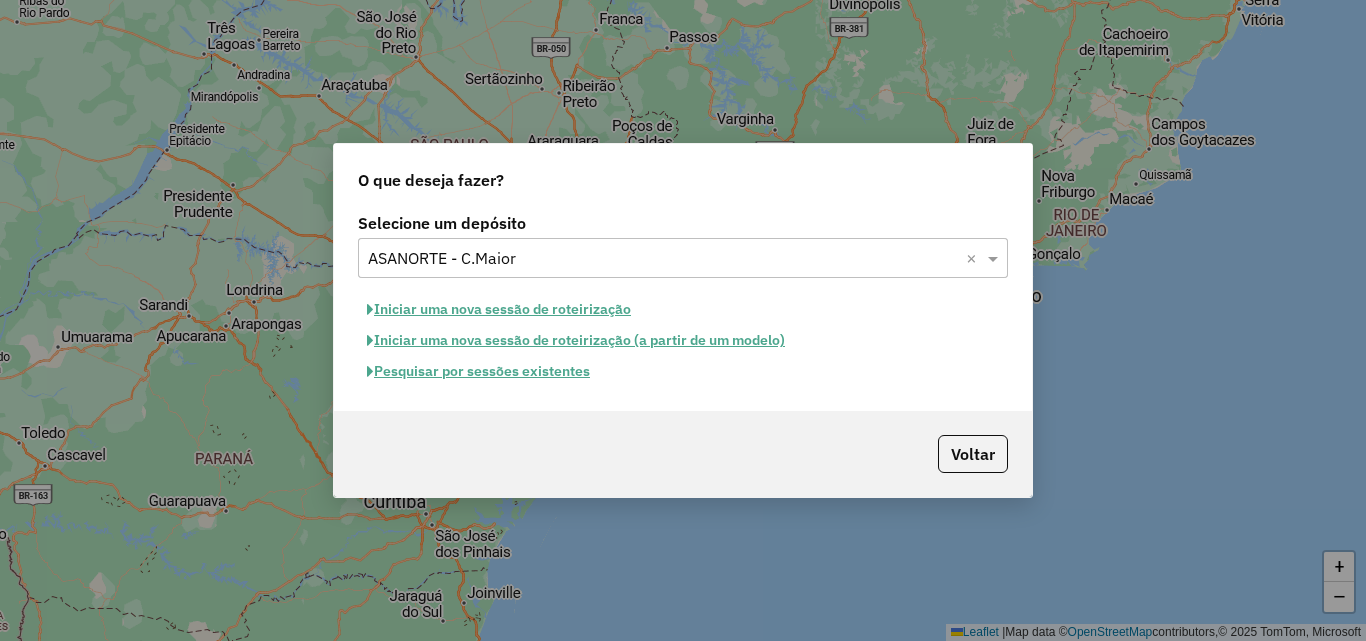 click on "Pesquisar por sessões existentes" 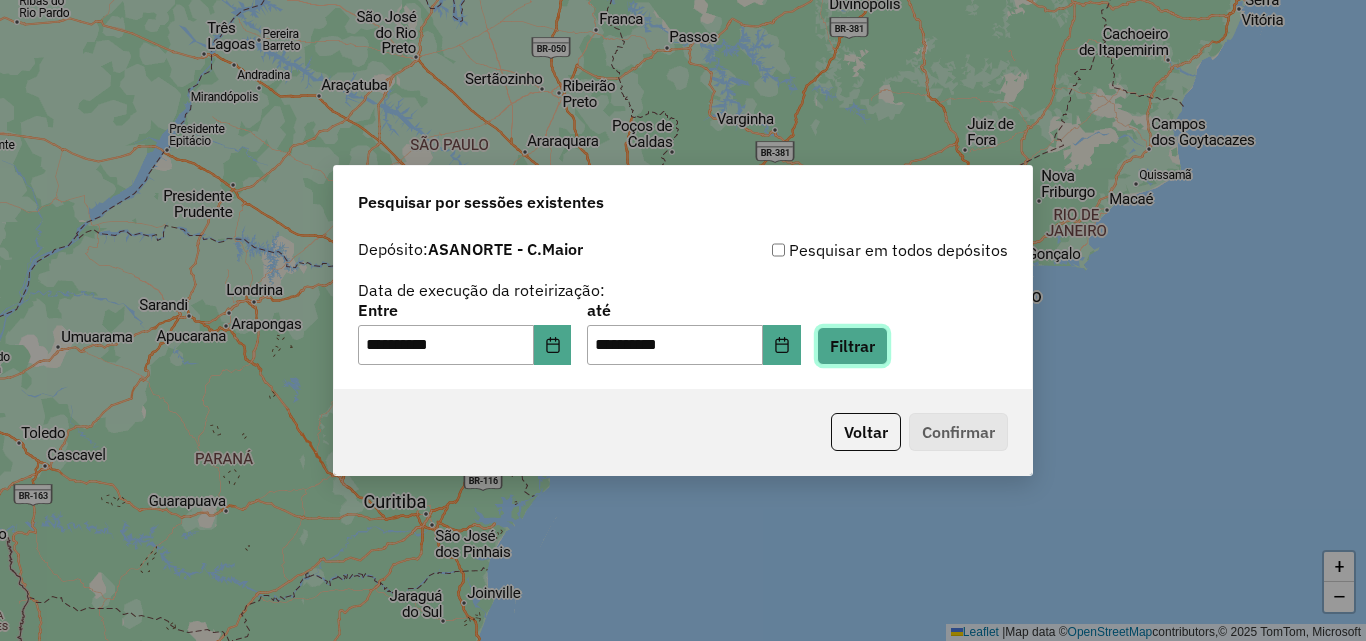 click on "Filtrar" 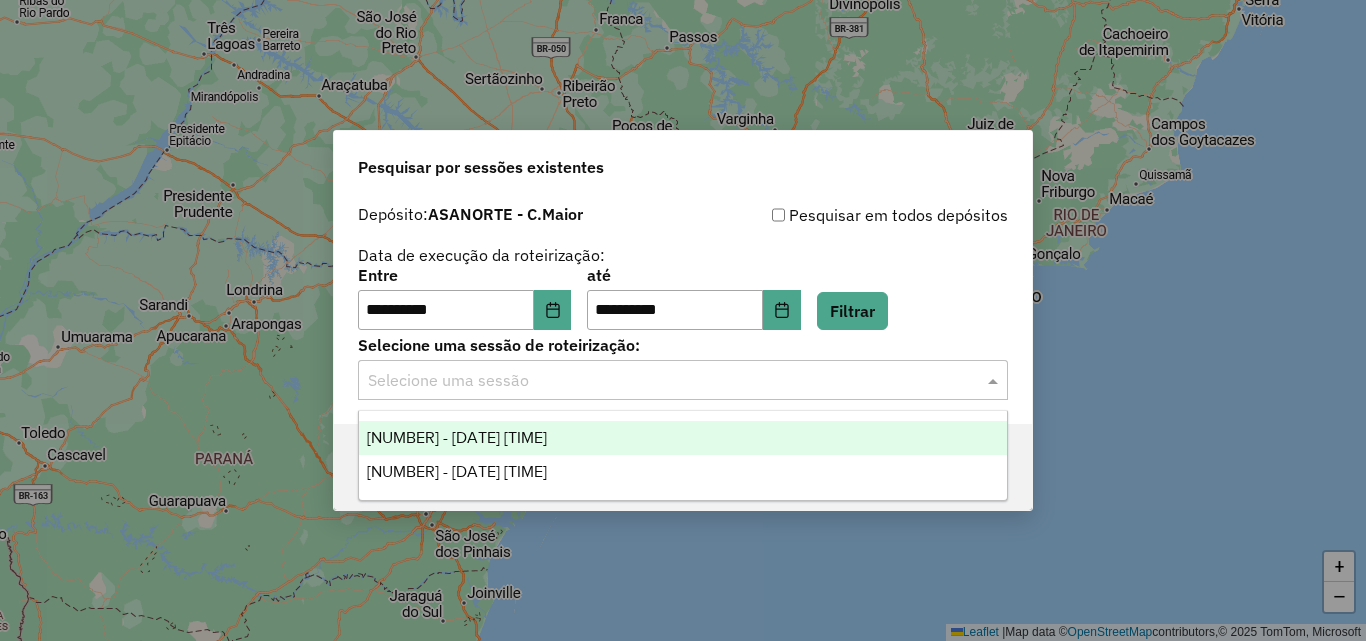 click 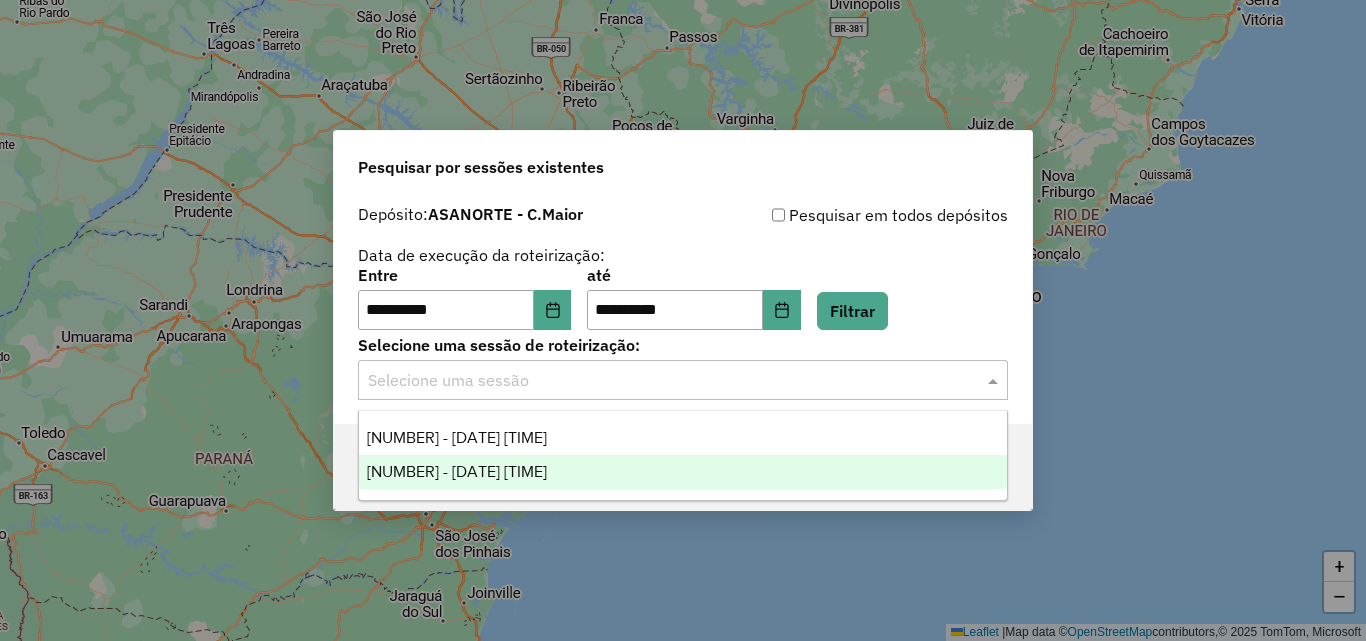 click on "[NUMBER] - [DATE] [TIME]" at bounding box center [683, 472] 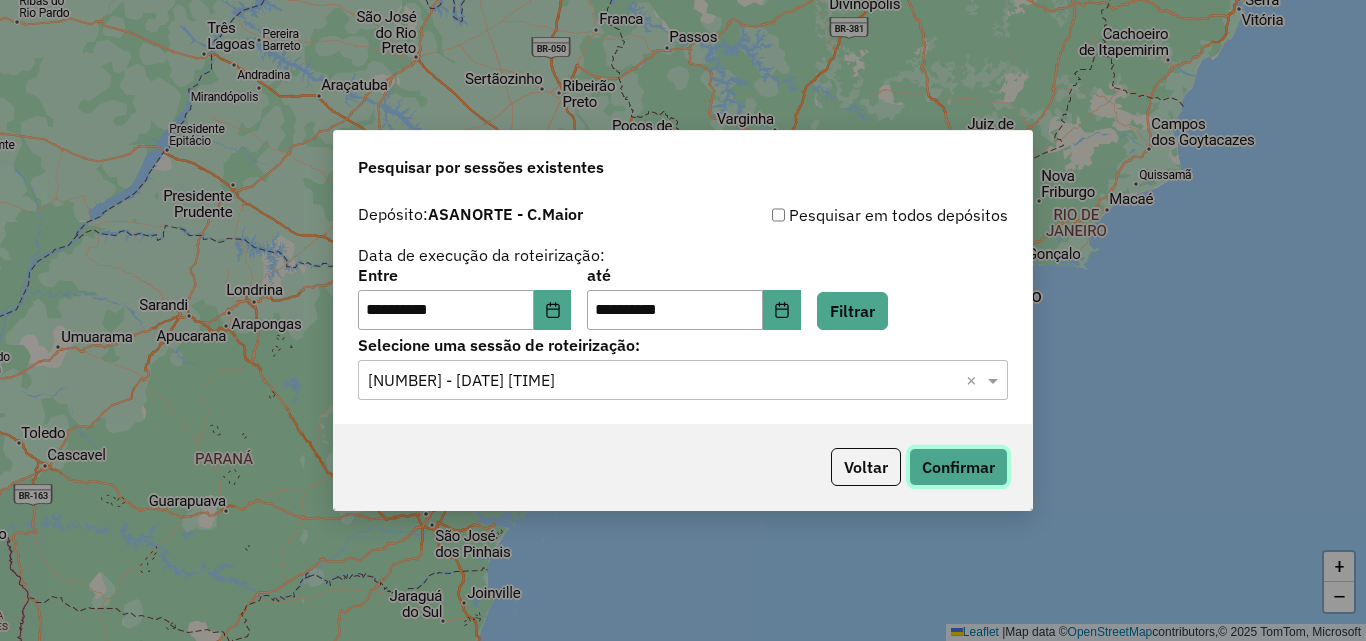 click on "Confirmar" 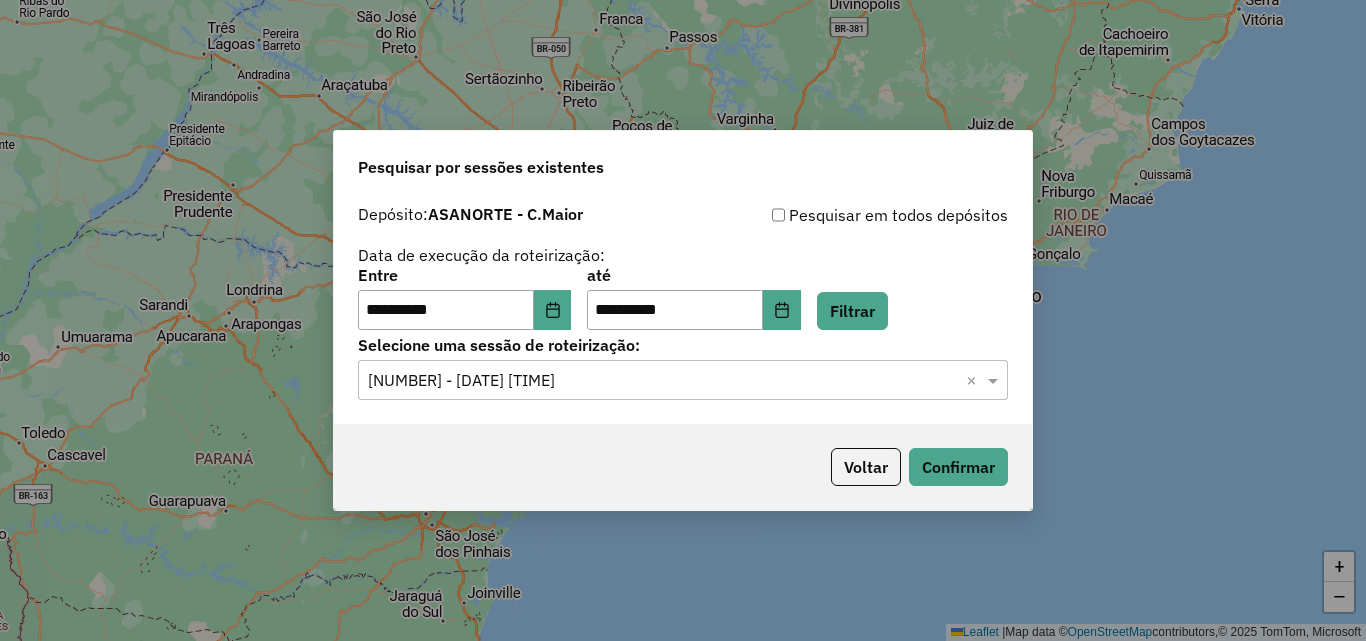 click 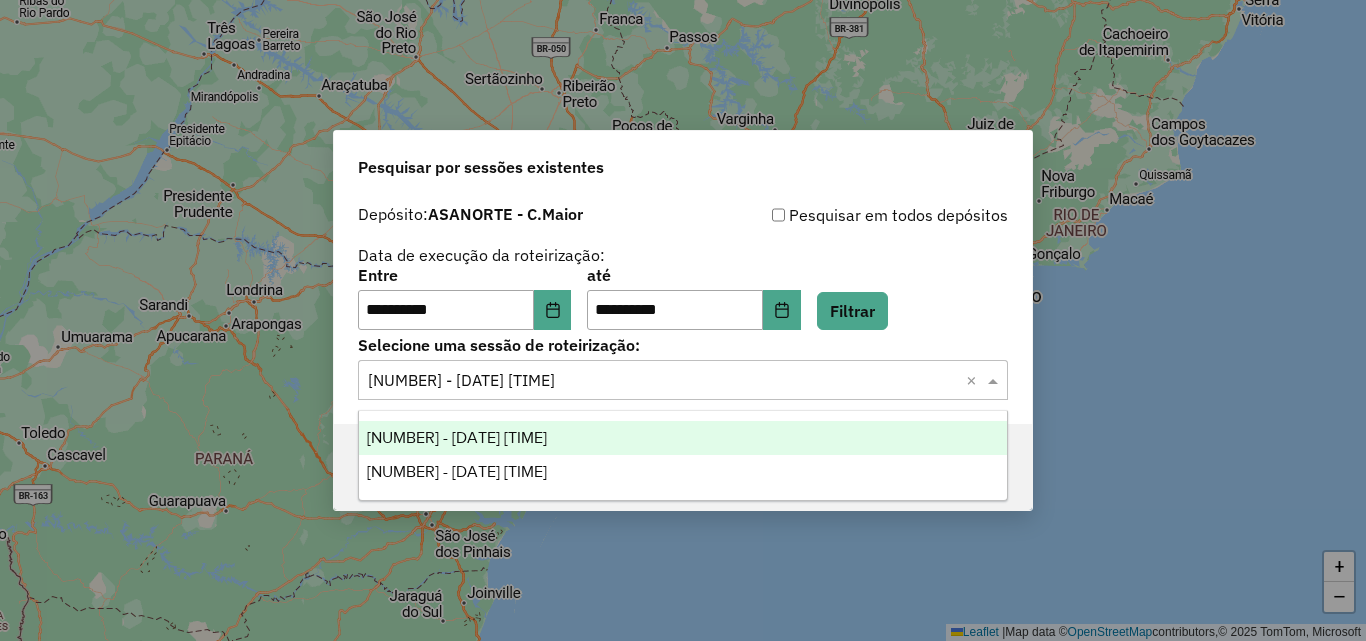 drag, startPoint x: 557, startPoint y: 427, endPoint x: 716, endPoint y: 479, distance: 167.28719 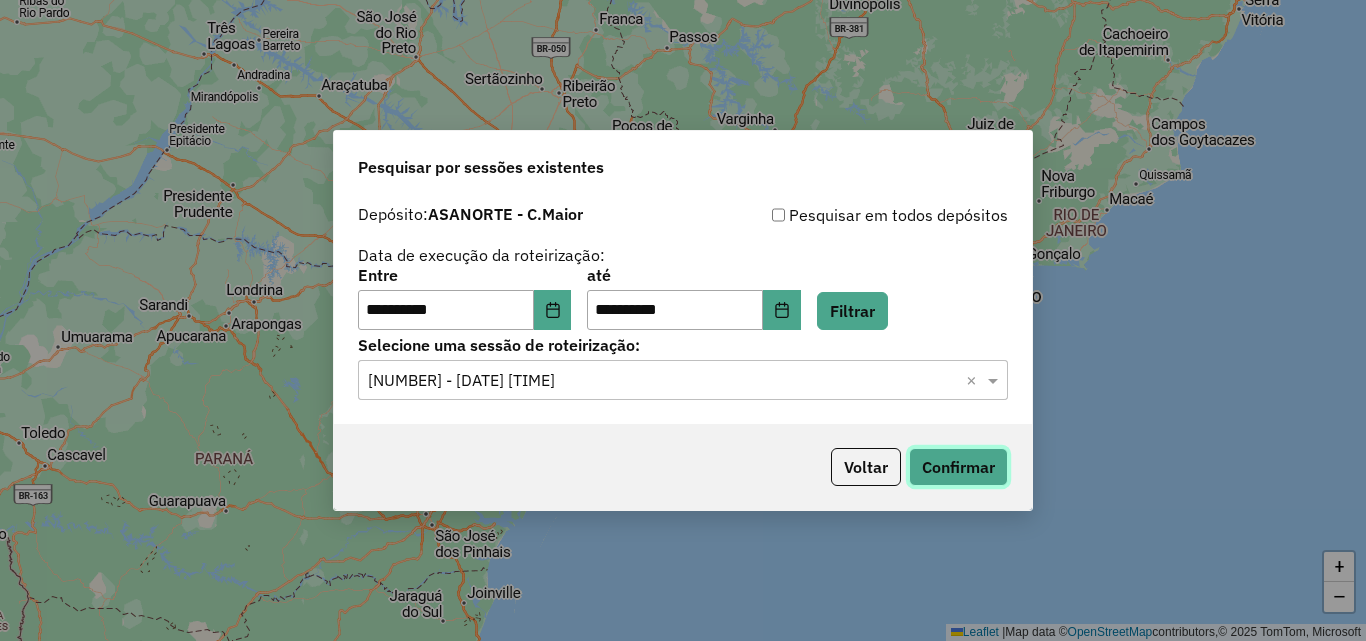 click on "Confirmar" 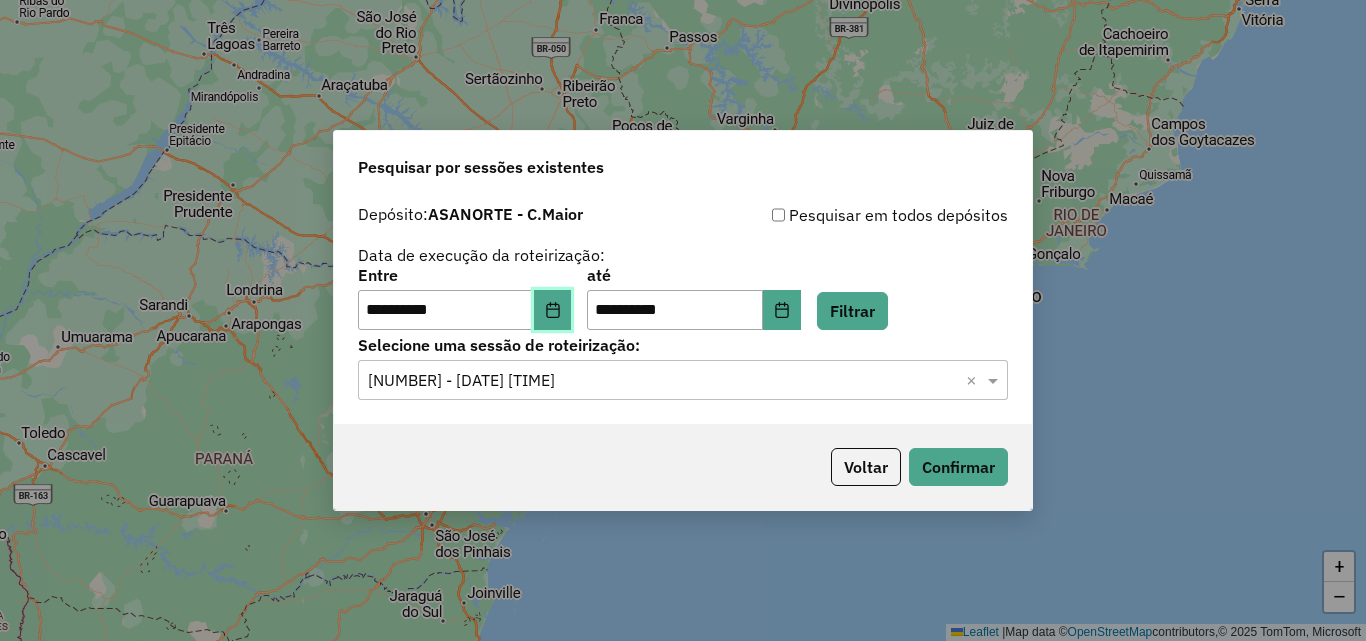 click 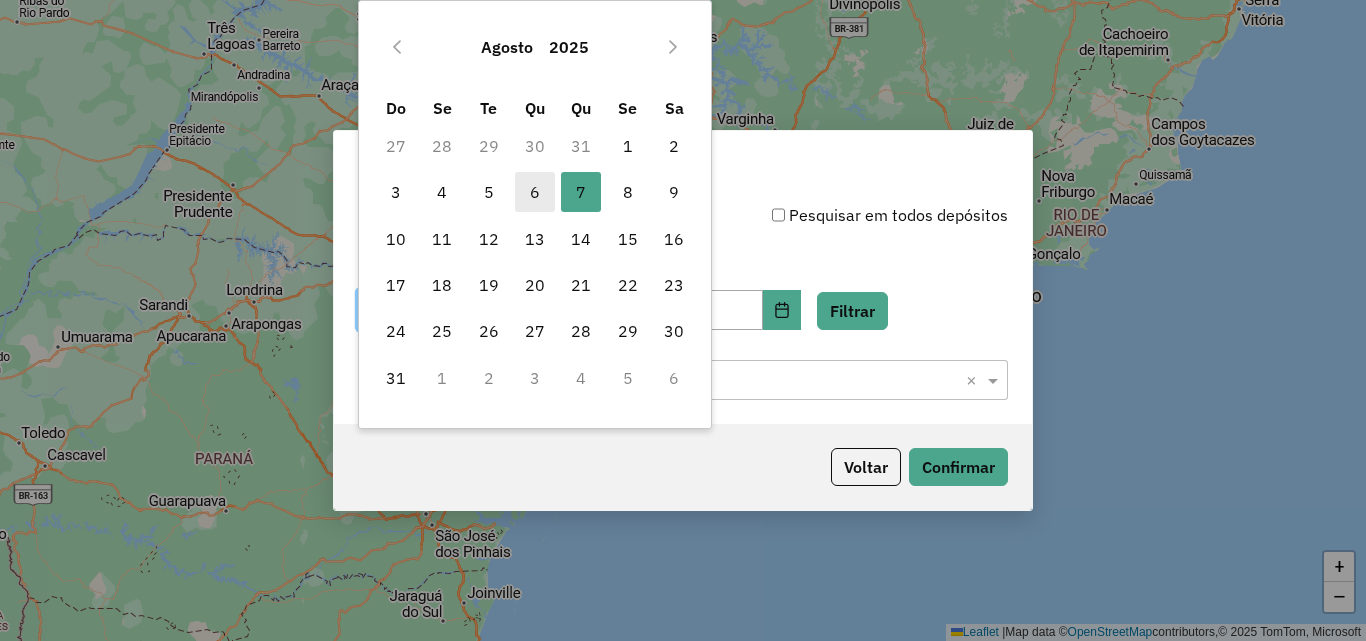 click on "6" at bounding box center (535, 192) 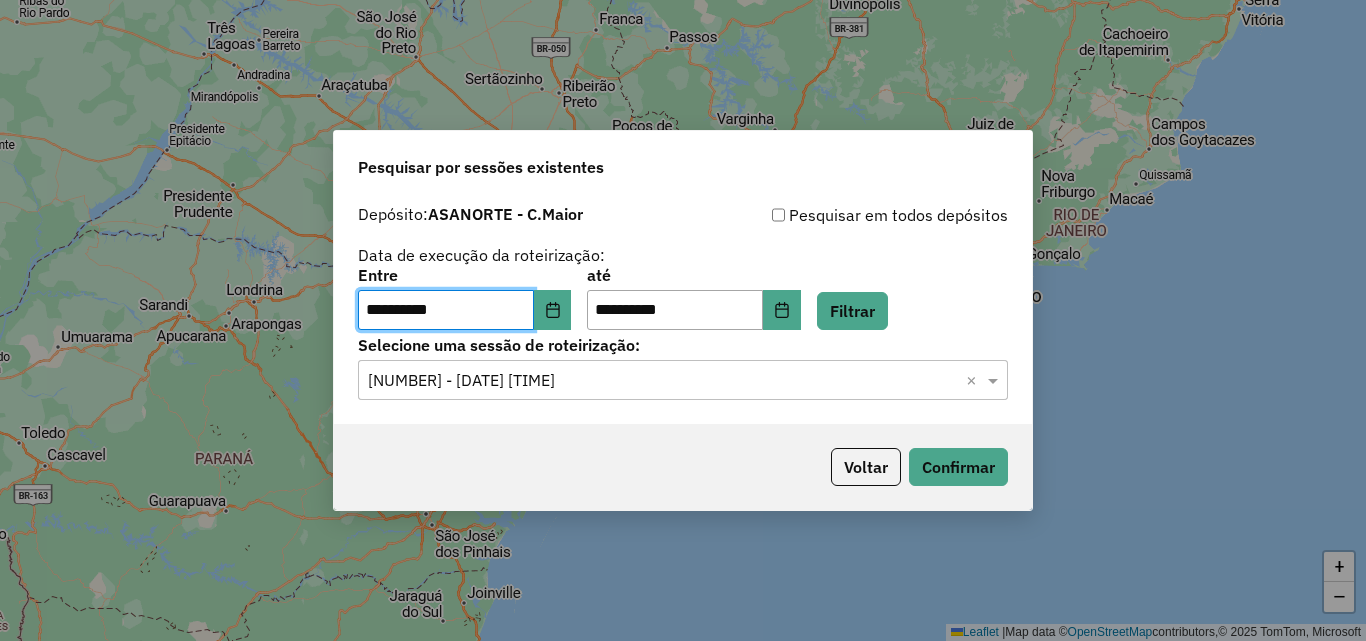 click on "**********" 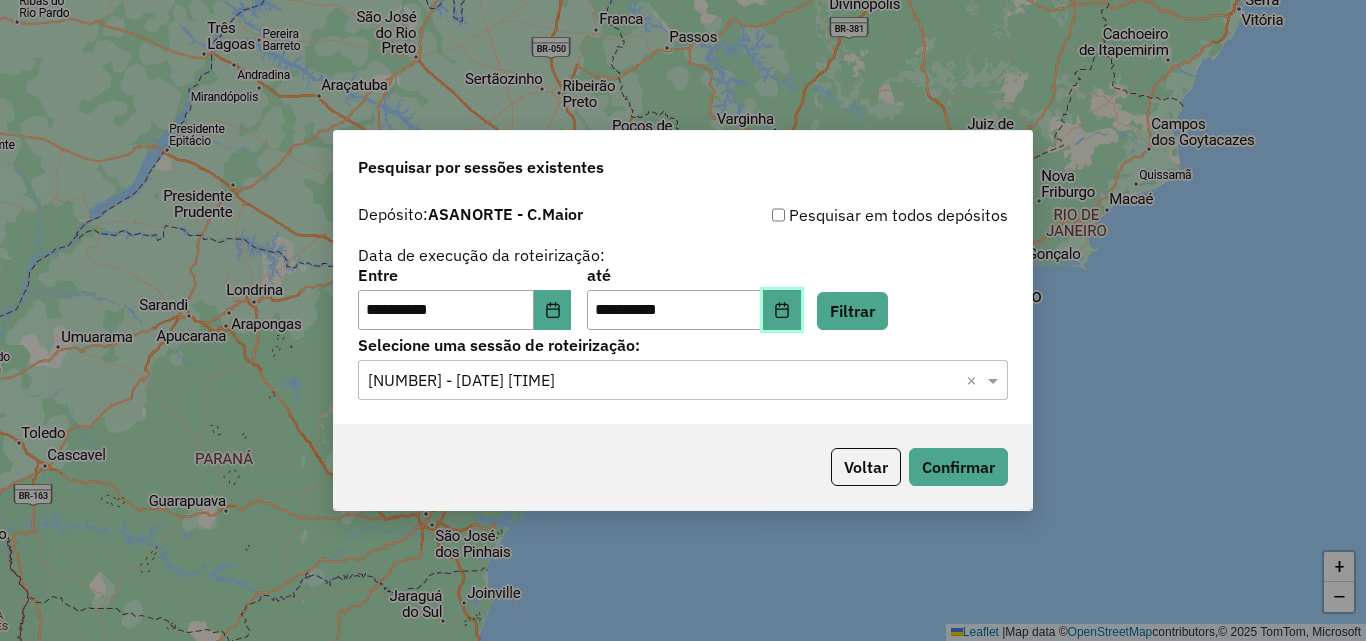 click at bounding box center [782, 310] 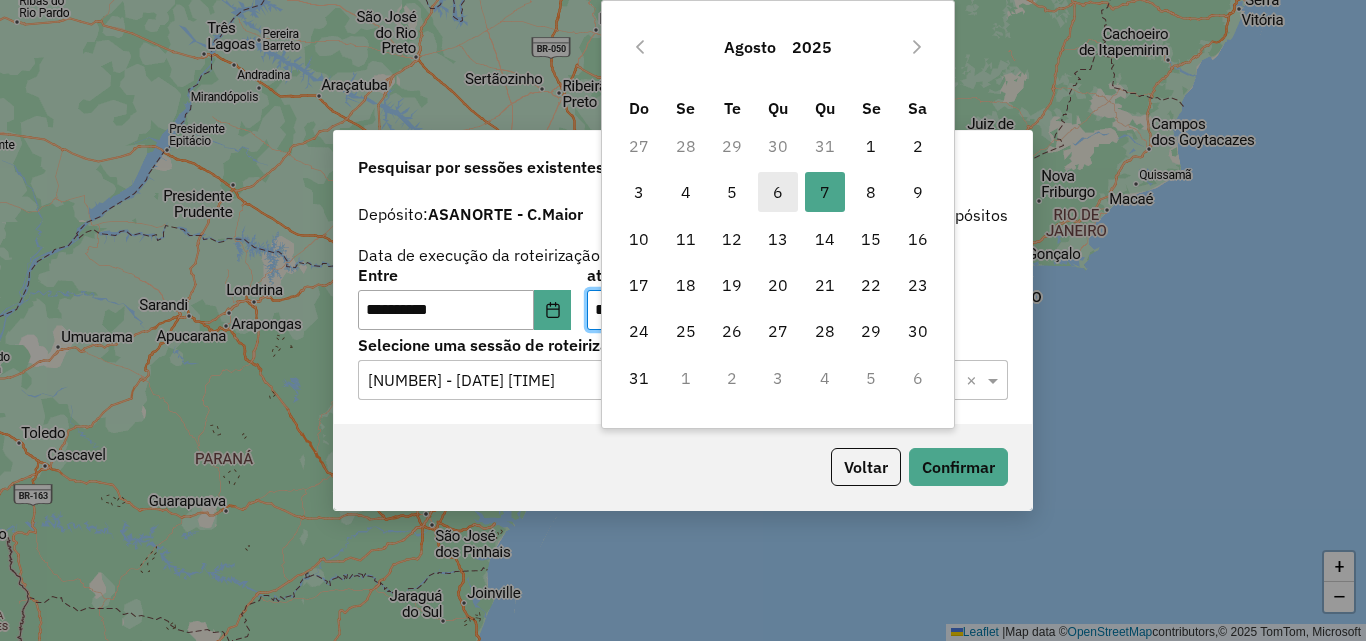 click on "6" at bounding box center [778, 192] 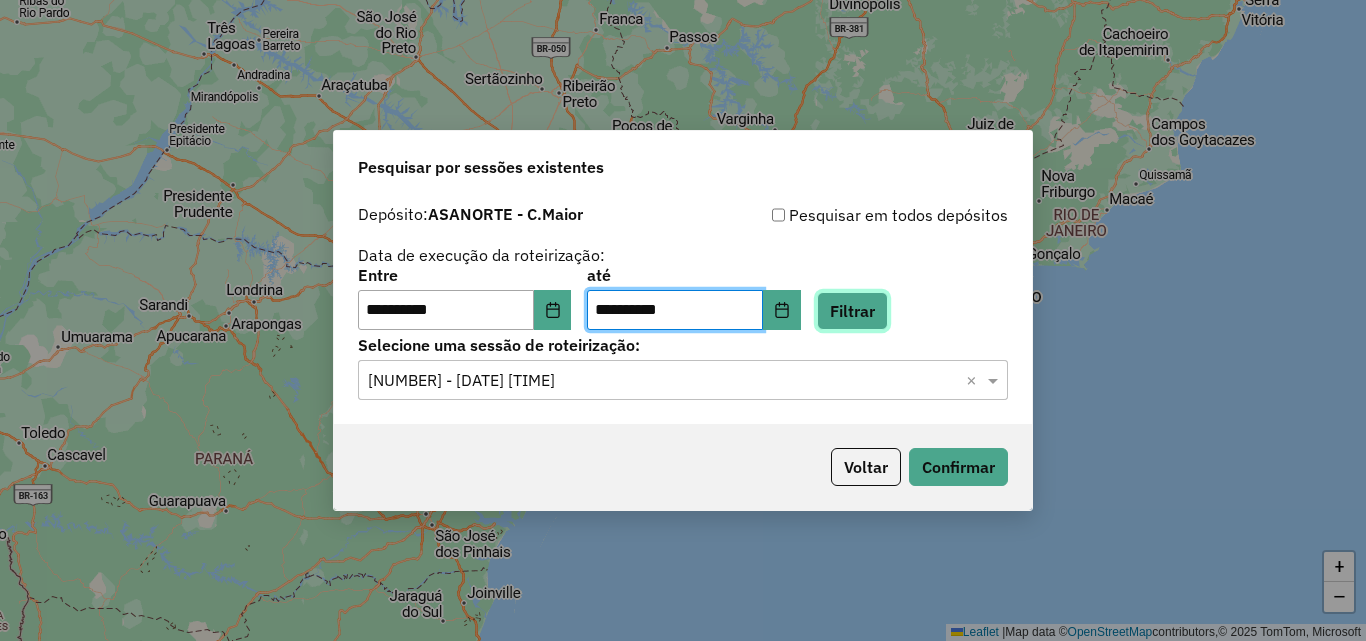 click on "Filtrar" 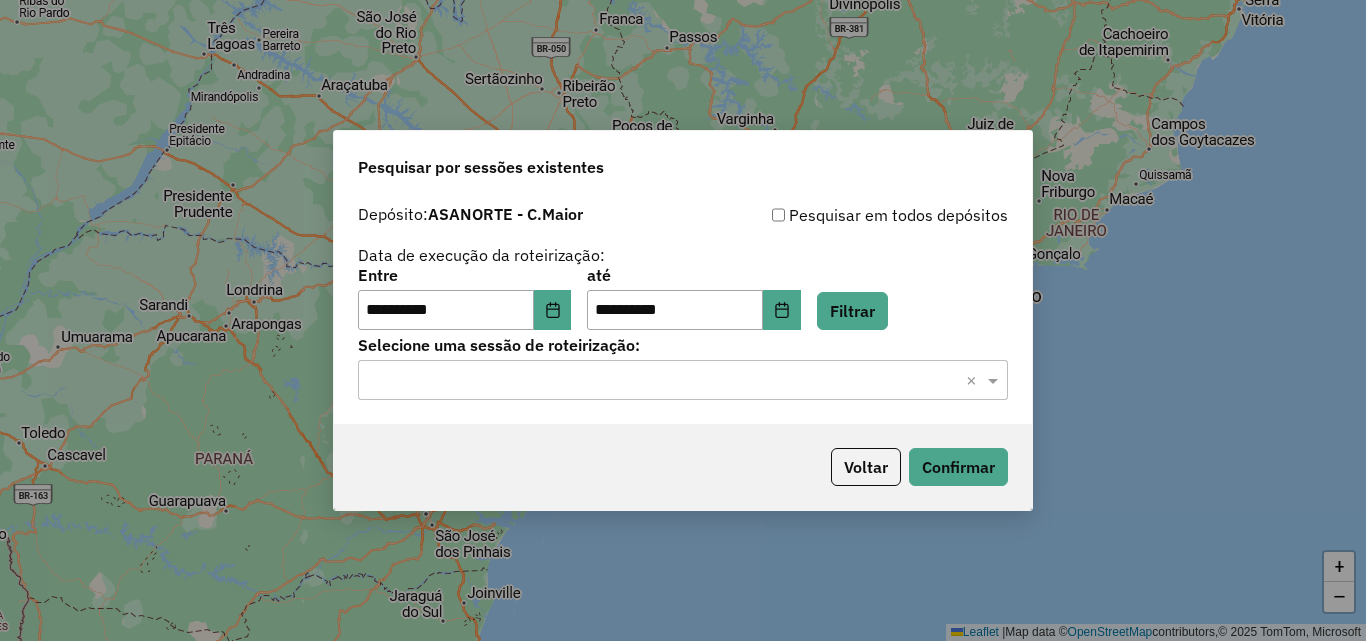 click on "Selecione uma sessão de roteirização:" 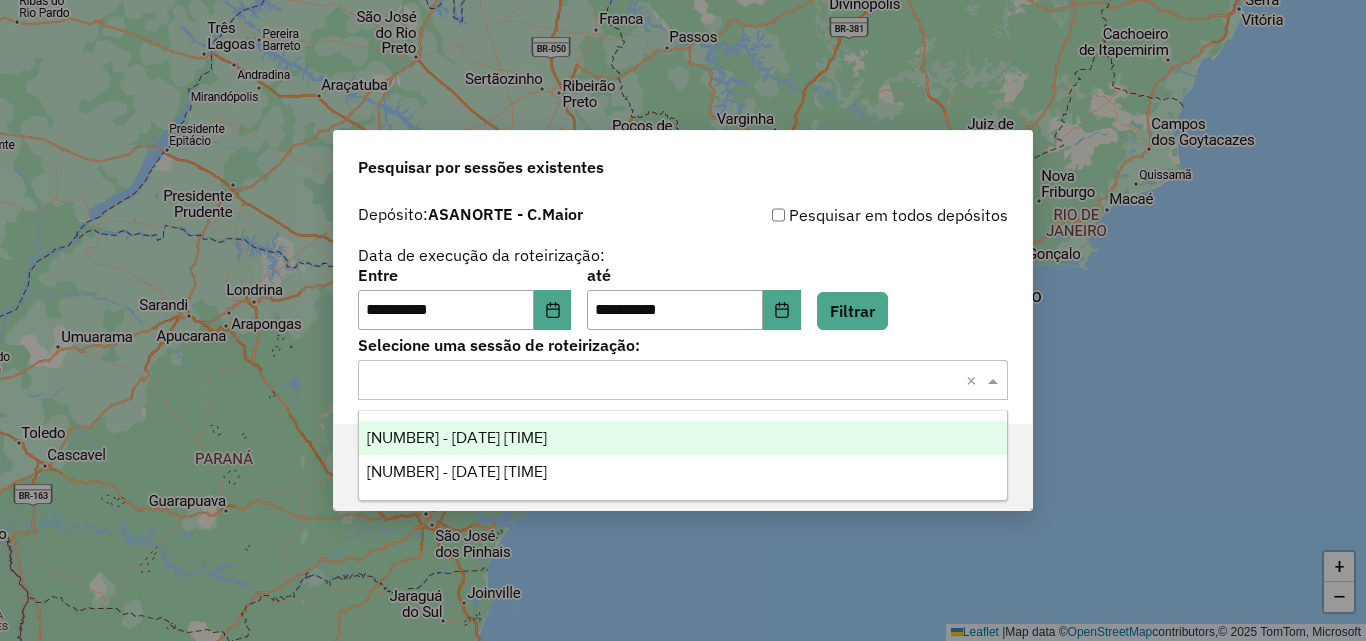 click on "975618 - 06/08/2025 18:47" at bounding box center [457, 471] 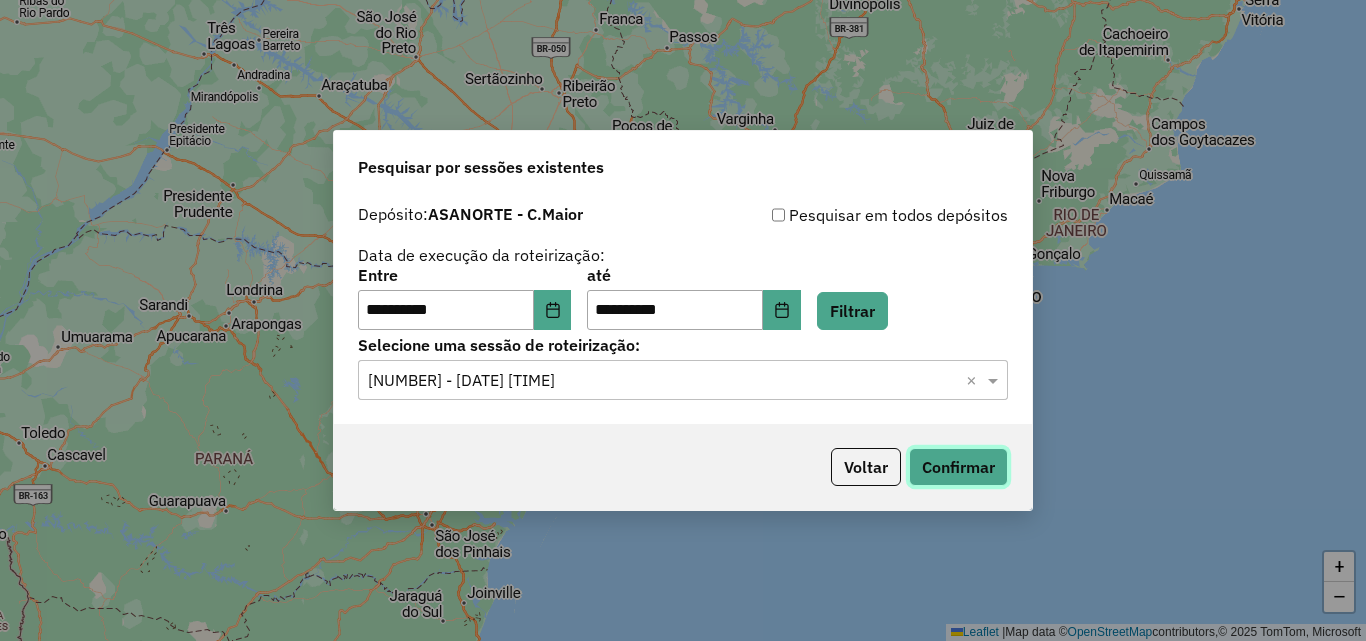 click on "Confirmar" 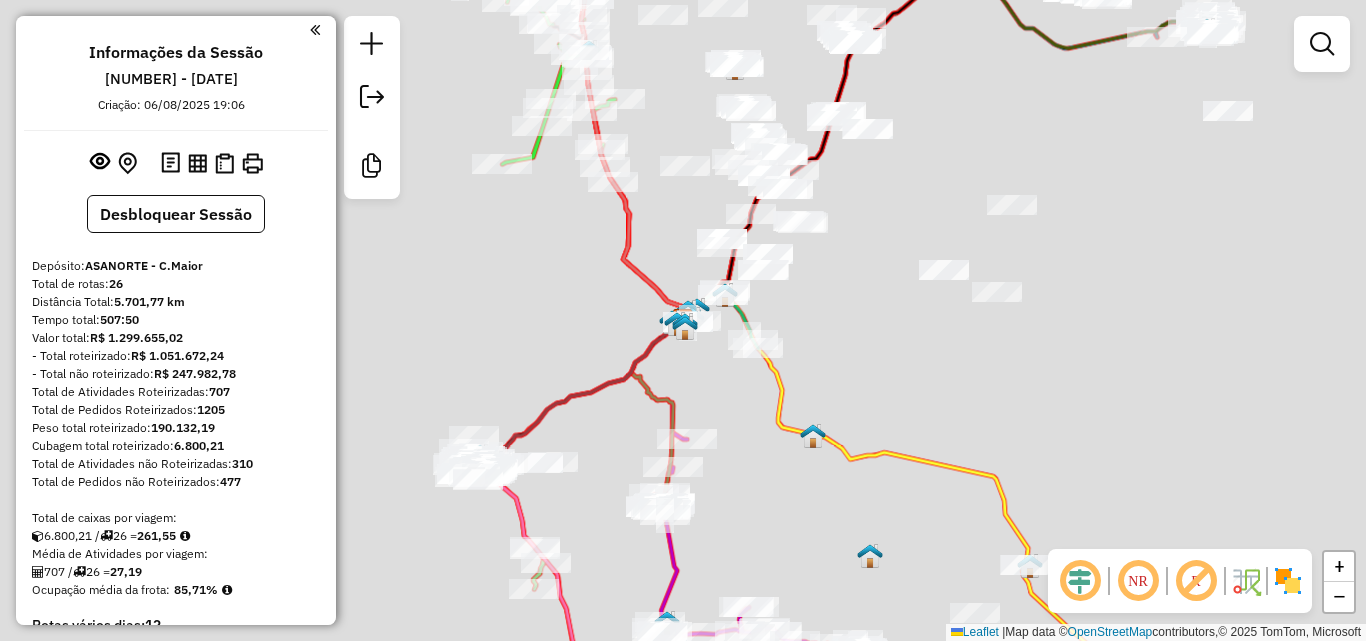 scroll, scrollTop: 0, scrollLeft: 0, axis: both 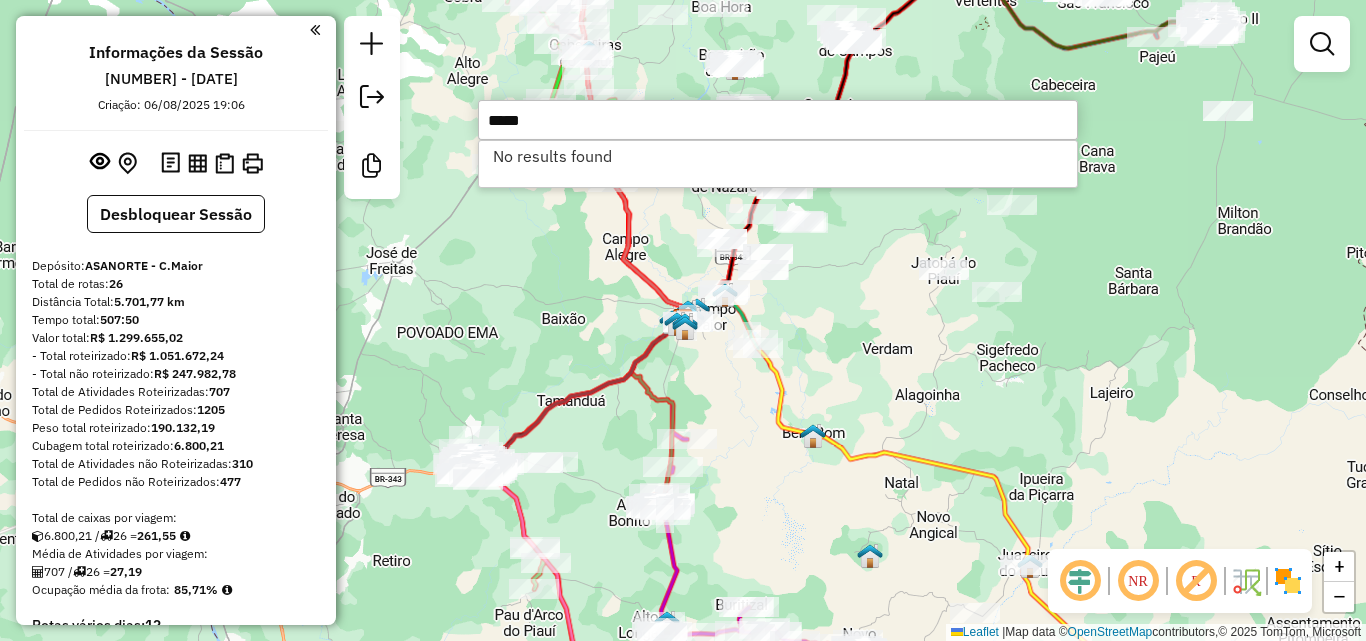 type on "*****" 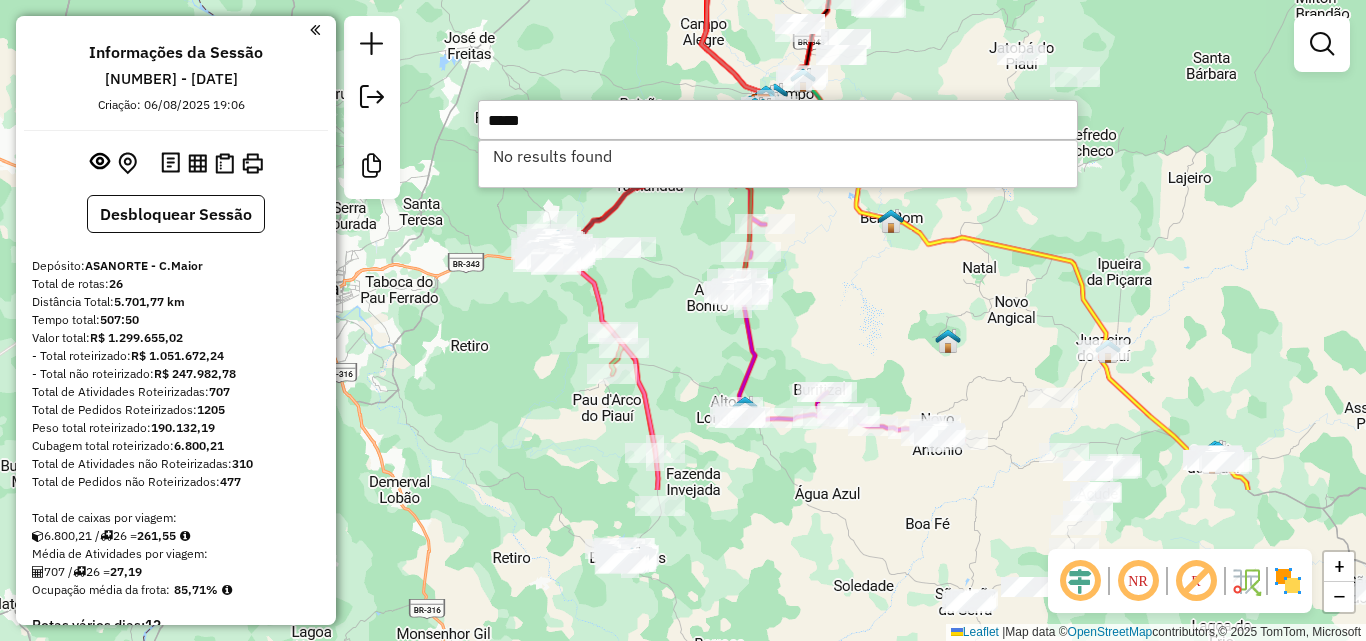 drag, startPoint x: 555, startPoint y: 338, endPoint x: 622, endPoint y: 230, distance: 127.09445 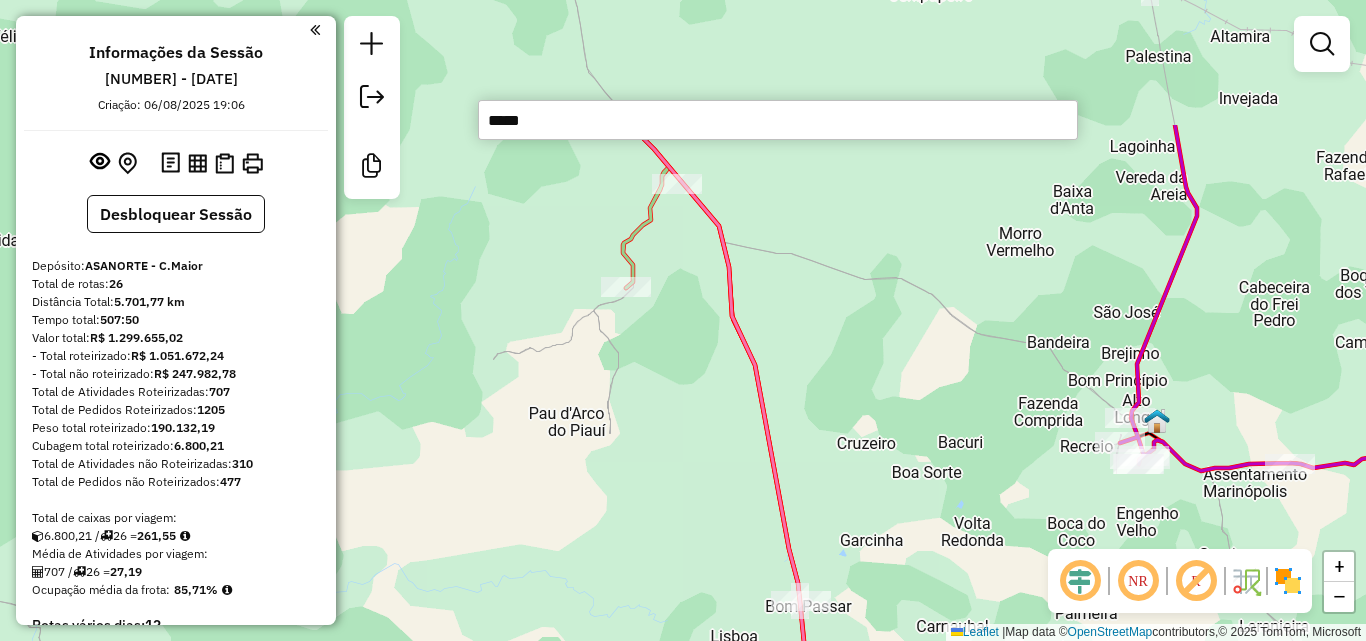 drag, startPoint x: 595, startPoint y: 275, endPoint x: 709, endPoint y: 412, distance: 178.22739 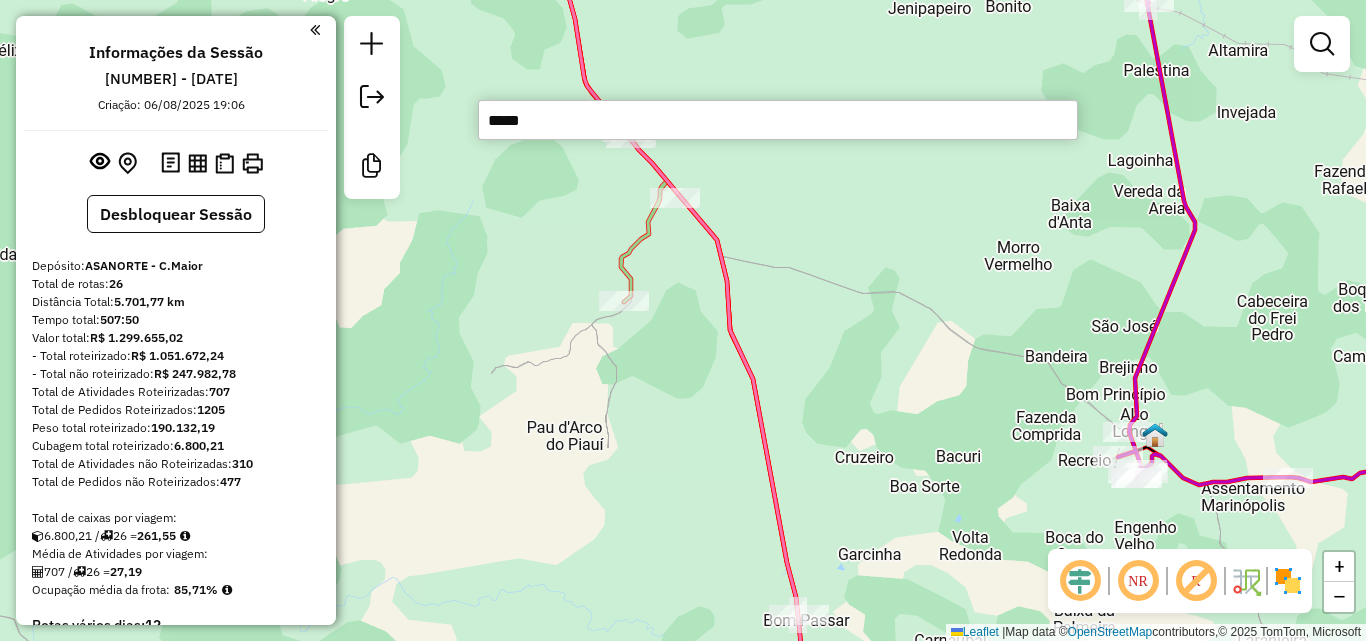 drag, startPoint x: 795, startPoint y: 394, endPoint x: 633, endPoint y: 240, distance: 223.51733 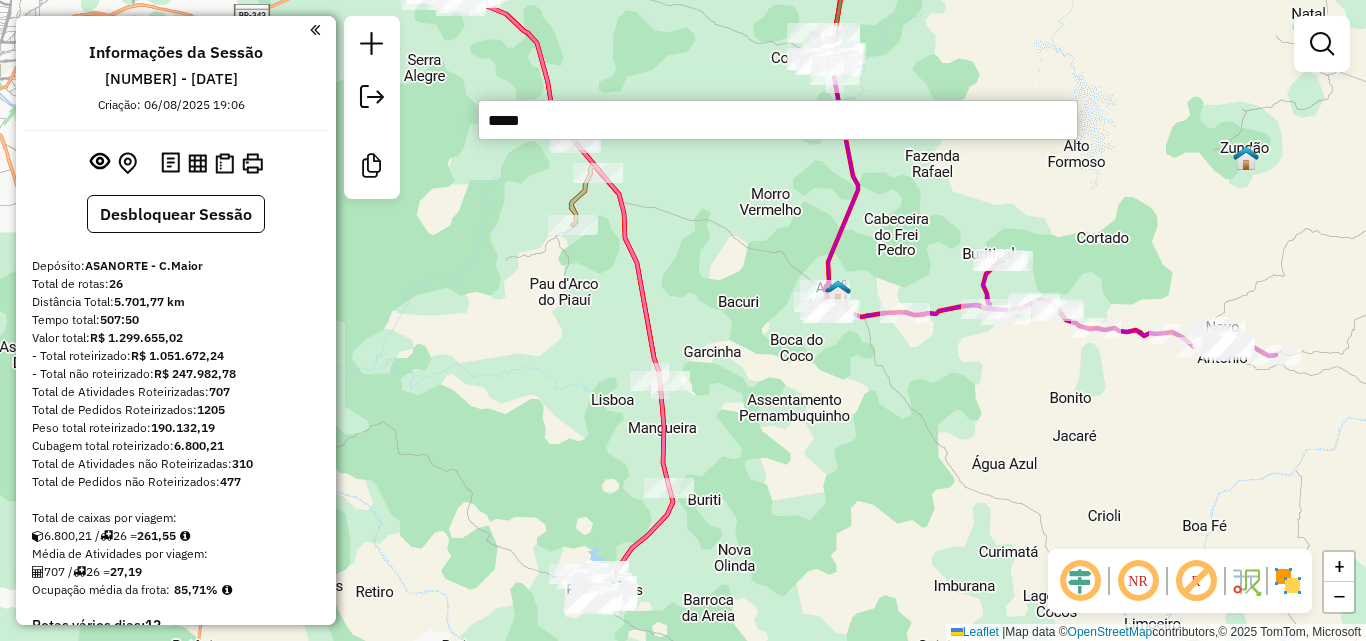click on "*****" at bounding box center [778, 120] 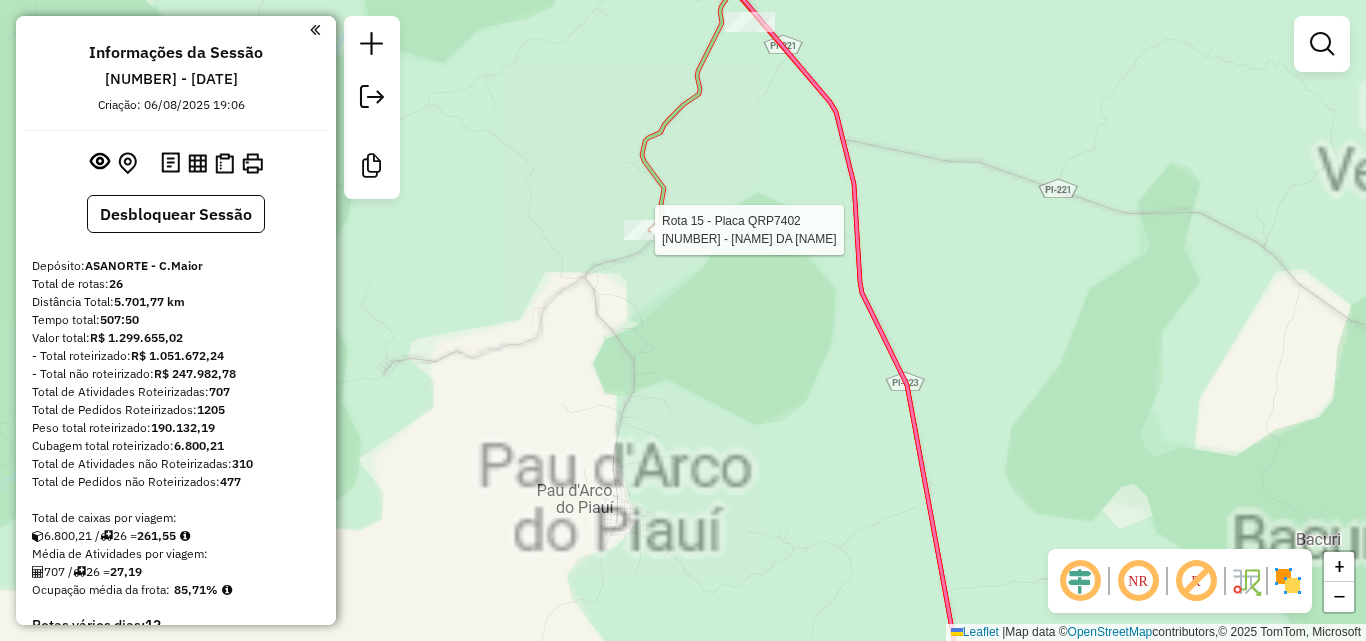 select on "**********" 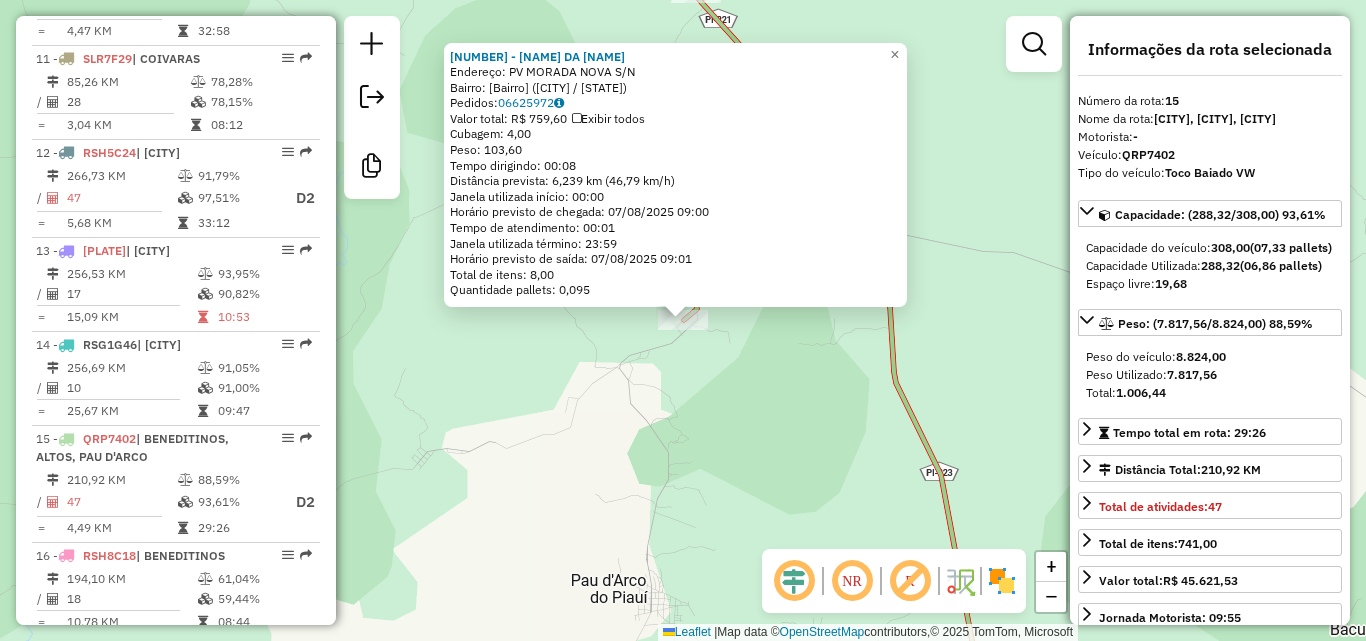 scroll, scrollTop: 2228, scrollLeft: 0, axis: vertical 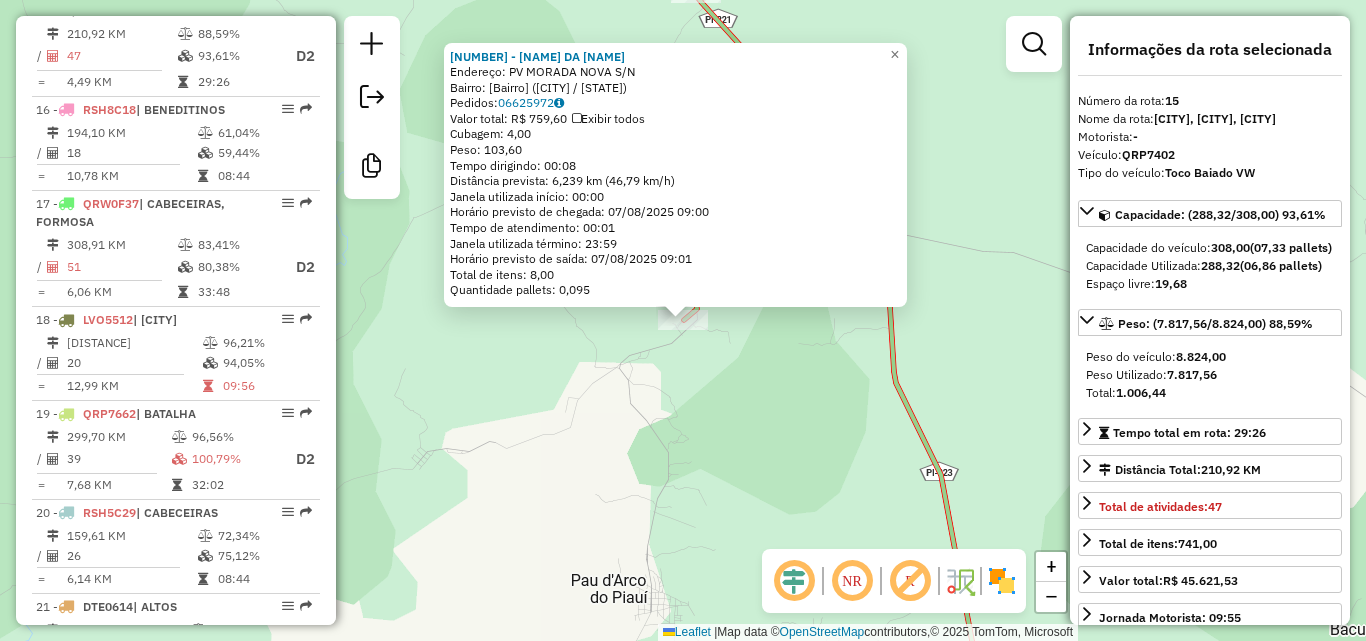 click on "22222 - RECANTO DA MANGA  Endereço:  PV MORADA NOVA S/N   Bairro: RURAL (PAU D'ARCO DO PIAUI / PI)   Pedidos:  06625972   Valor total: R$ 759,60   Exibir todos   Cubagem: 4,00  Peso: 103,60  Tempo dirigindo: 00:08   Distância prevista: 6,239 km (46,79 km/h)   Janela utilizada início: 00:00   Horário previsto de chegada: 07/08/2025 09:00   Tempo de atendimento: 00:01   Janela utilizada término: 23:59   Horário previsto de saída: 07/08/2025 09:01   Total de itens: 8,00   Quantidade pallets: 0,095  × Janela de atendimento Grade de atendimento Capacidade Transportadoras Veículos Cliente Pedidos  Rotas Selecione os dias de semana para filtrar as janelas de atendimento  Seg   Ter   Qua   Qui   Sex   Sáb   Dom  Informe o período da janela de atendimento: De: Até:  Filtrar exatamente a janela do cliente  Considerar janela de atendimento padrão  Selecione os dias de semana para filtrar as grades de atendimento  Seg   Ter   Qua   Qui   Sex   Sáb   Dom   Clientes fora do dia de atendimento selecionado De:" 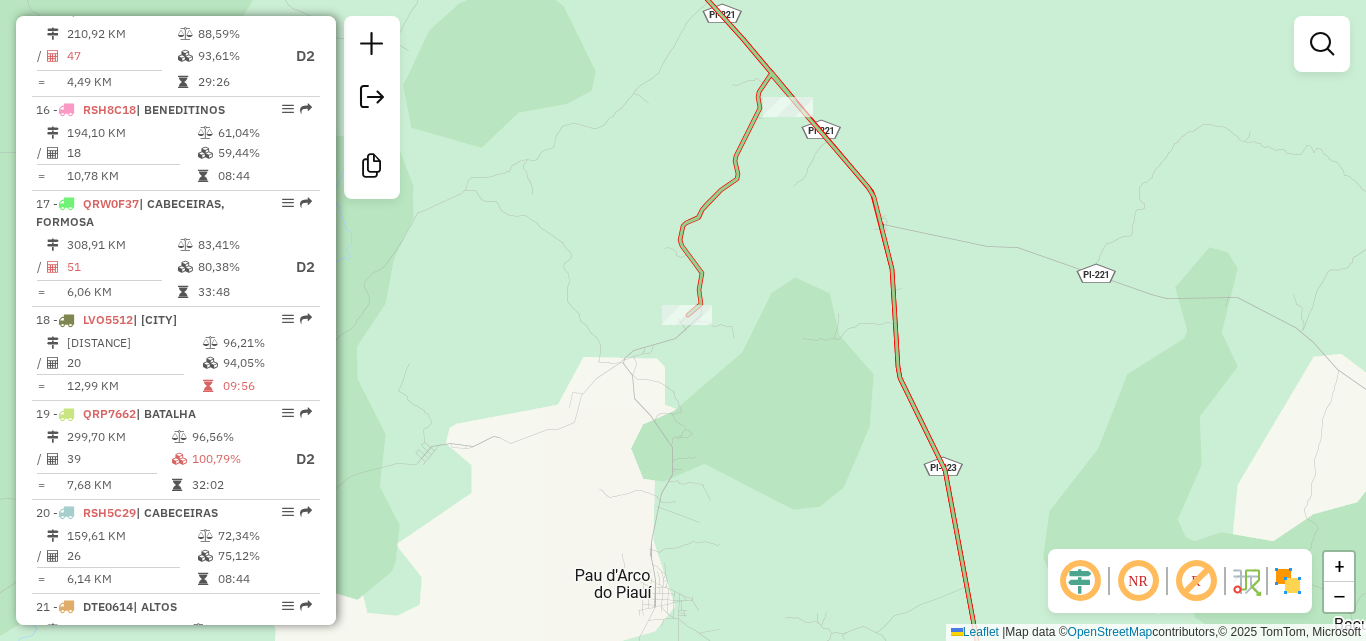 drag, startPoint x: 654, startPoint y: 466, endPoint x: 675, endPoint y: 336, distance: 131.68523 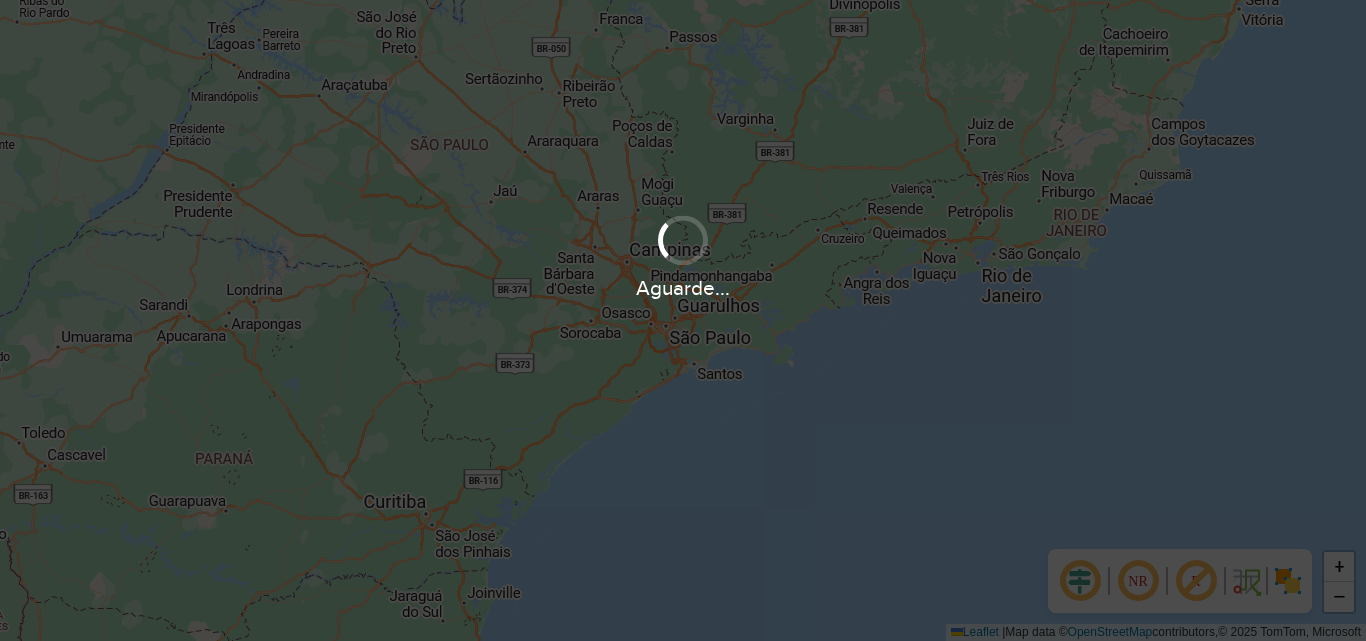 scroll, scrollTop: 0, scrollLeft: 0, axis: both 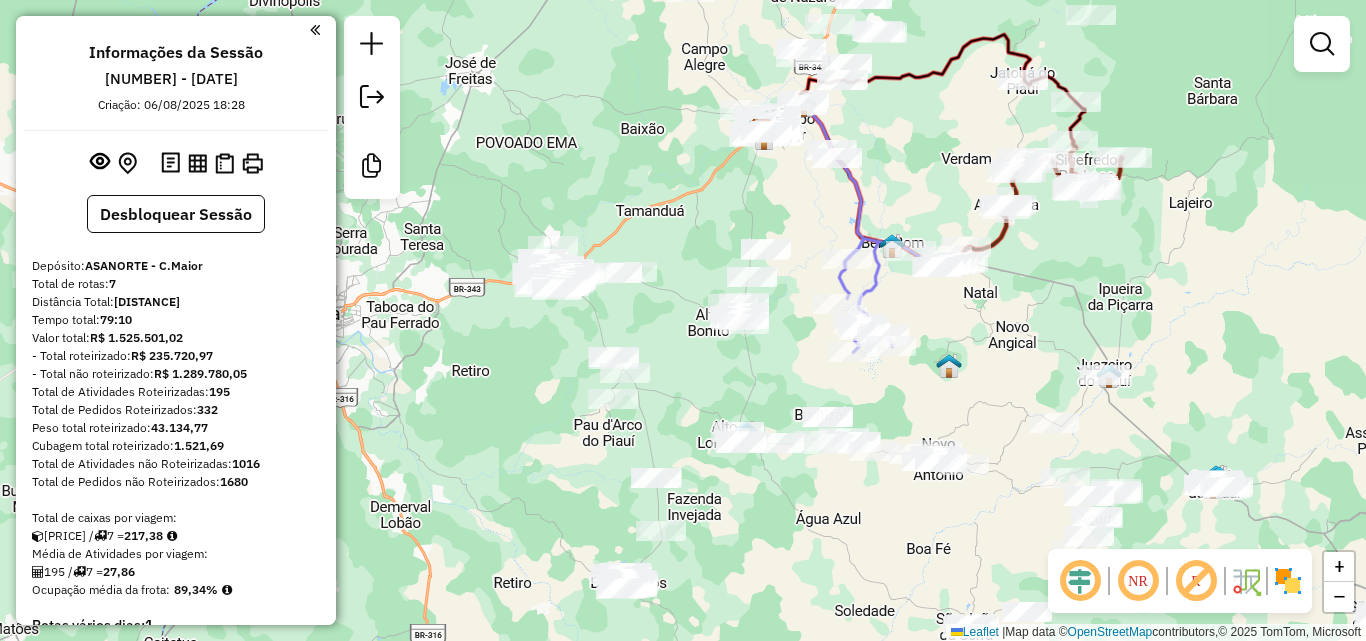 drag, startPoint x: 631, startPoint y: 426, endPoint x: 674, endPoint y: 303, distance: 130.29965 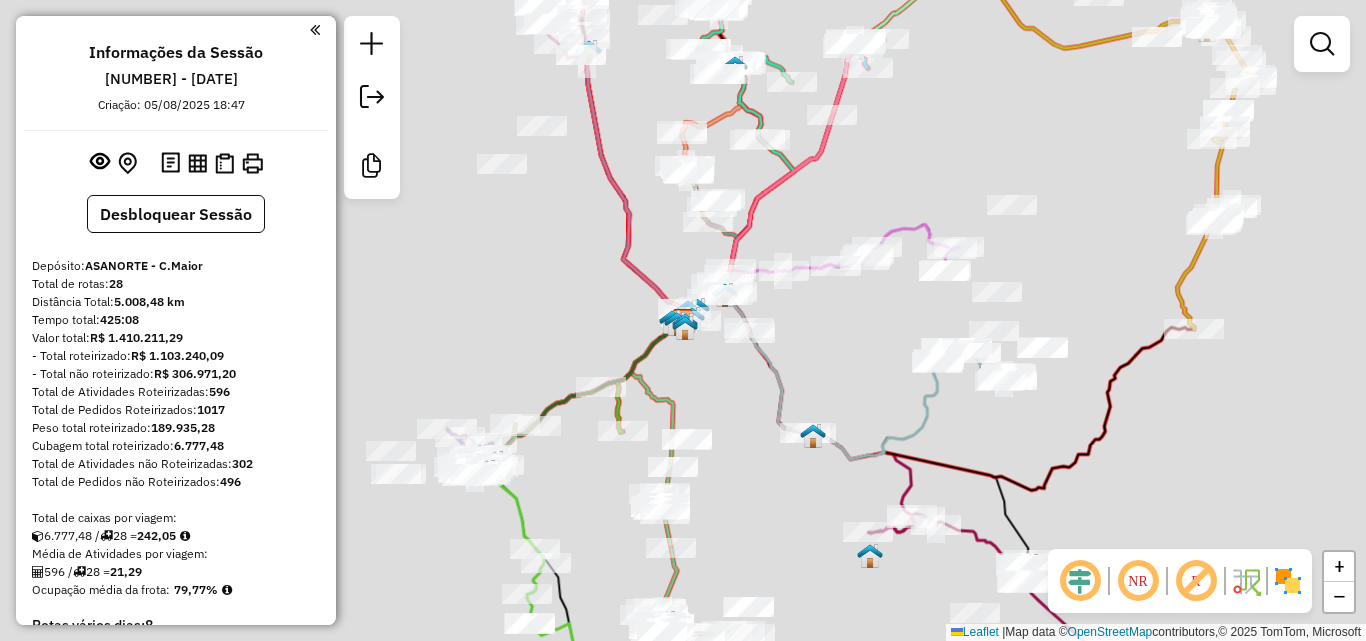 scroll, scrollTop: 0, scrollLeft: 0, axis: both 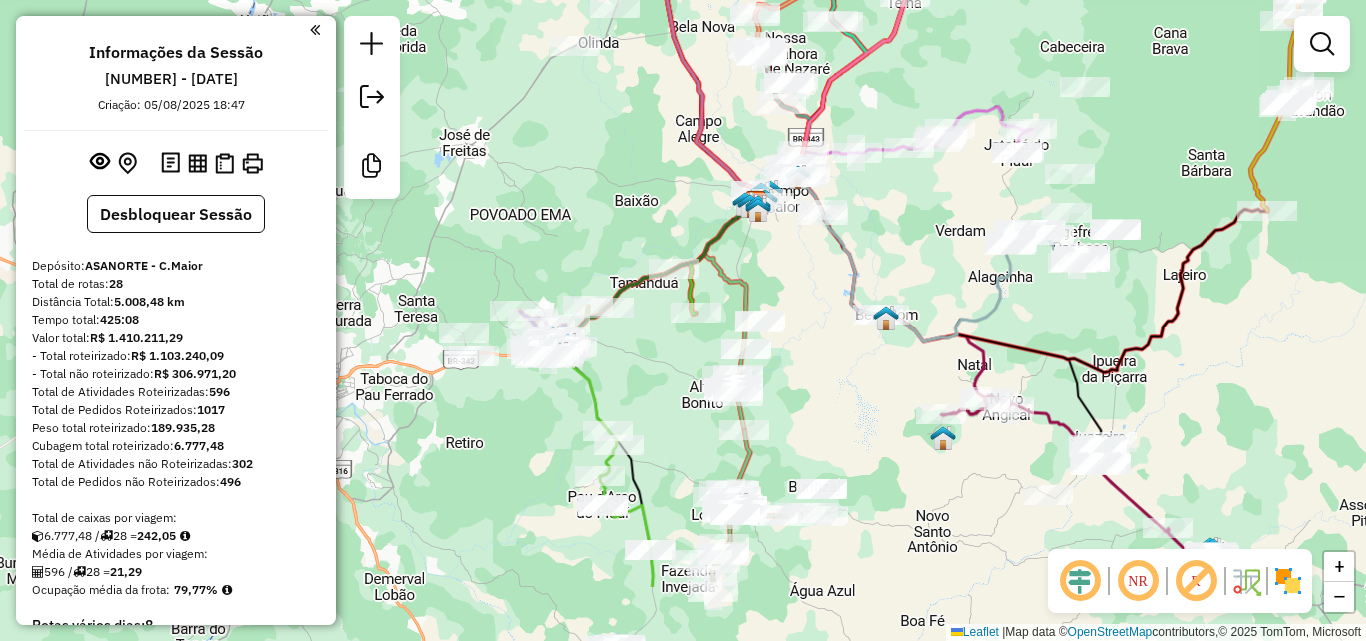 drag, startPoint x: 851, startPoint y: 290, endPoint x: 868, endPoint y: 235, distance: 57.567352 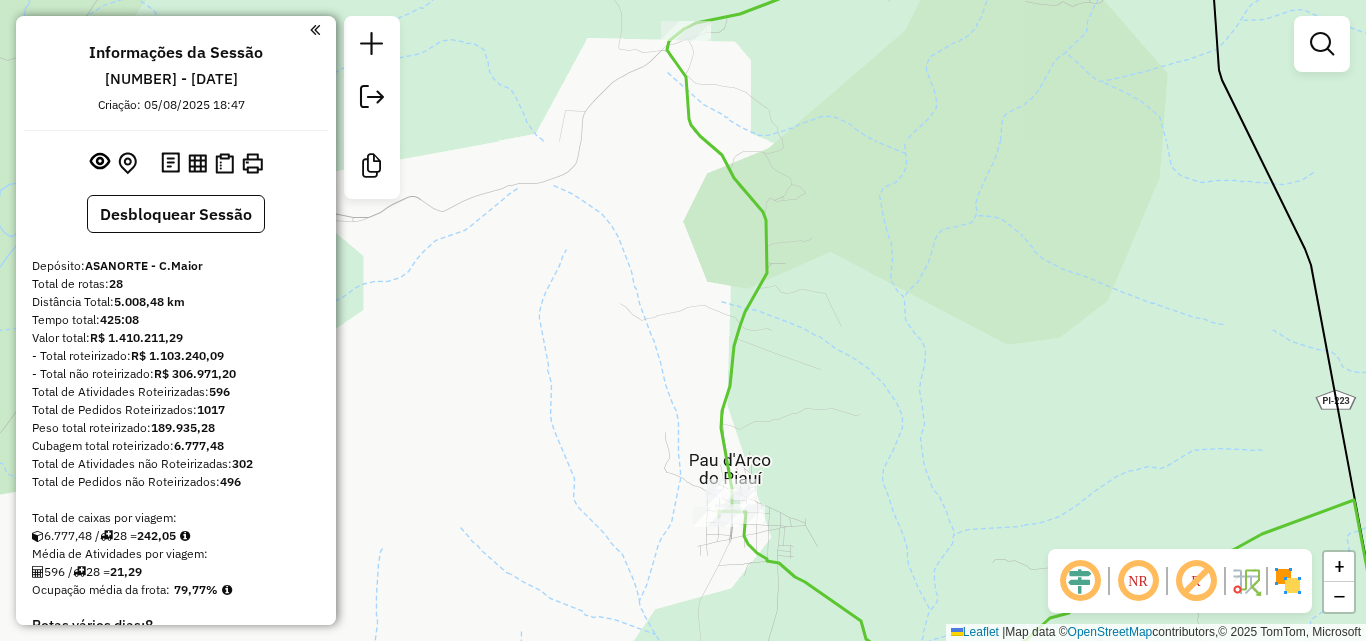 drag, startPoint x: 814, startPoint y: 197, endPoint x: 748, endPoint y: 500, distance: 310.10483 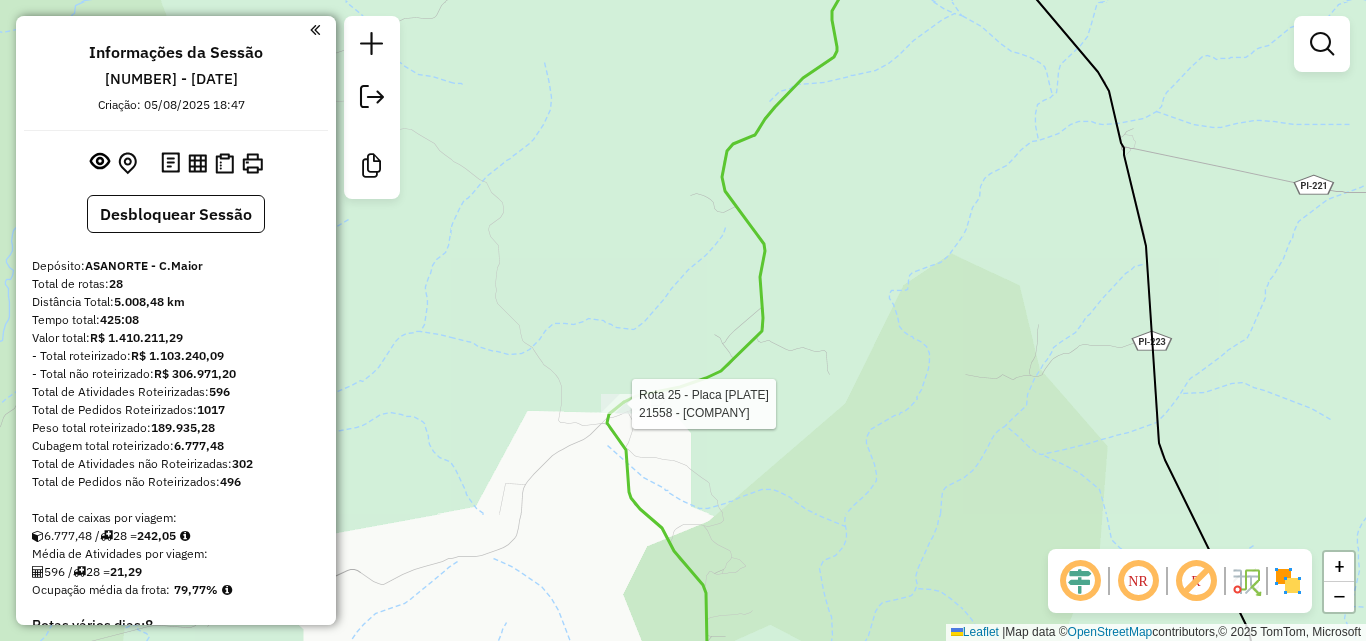 select on "**********" 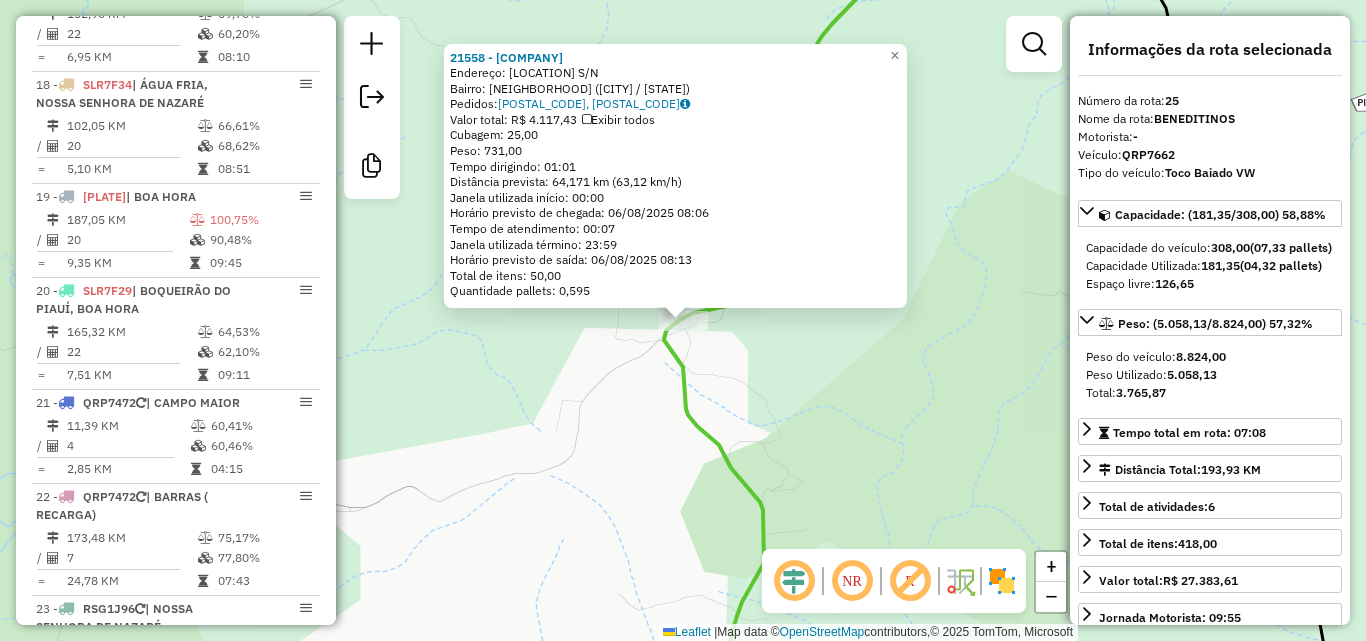 scroll, scrollTop: 3290, scrollLeft: 0, axis: vertical 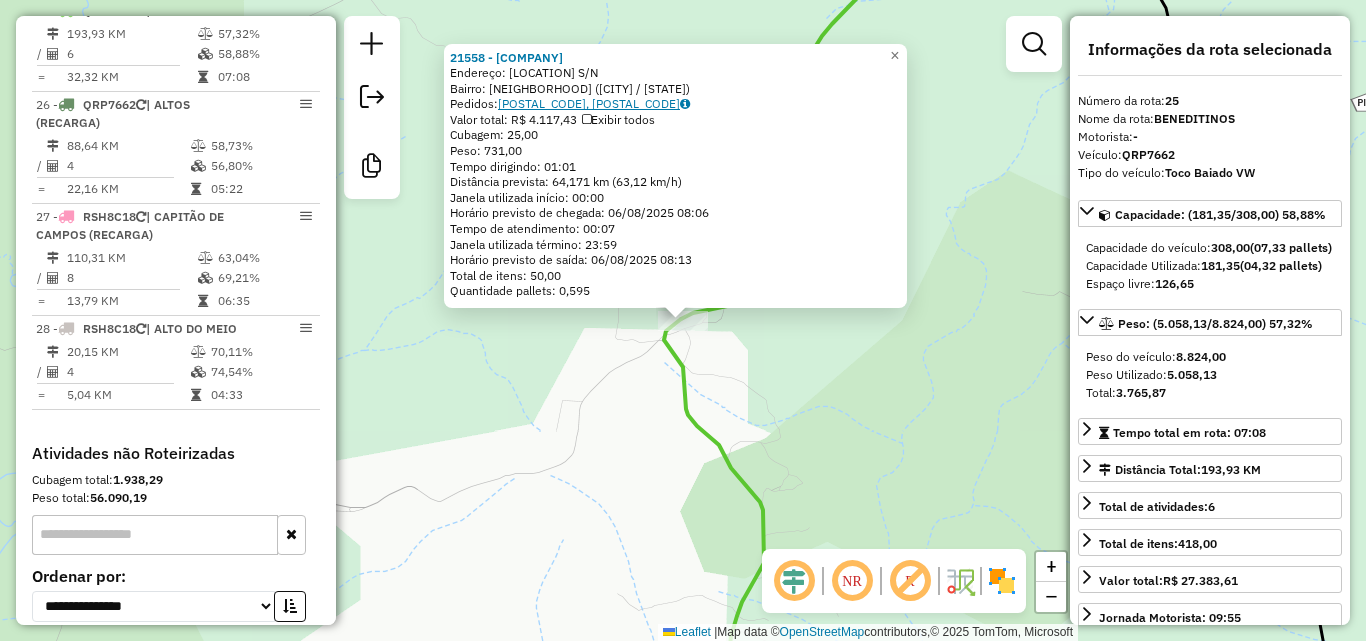 click on "[POSTAL_CODE], [POSTAL_CODE]" 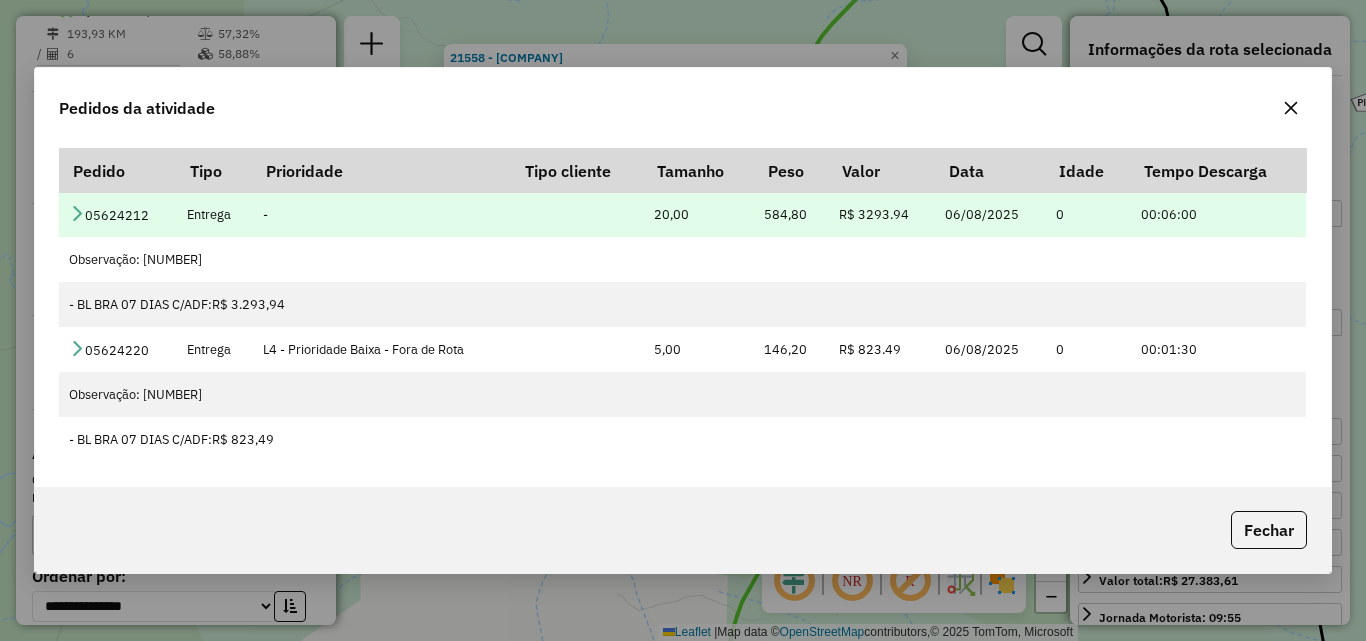 click at bounding box center (77, 213) 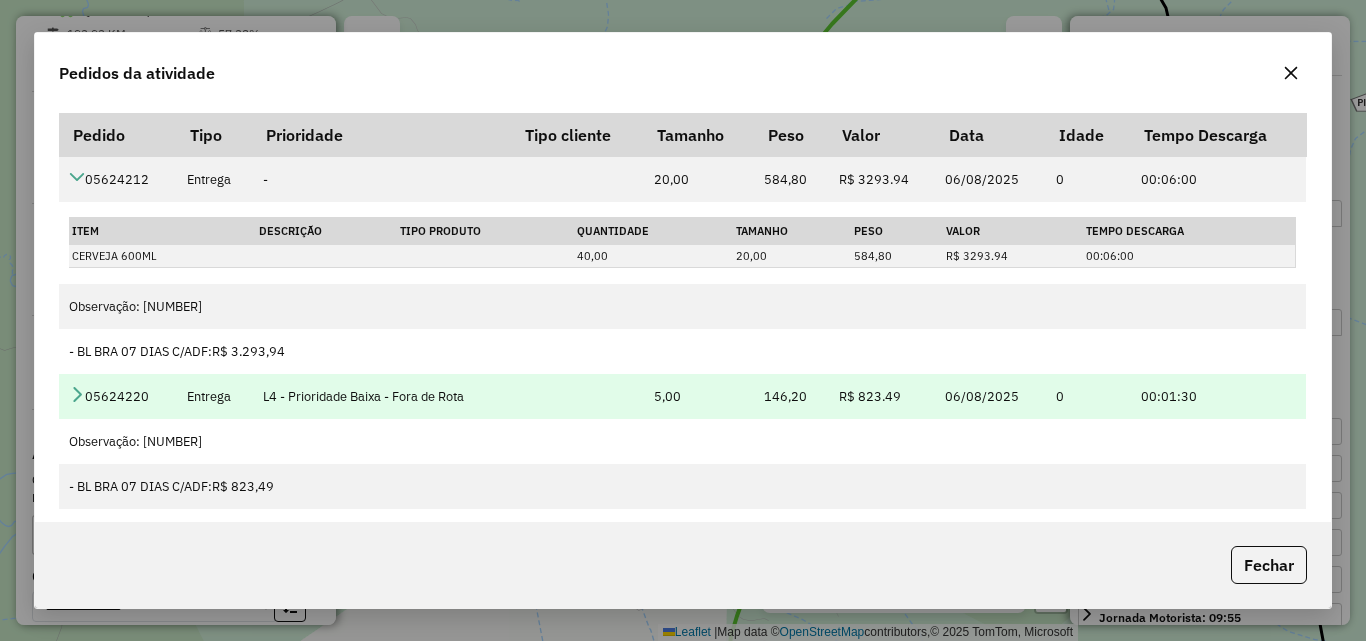 click at bounding box center [77, 394] 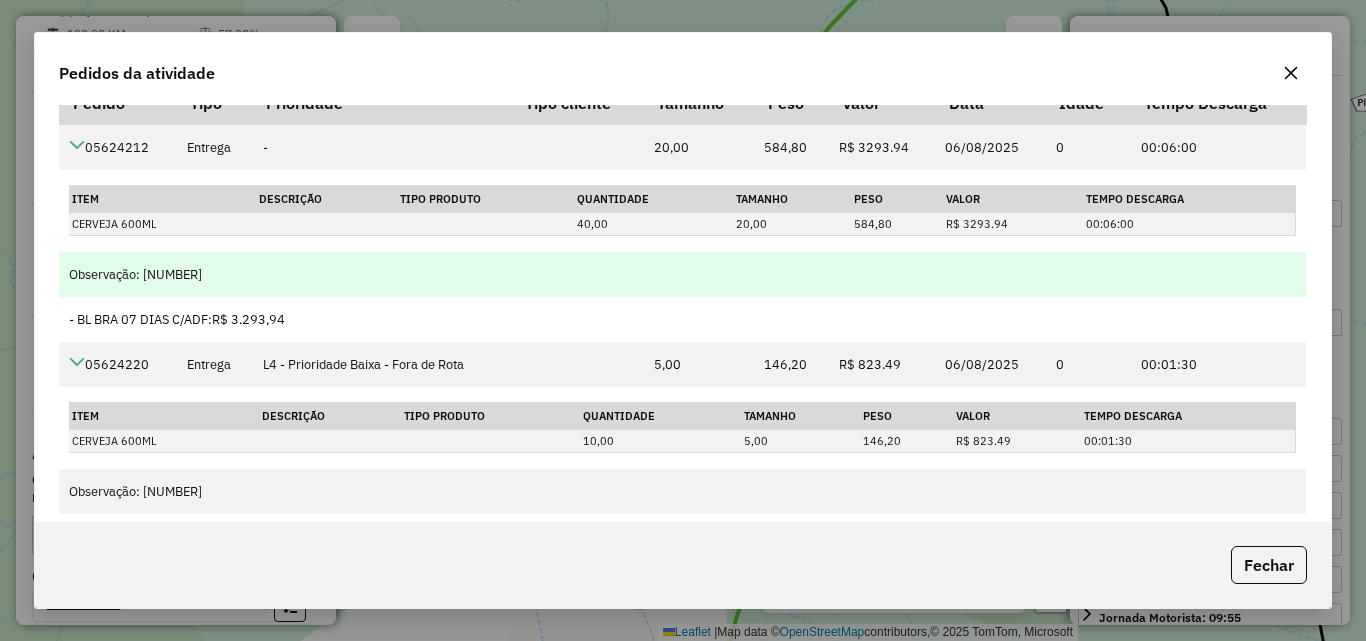 scroll, scrollTop: 0, scrollLeft: 0, axis: both 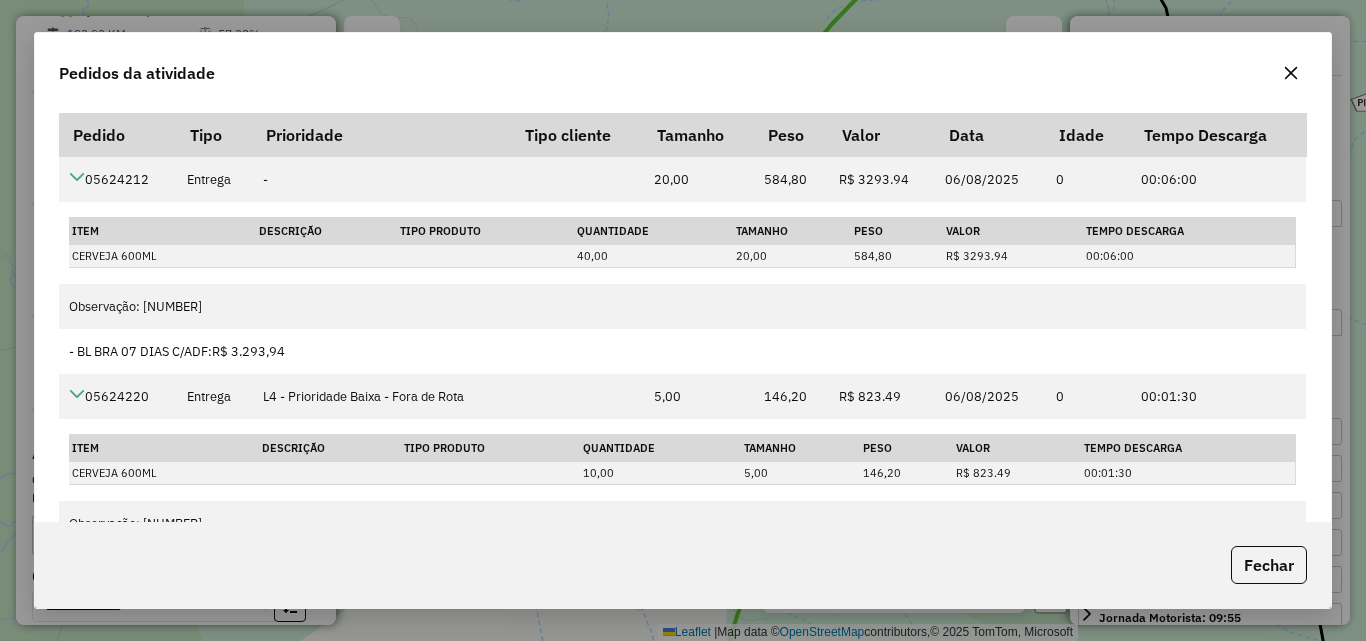 click 